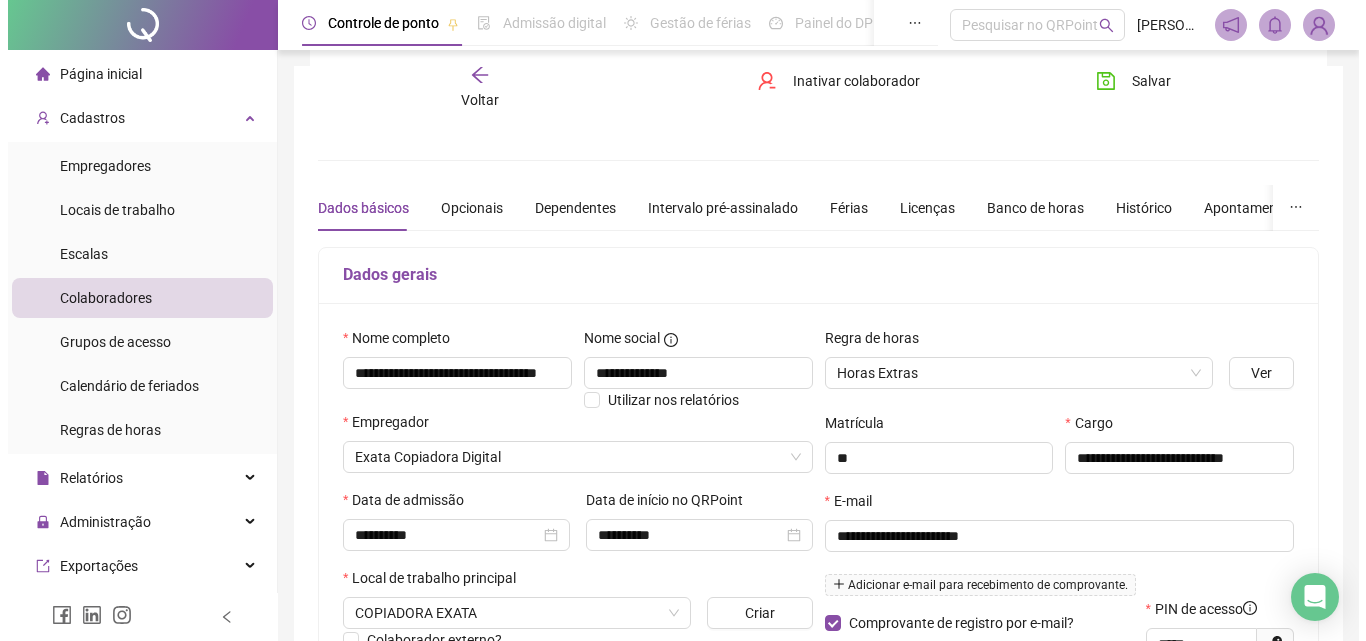 scroll, scrollTop: 179, scrollLeft: 0, axis: vertical 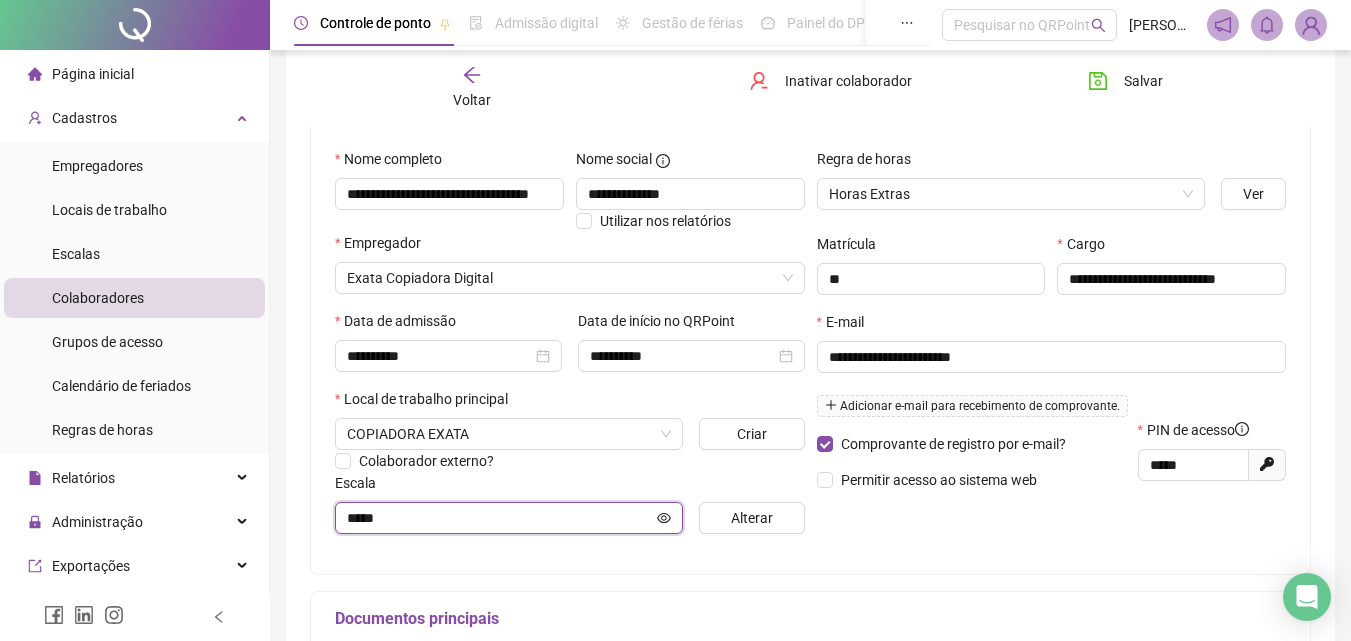 click 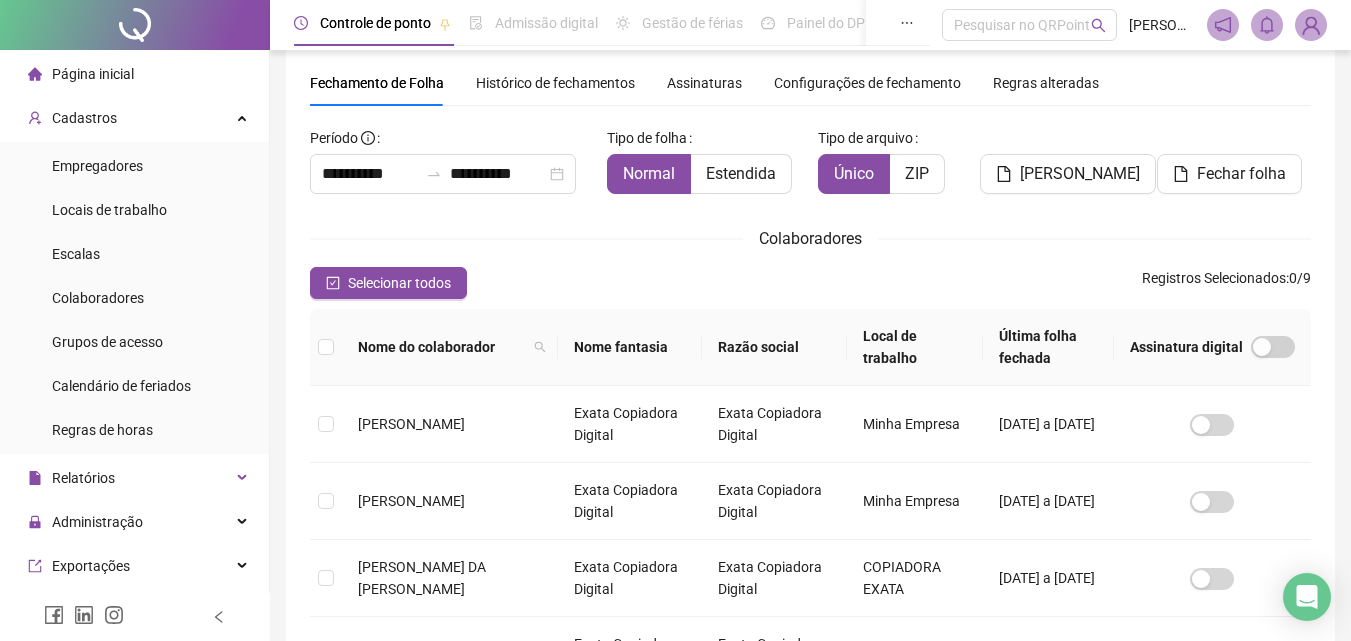 scroll, scrollTop: 89, scrollLeft: 0, axis: vertical 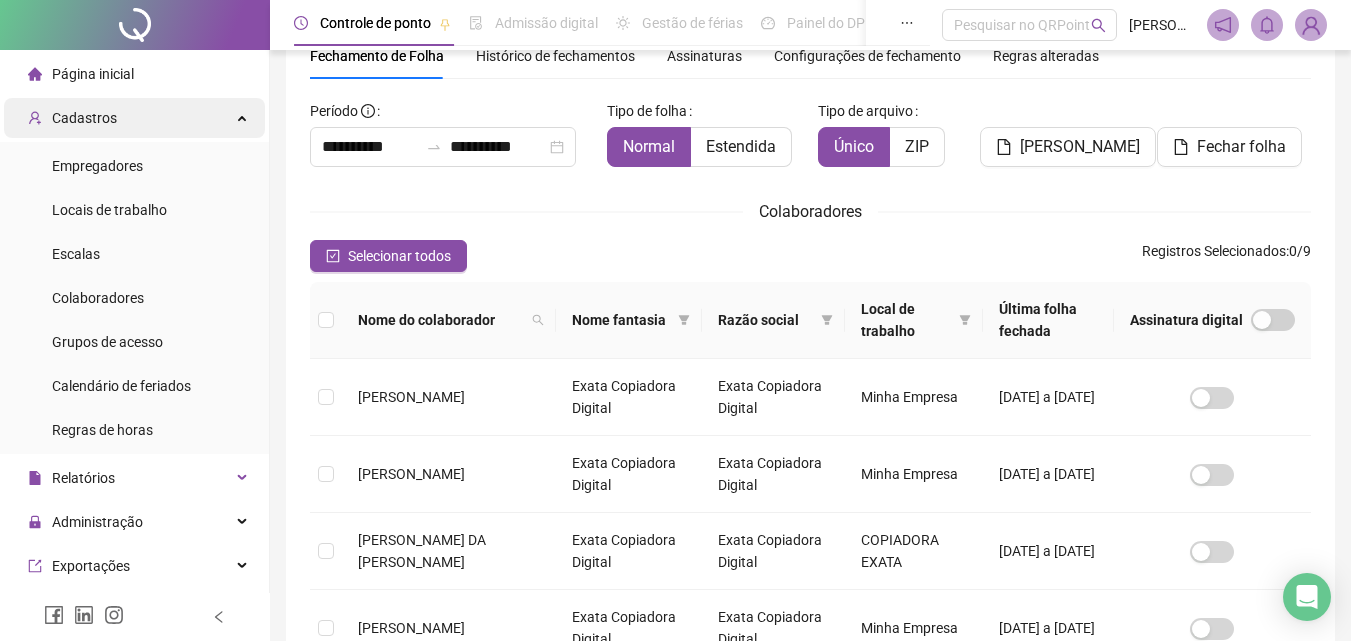 click on "Cadastros" at bounding box center [84, 118] 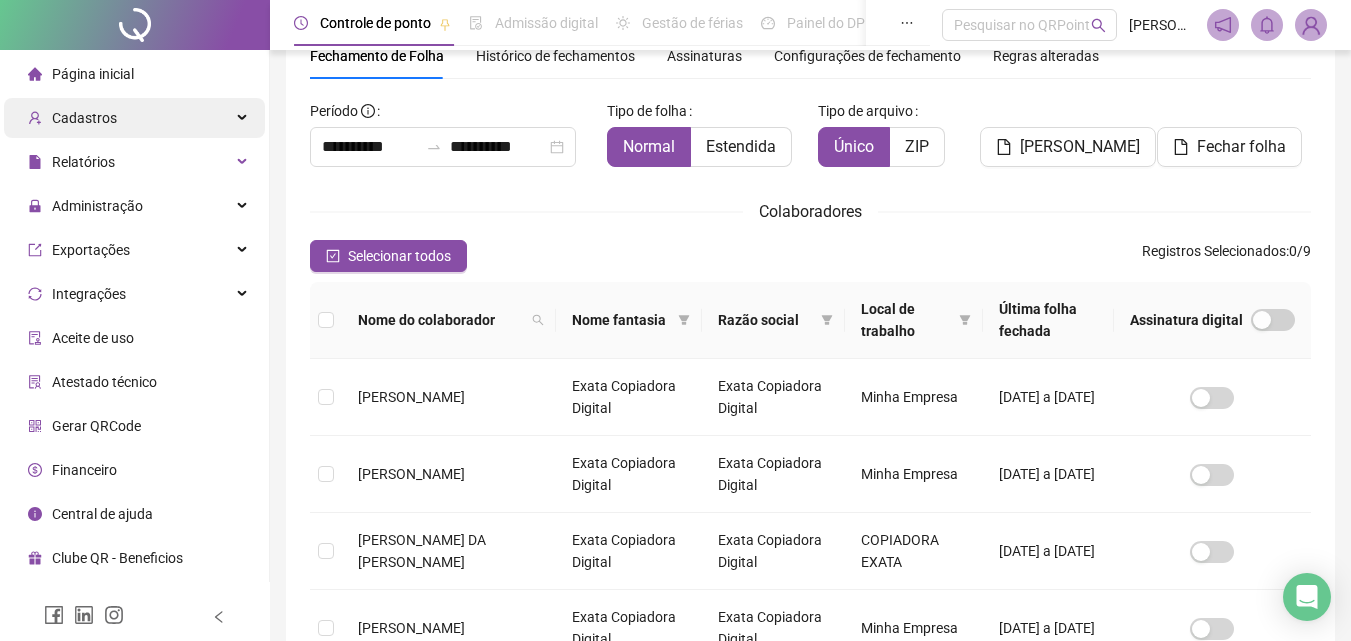 click on "Cadastros" at bounding box center [134, 118] 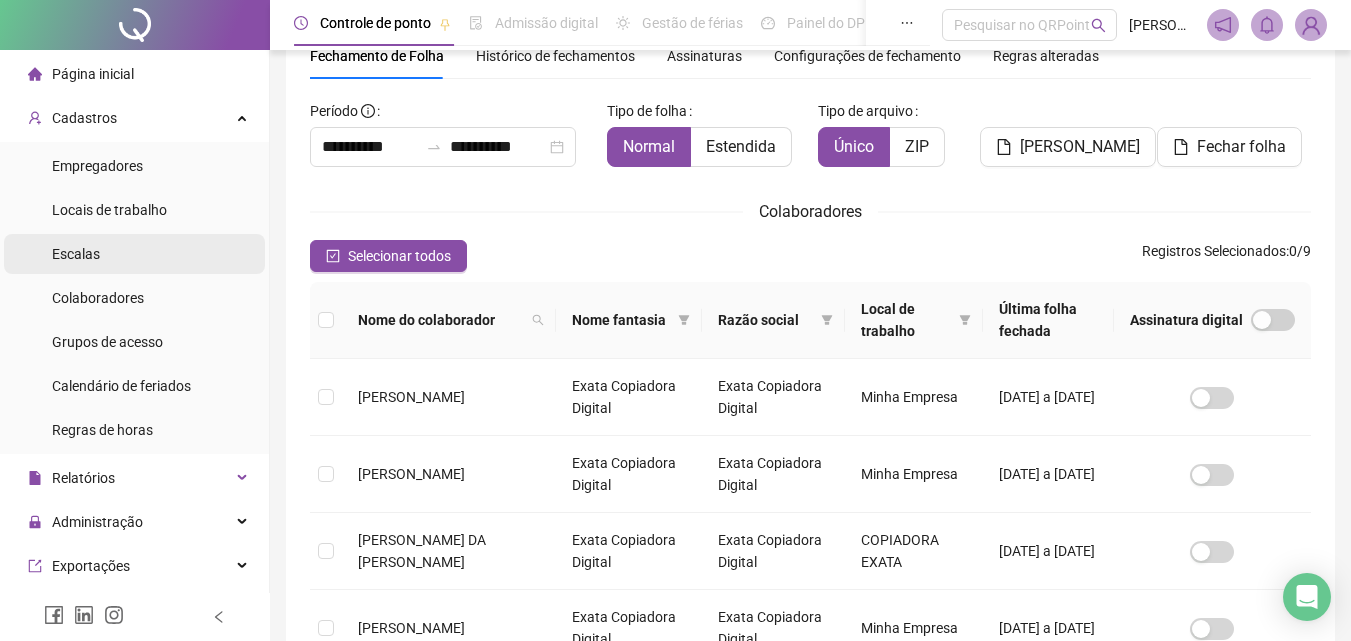 click on "Escalas" at bounding box center (76, 254) 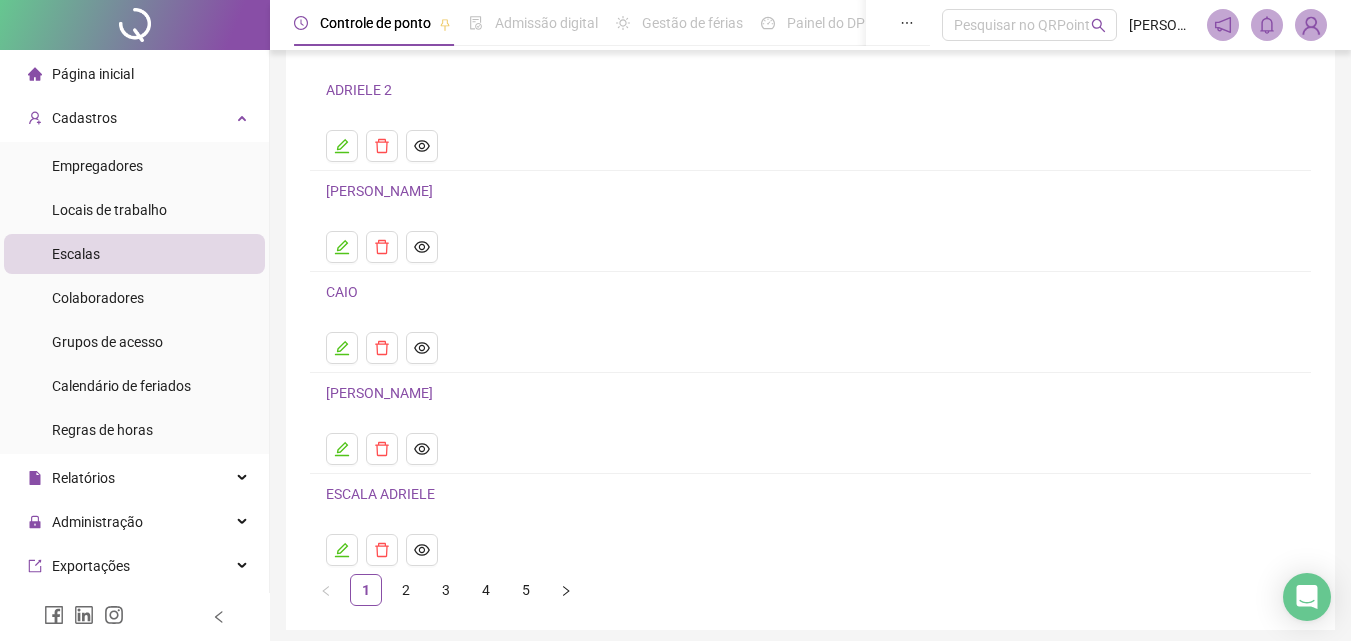 scroll, scrollTop: 216, scrollLeft: 0, axis: vertical 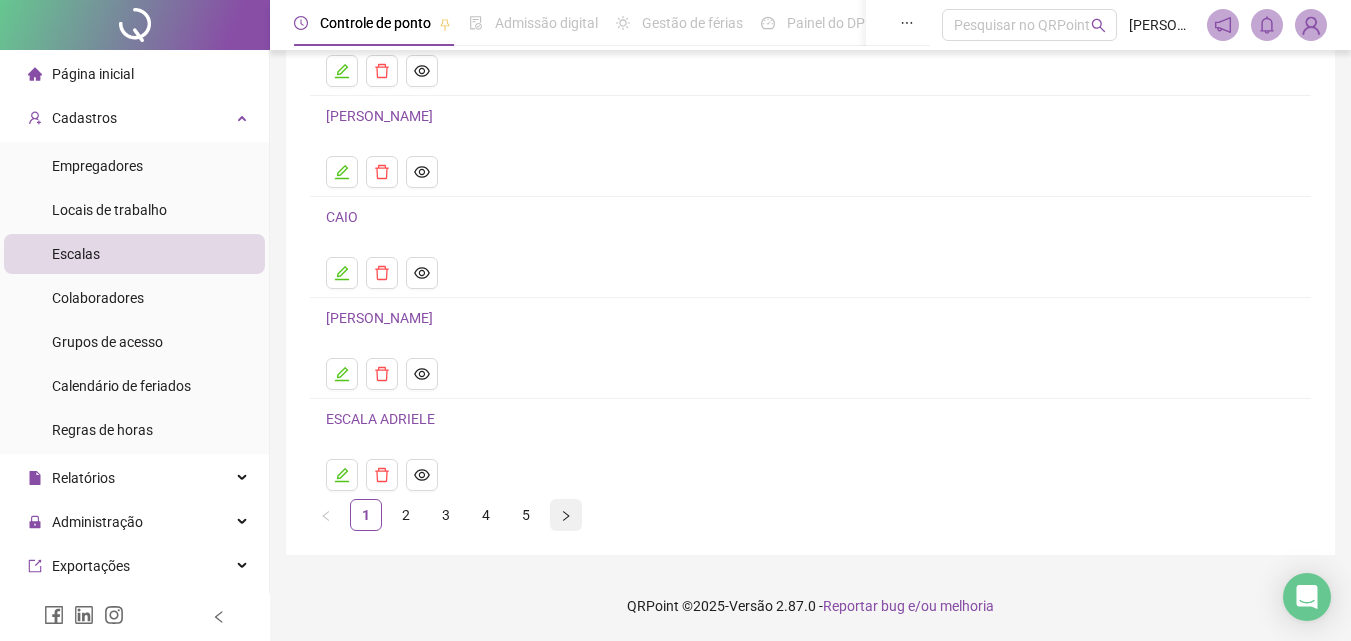 click 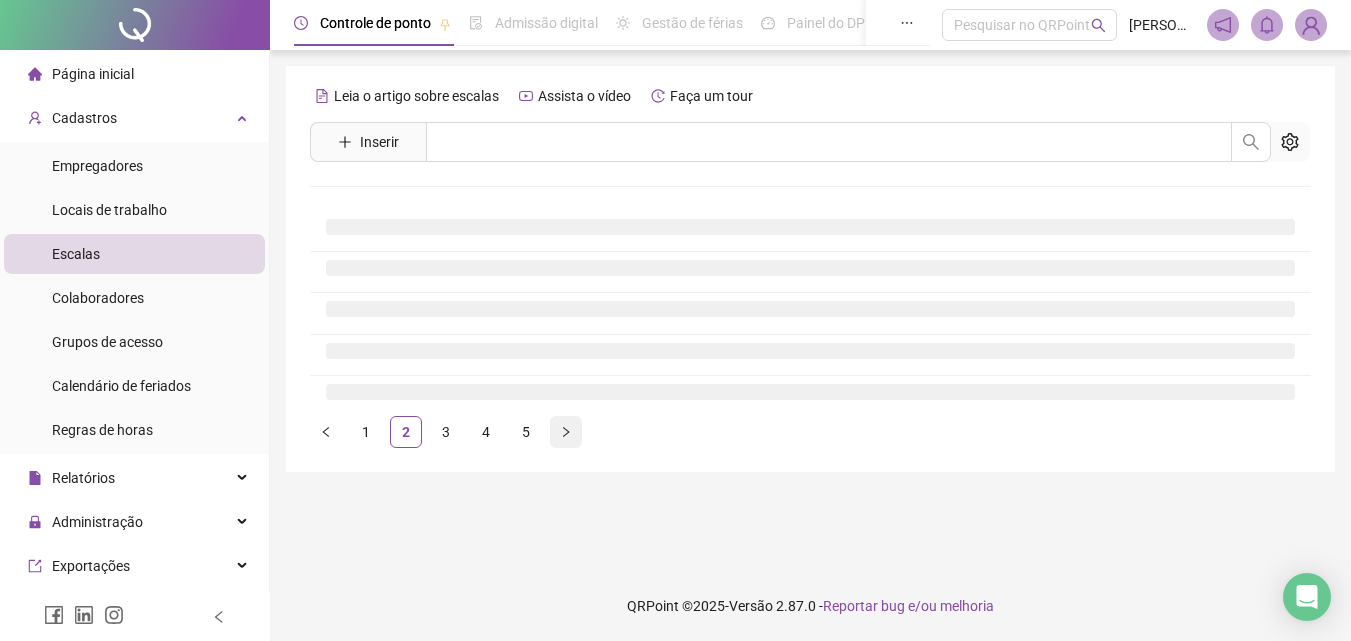 scroll, scrollTop: 0, scrollLeft: 0, axis: both 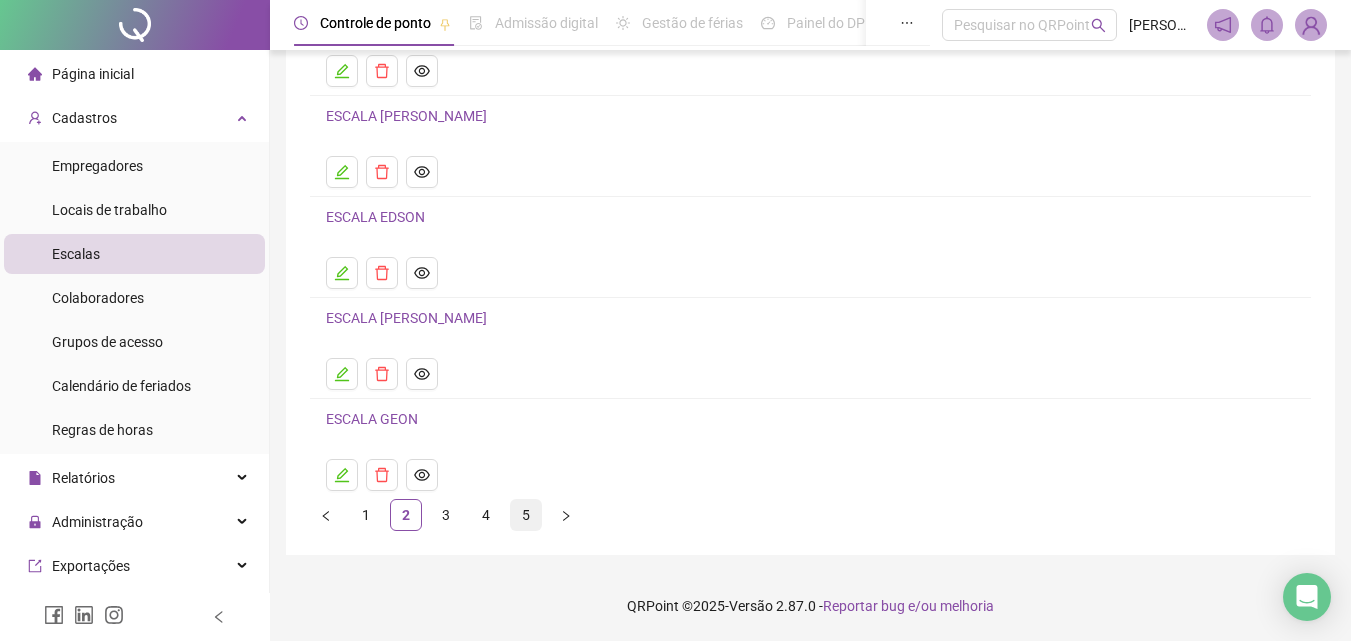 click on "5" at bounding box center [526, 515] 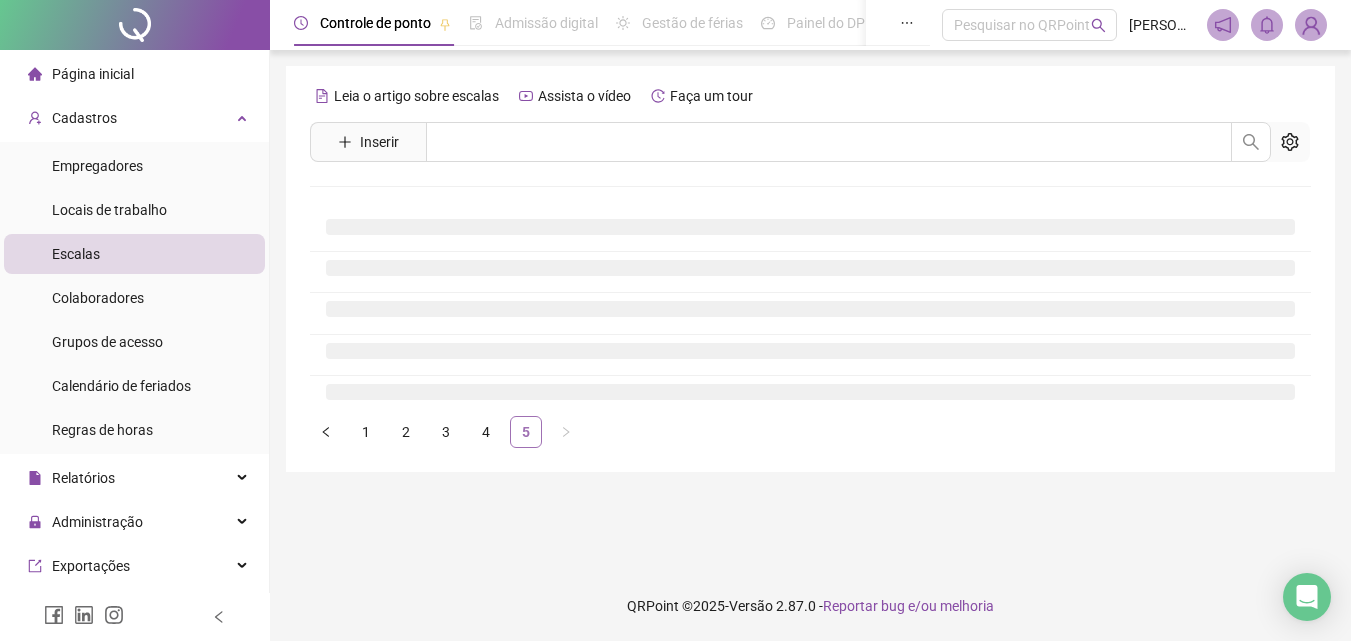 scroll, scrollTop: 0, scrollLeft: 0, axis: both 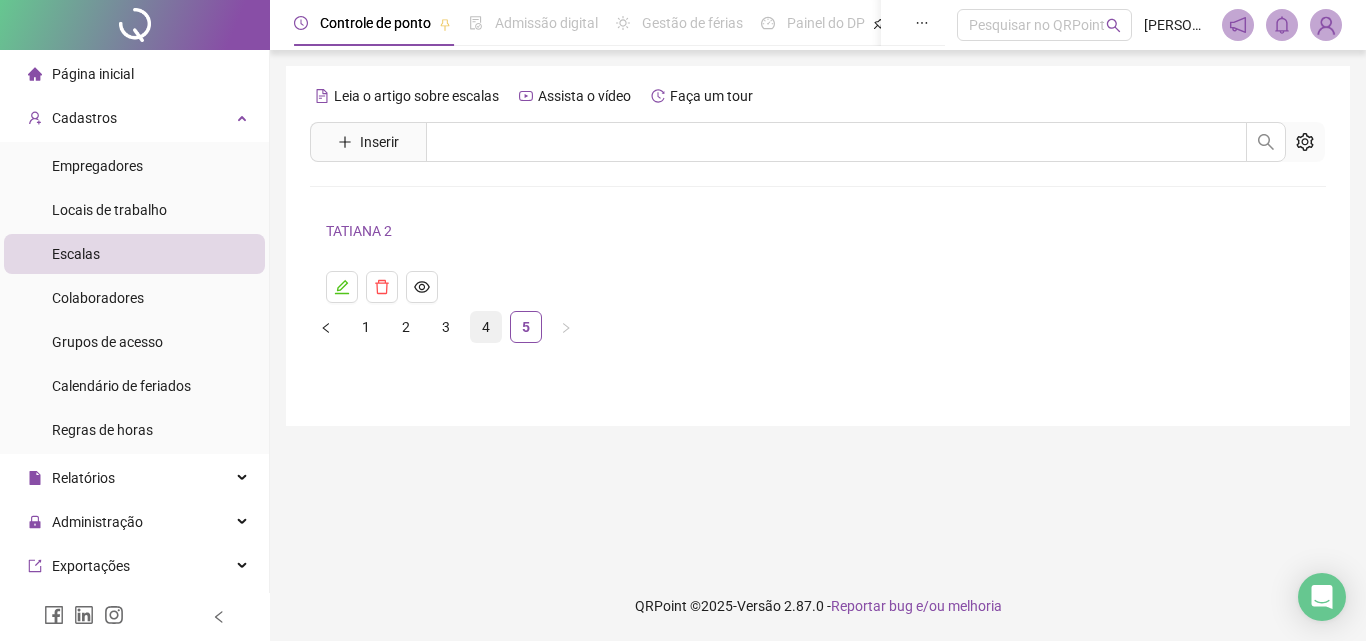 click on "4" at bounding box center [486, 327] 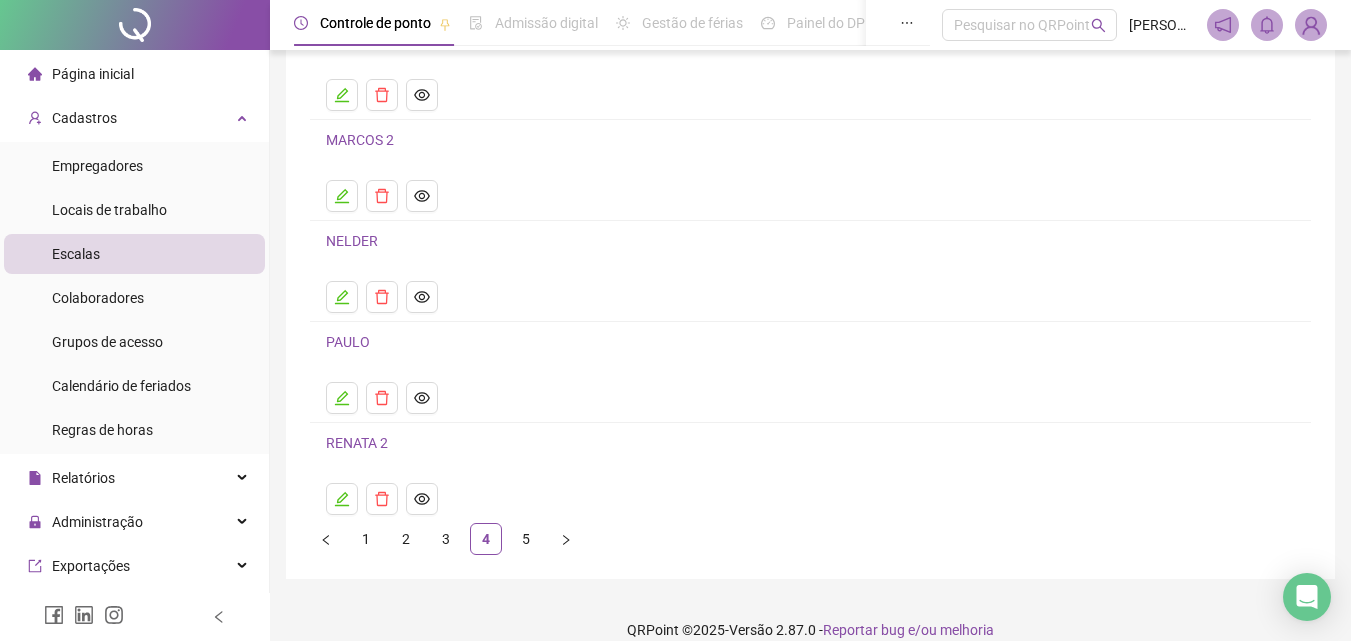 scroll, scrollTop: 216, scrollLeft: 0, axis: vertical 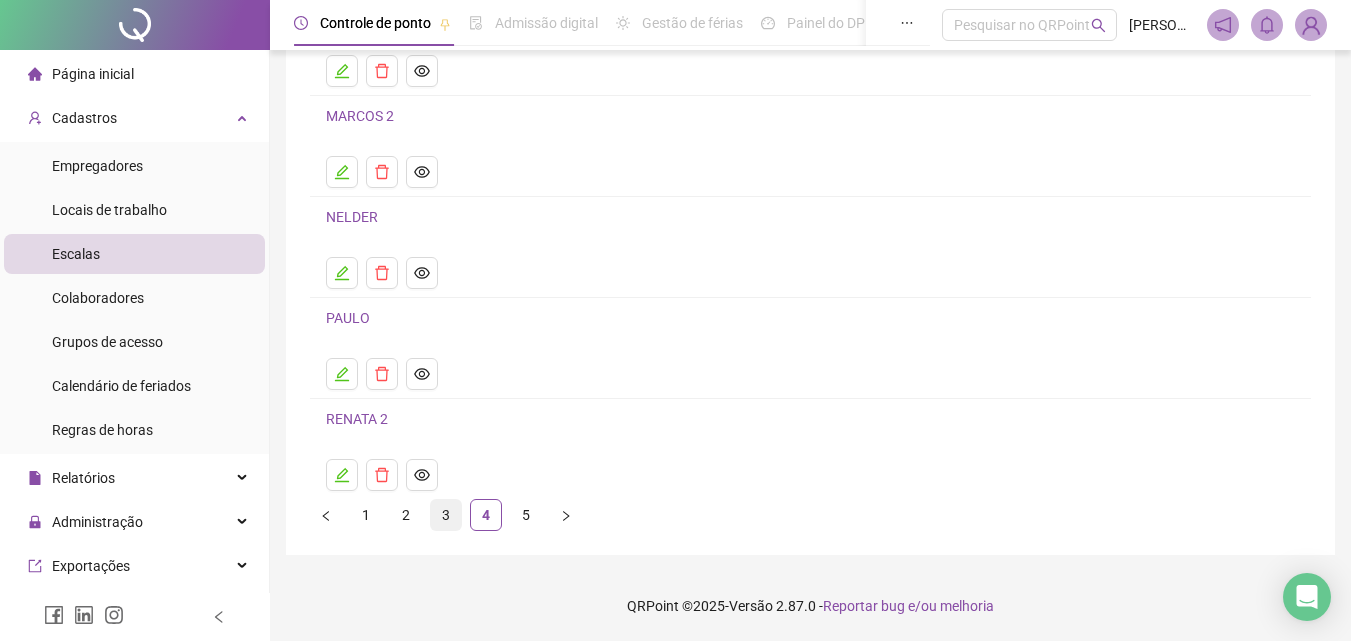 click on "3" at bounding box center [446, 515] 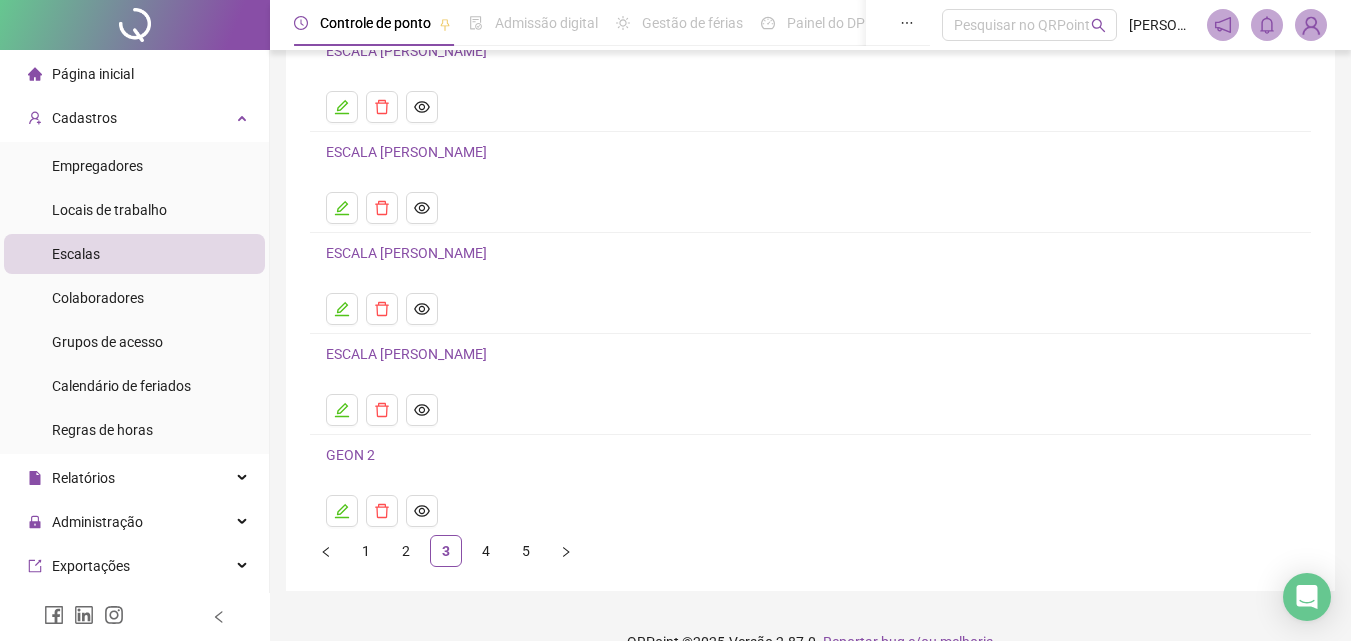 scroll, scrollTop: 216, scrollLeft: 0, axis: vertical 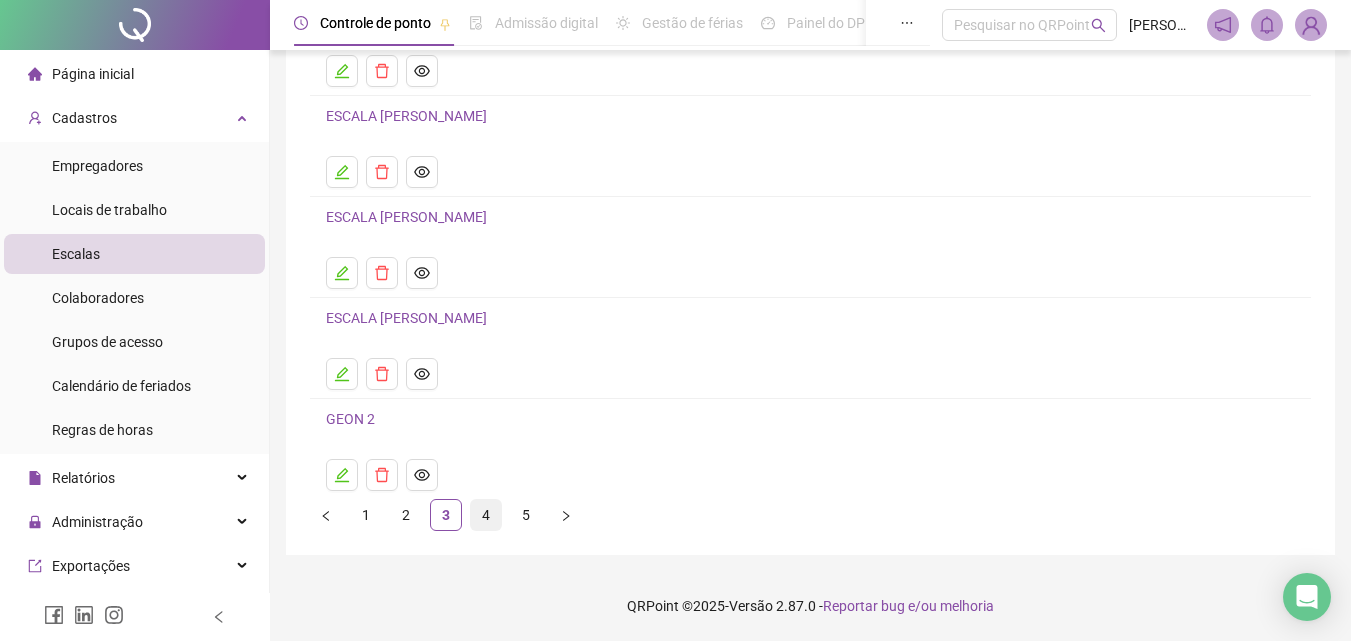 click on "4" at bounding box center (486, 515) 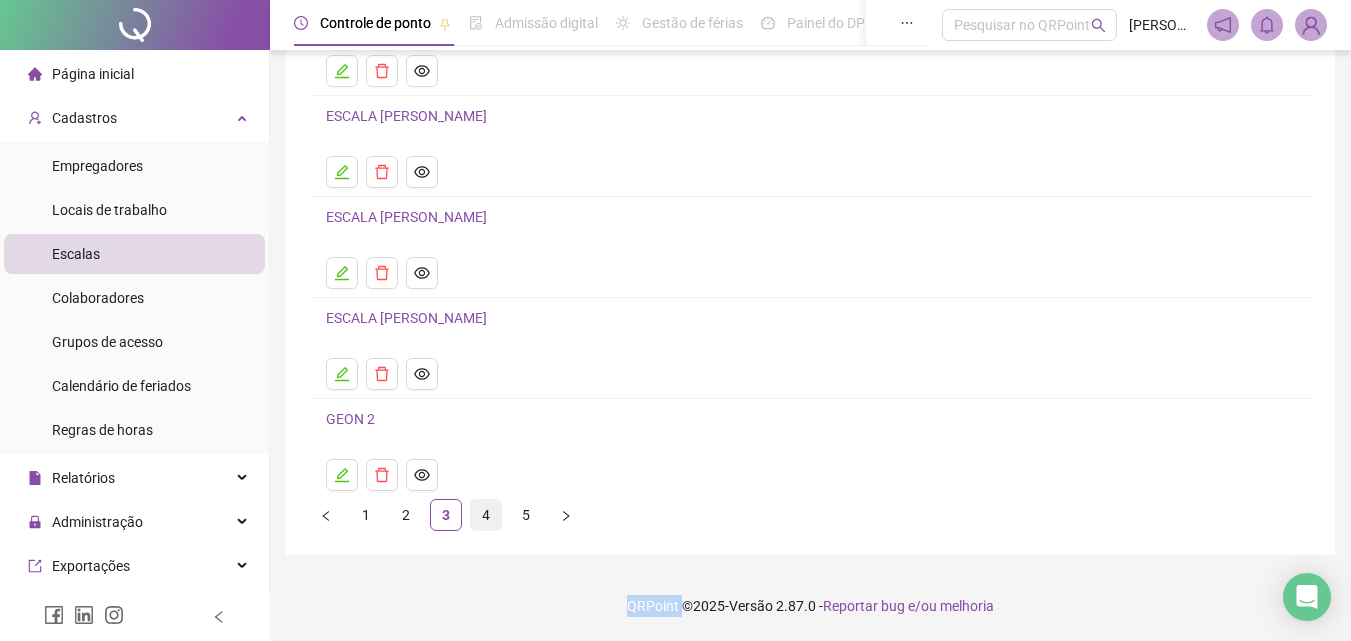 click on "Leia o artigo sobre escalas Assista o vídeo Faça um tour Inserir Nenhum resultado ESCALA [PERSON_NAME]   ESCALA [PERSON_NAME] [PERSON_NAME] [PERSON_NAME]   GEON 2   1 2 3 4 5" at bounding box center (810, 202) 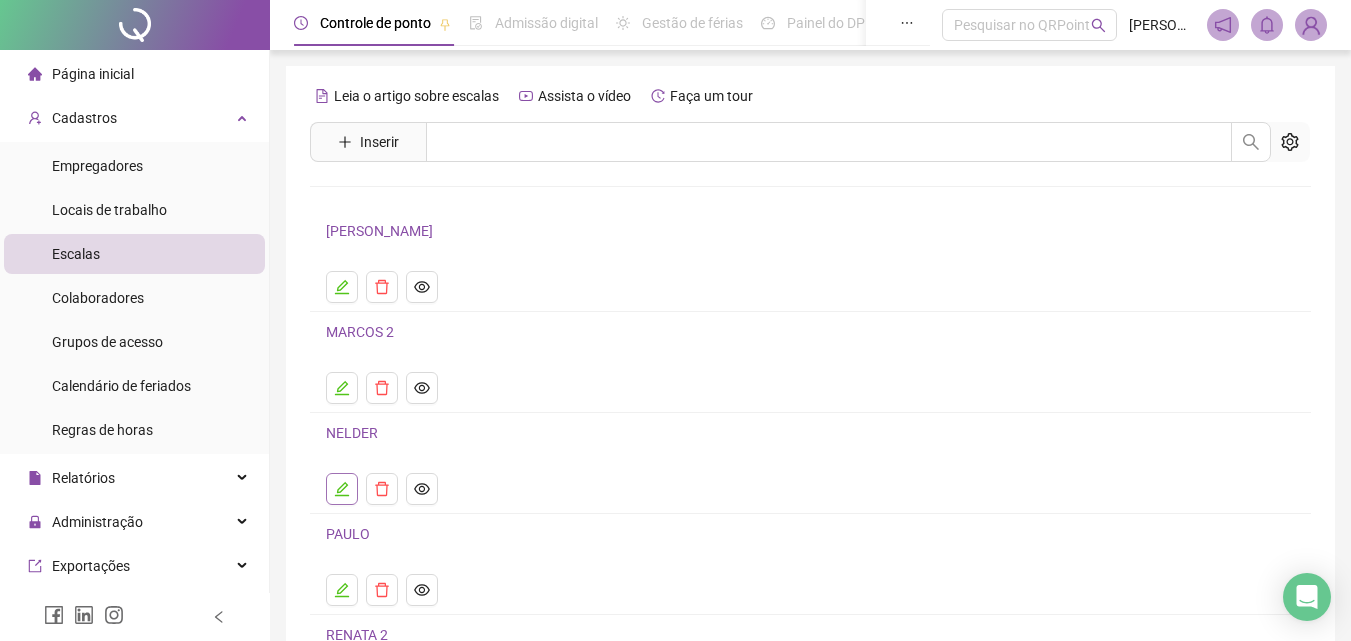 click 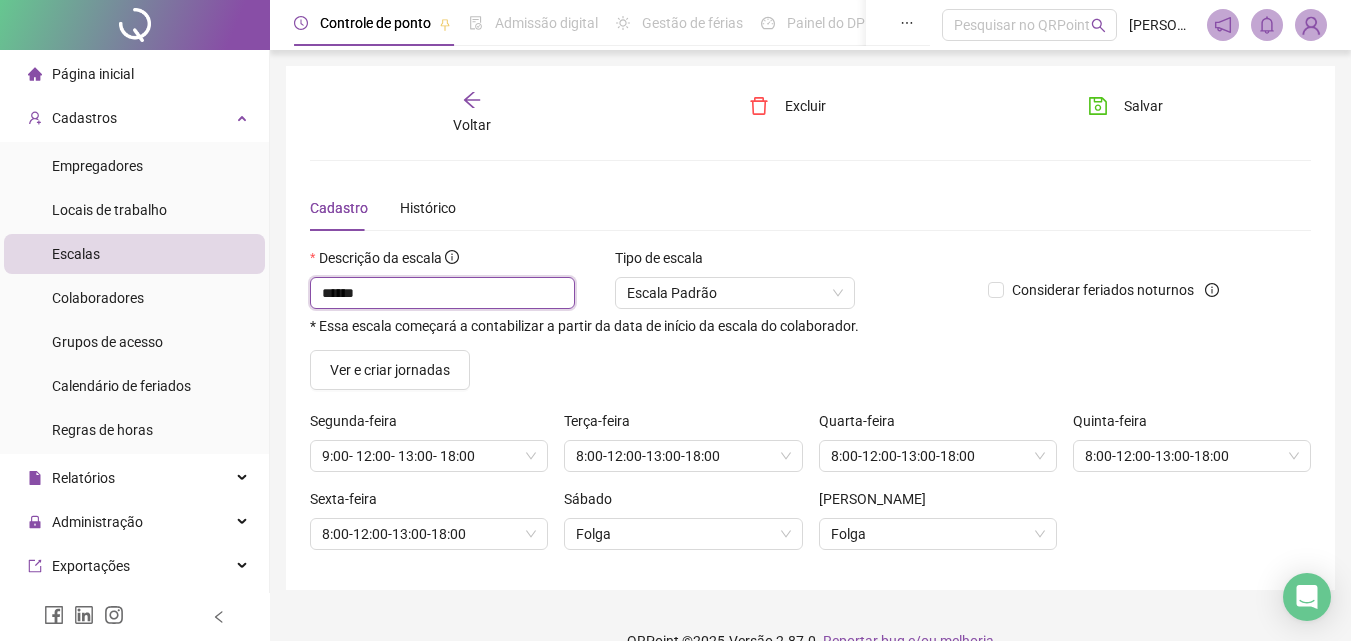 click on "******" at bounding box center (442, 293) 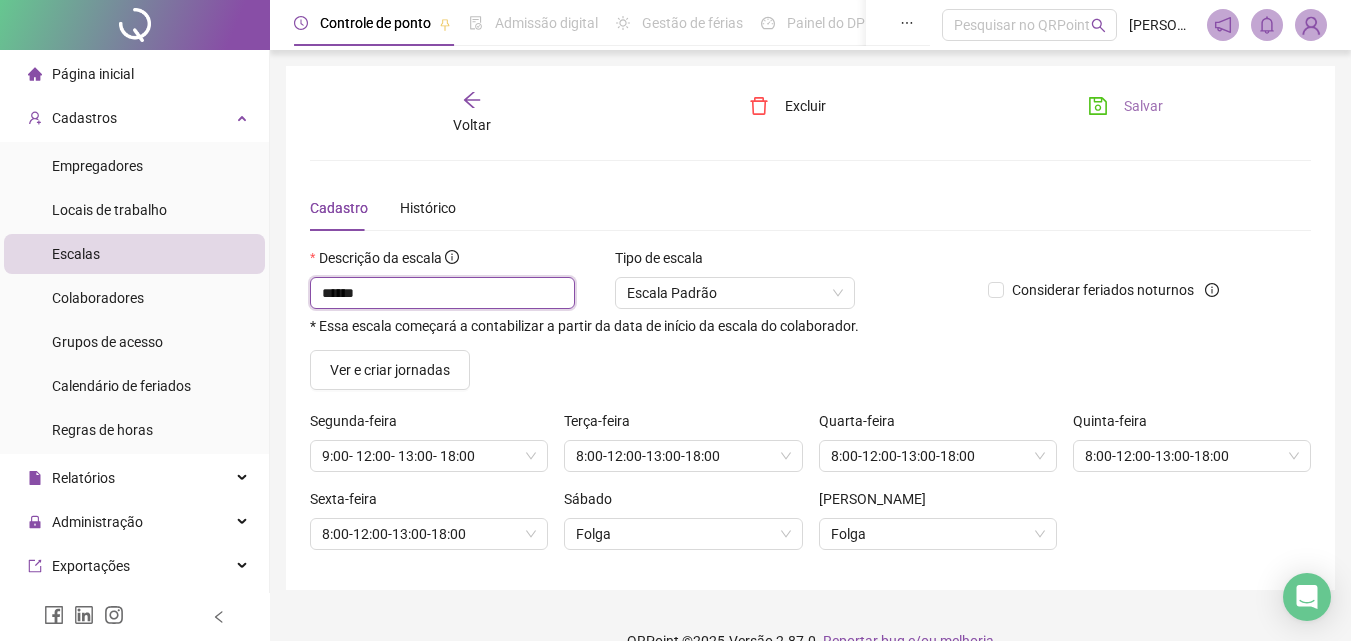 type on "******" 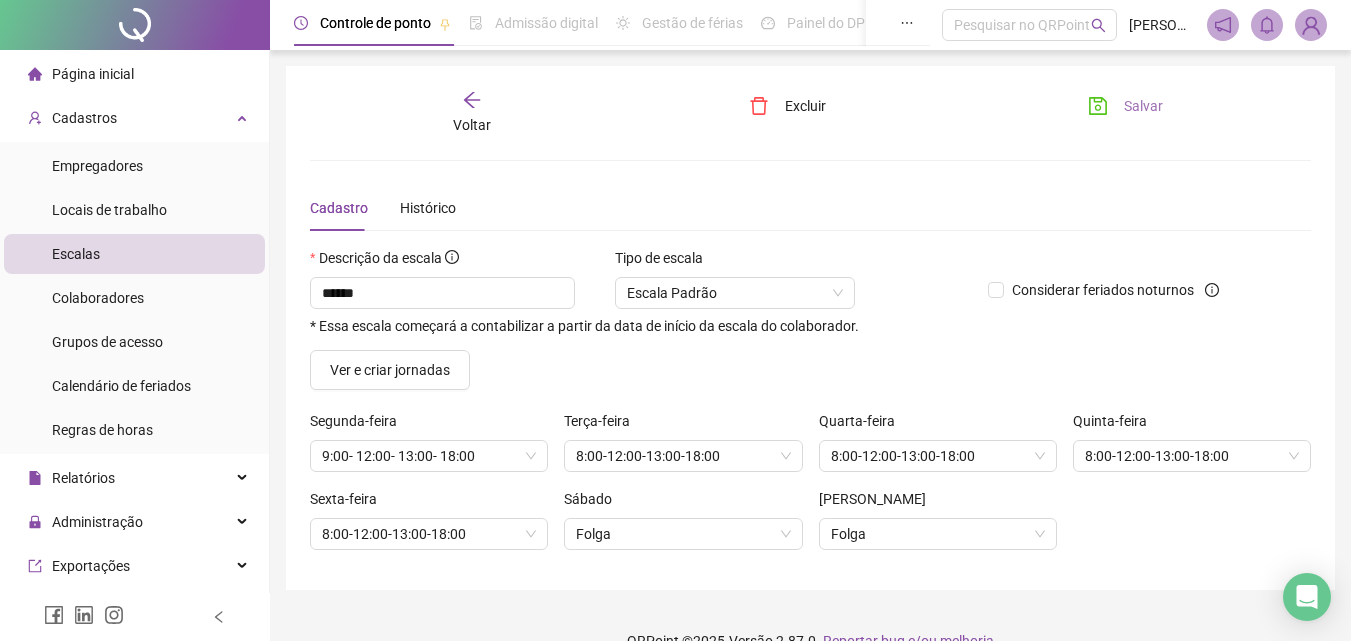 click 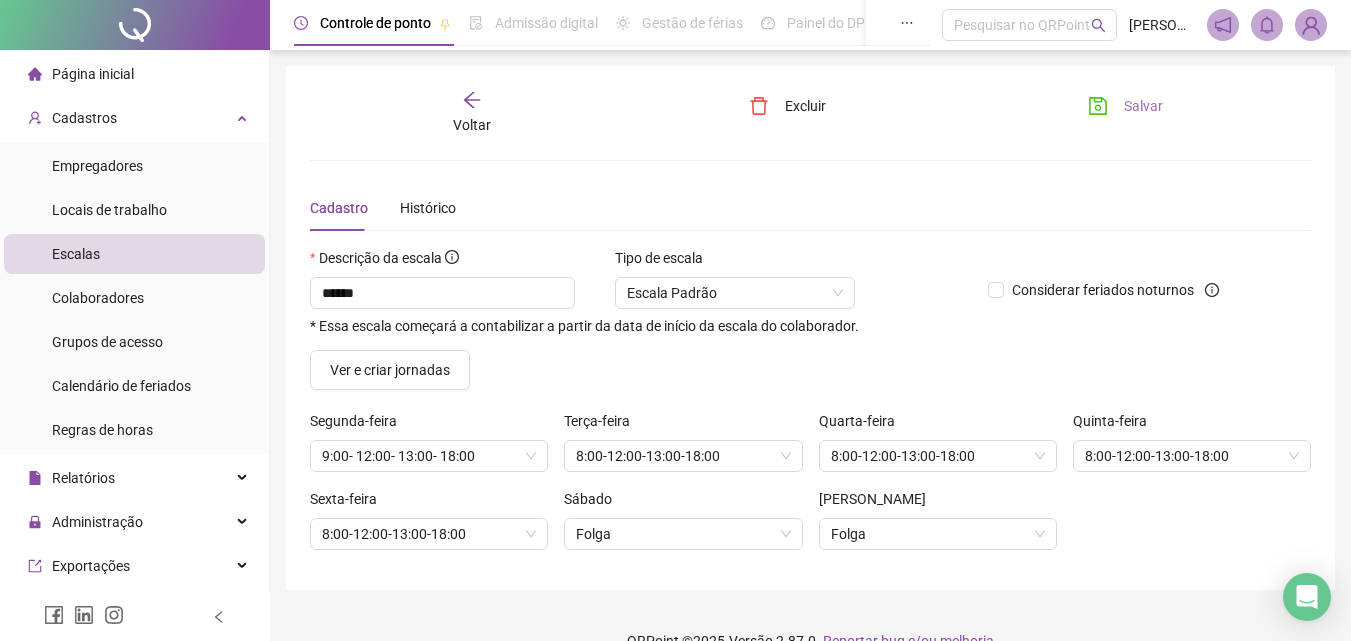 click on "Escalas" at bounding box center [76, 254] 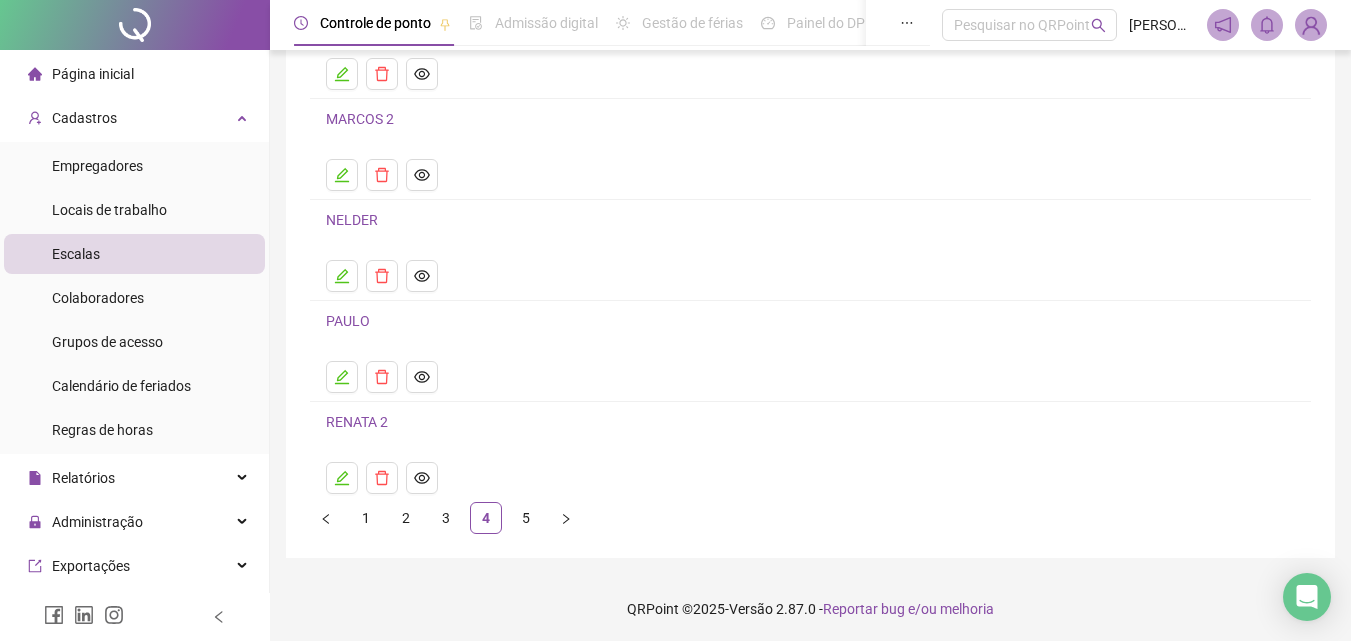scroll, scrollTop: 215, scrollLeft: 0, axis: vertical 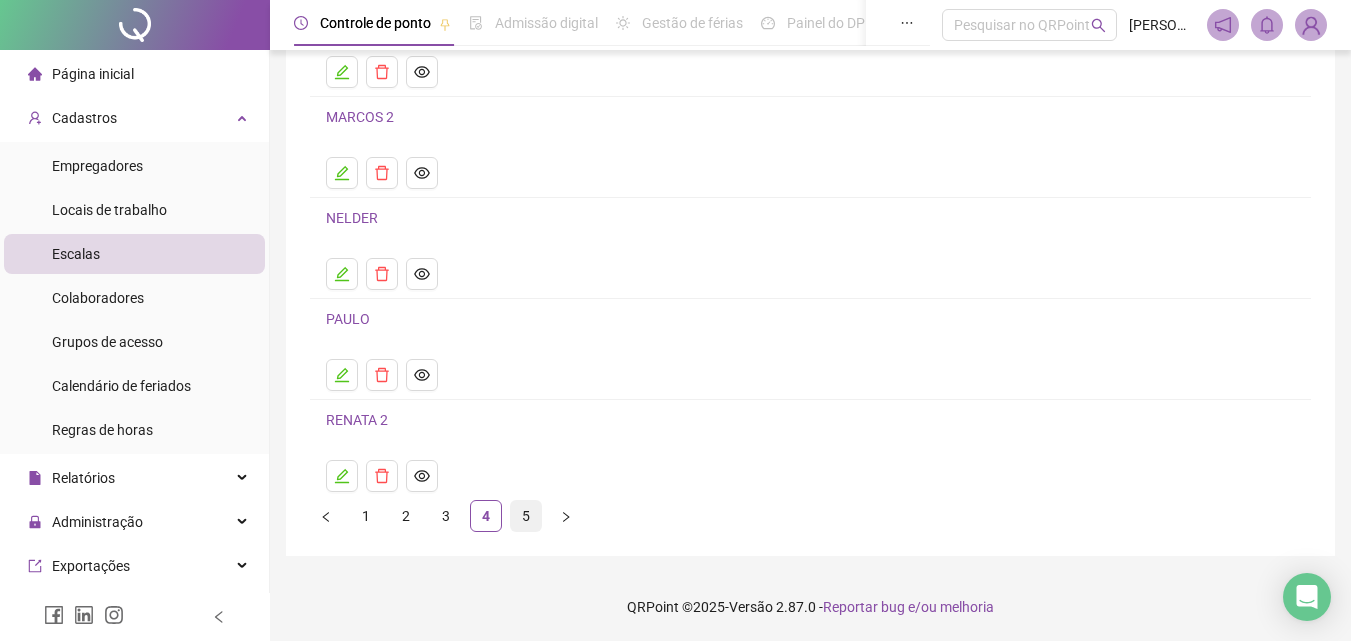 click on "5" at bounding box center [526, 516] 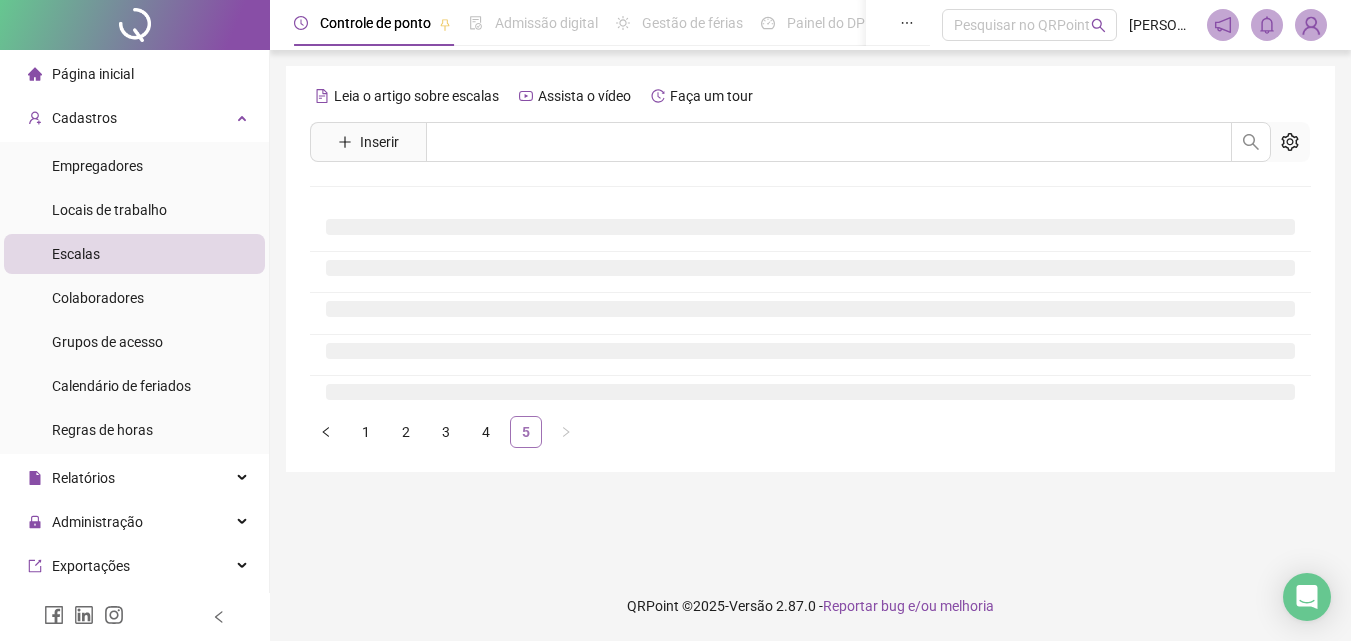 scroll, scrollTop: 0, scrollLeft: 0, axis: both 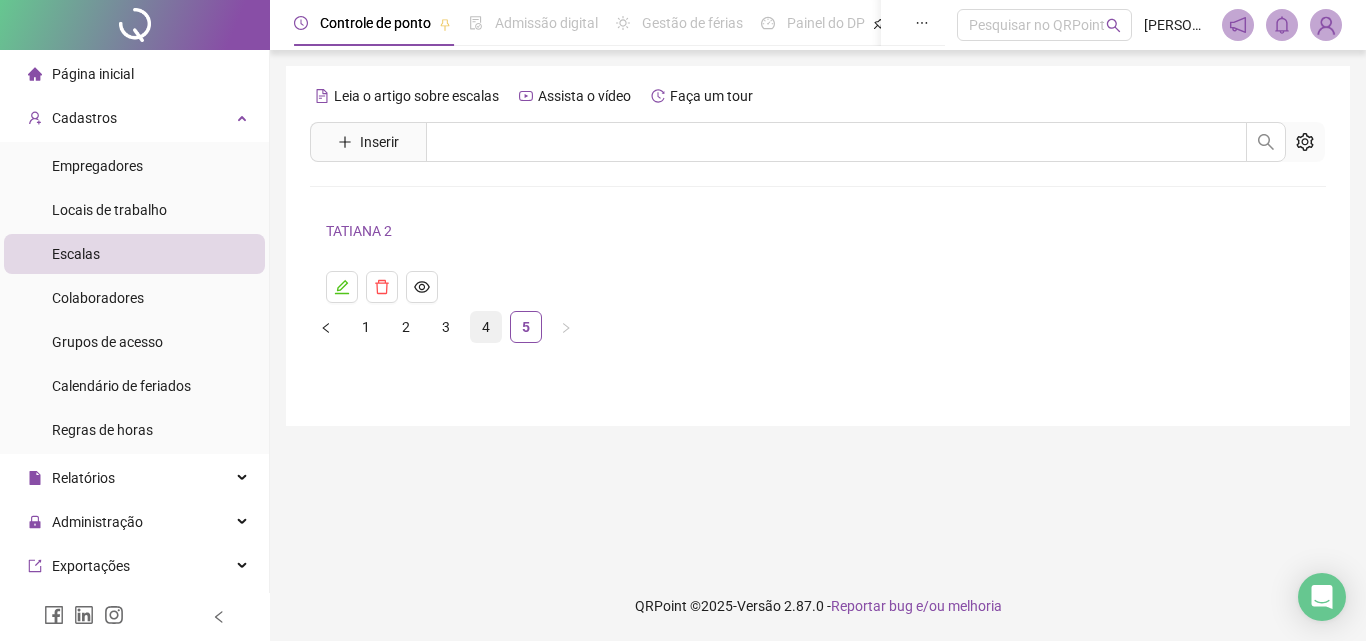 click on "4" at bounding box center [486, 327] 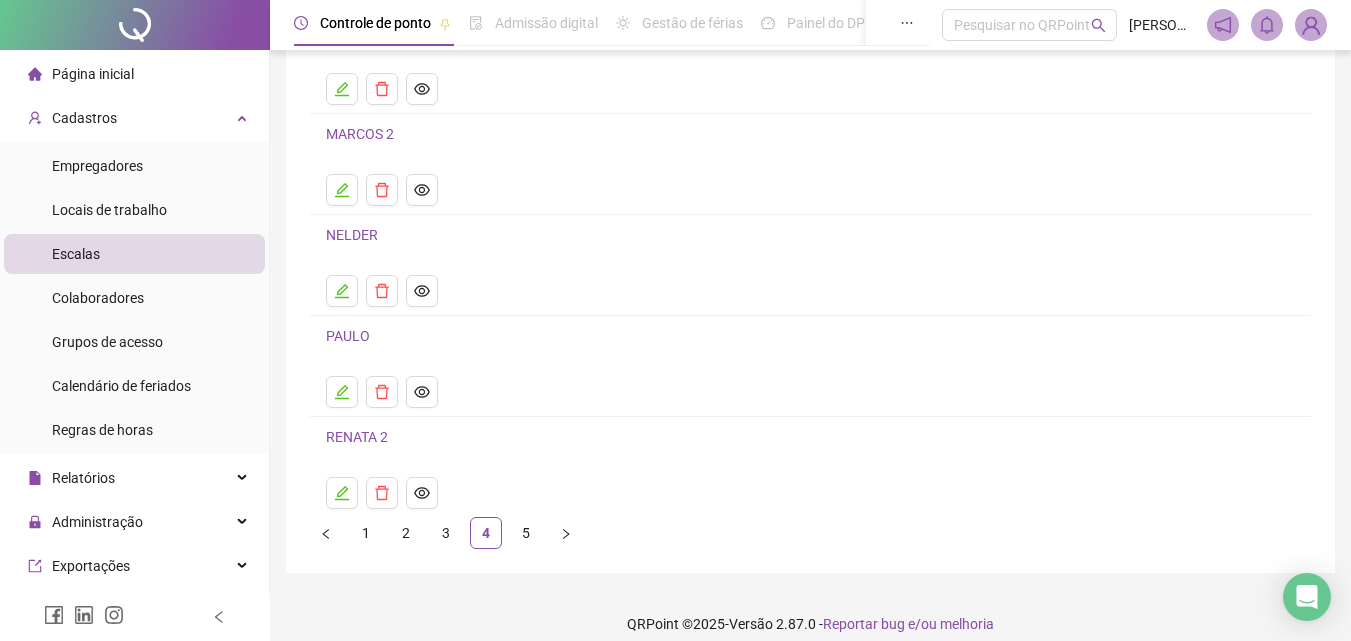 scroll, scrollTop: 216, scrollLeft: 0, axis: vertical 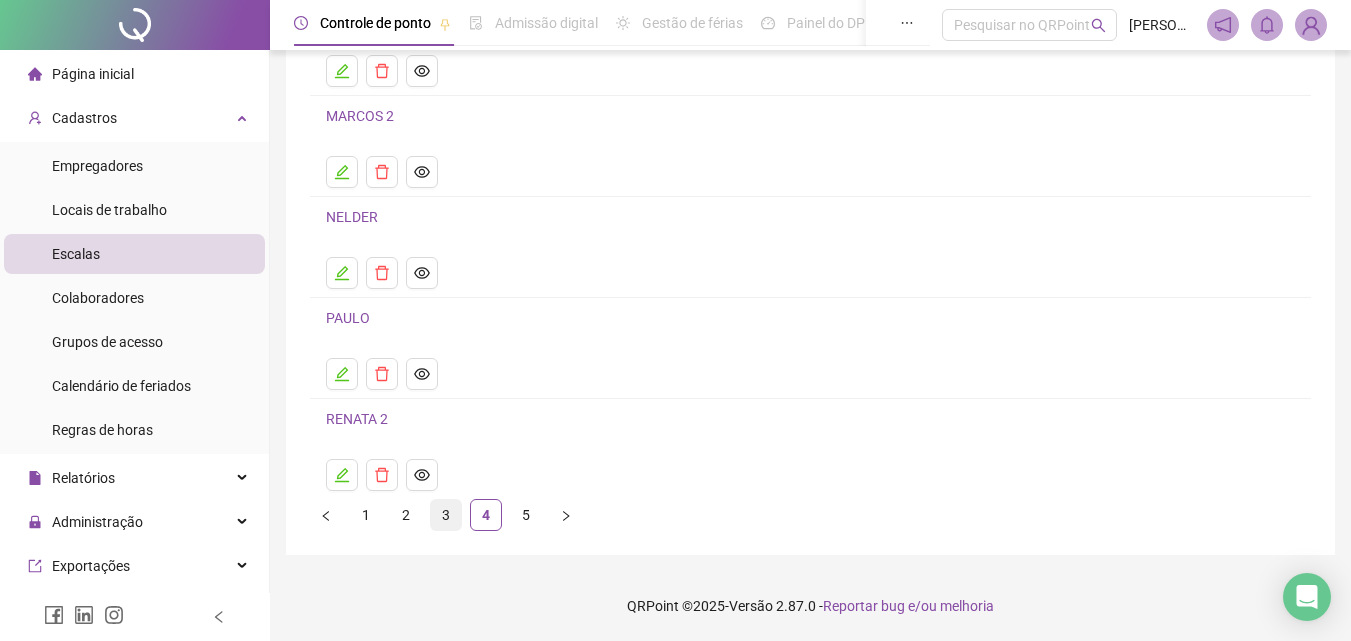 click on "3" at bounding box center [446, 515] 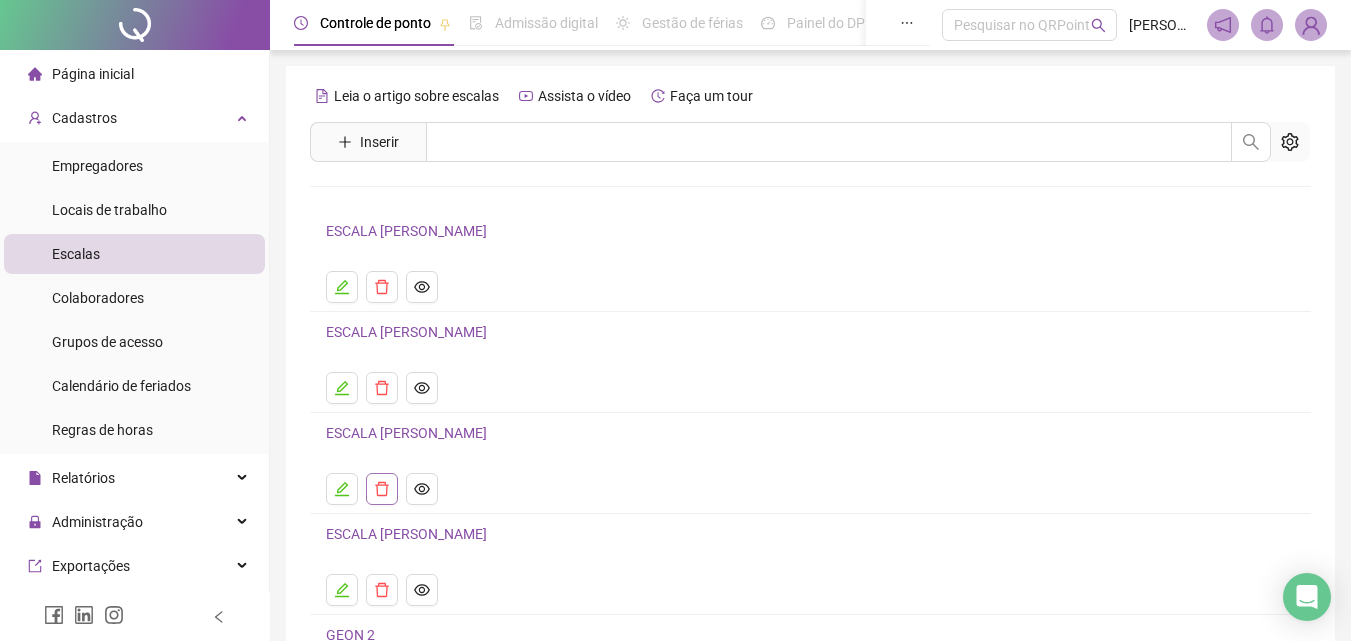click 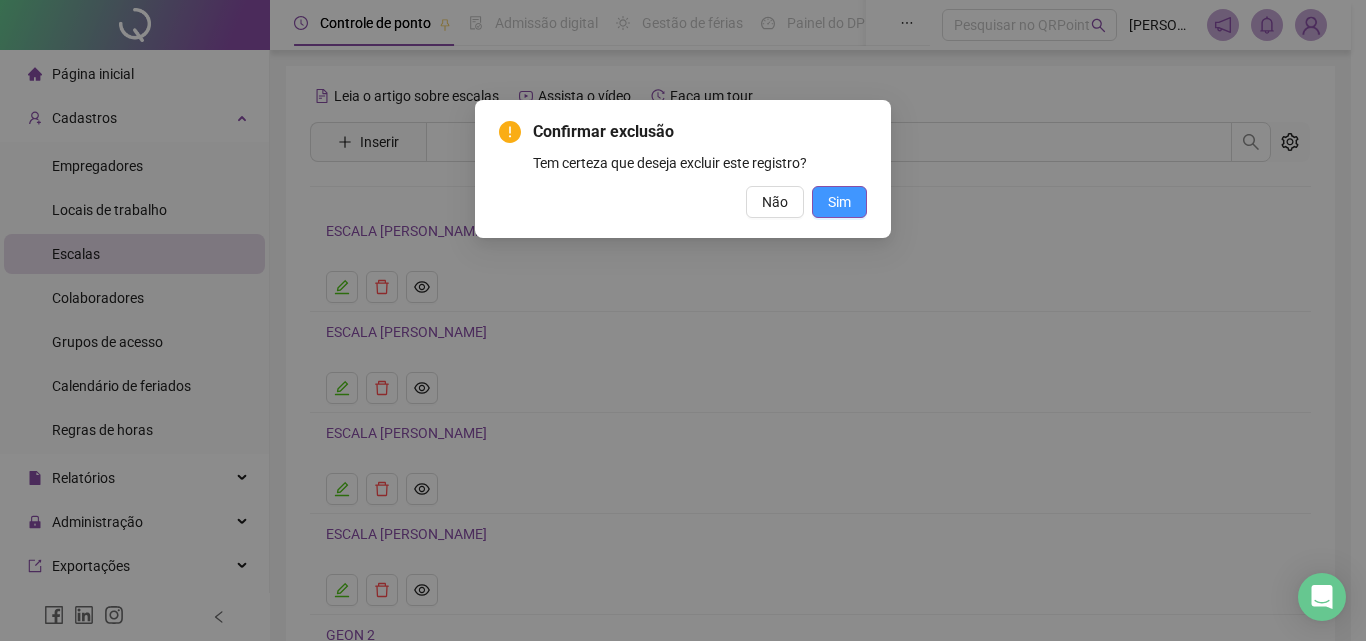click on "Sim" at bounding box center (839, 202) 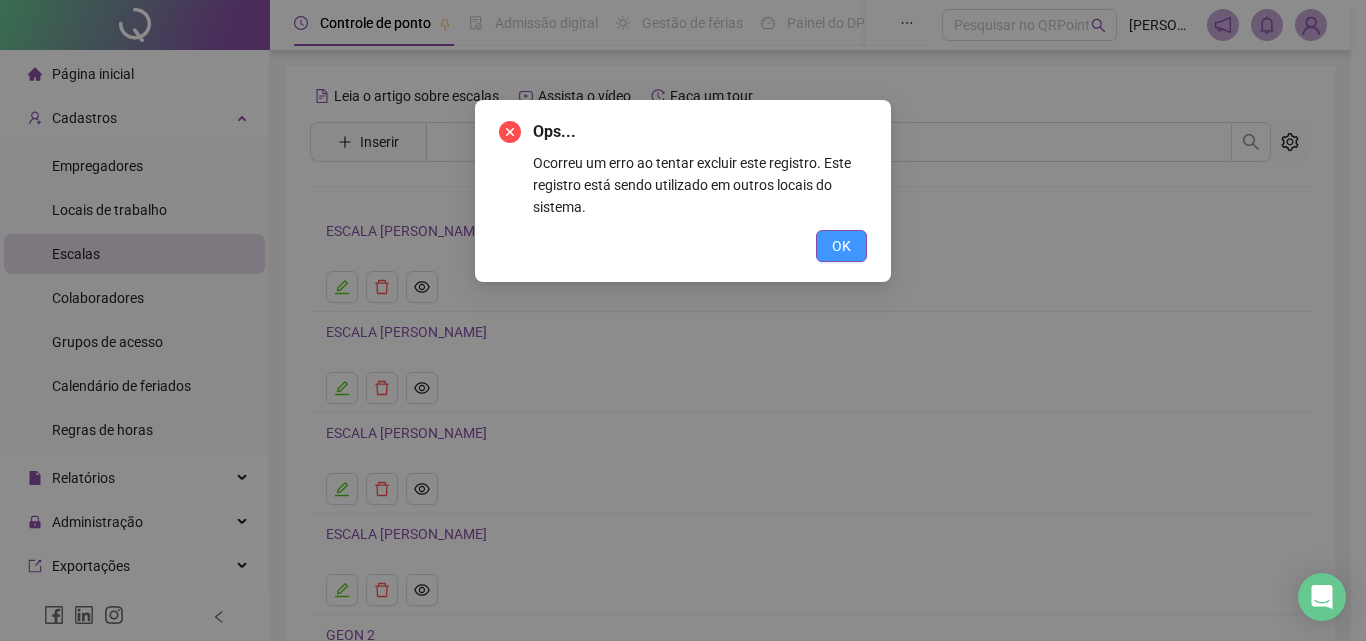 click on "OK" at bounding box center [841, 246] 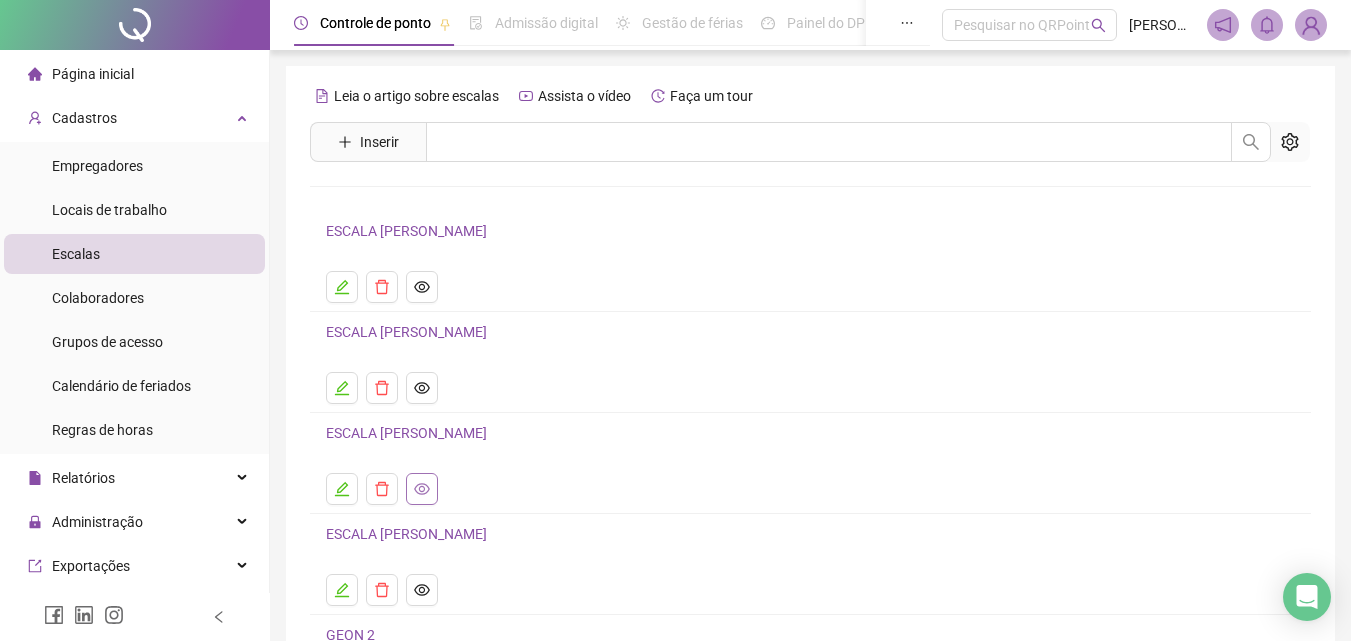 click 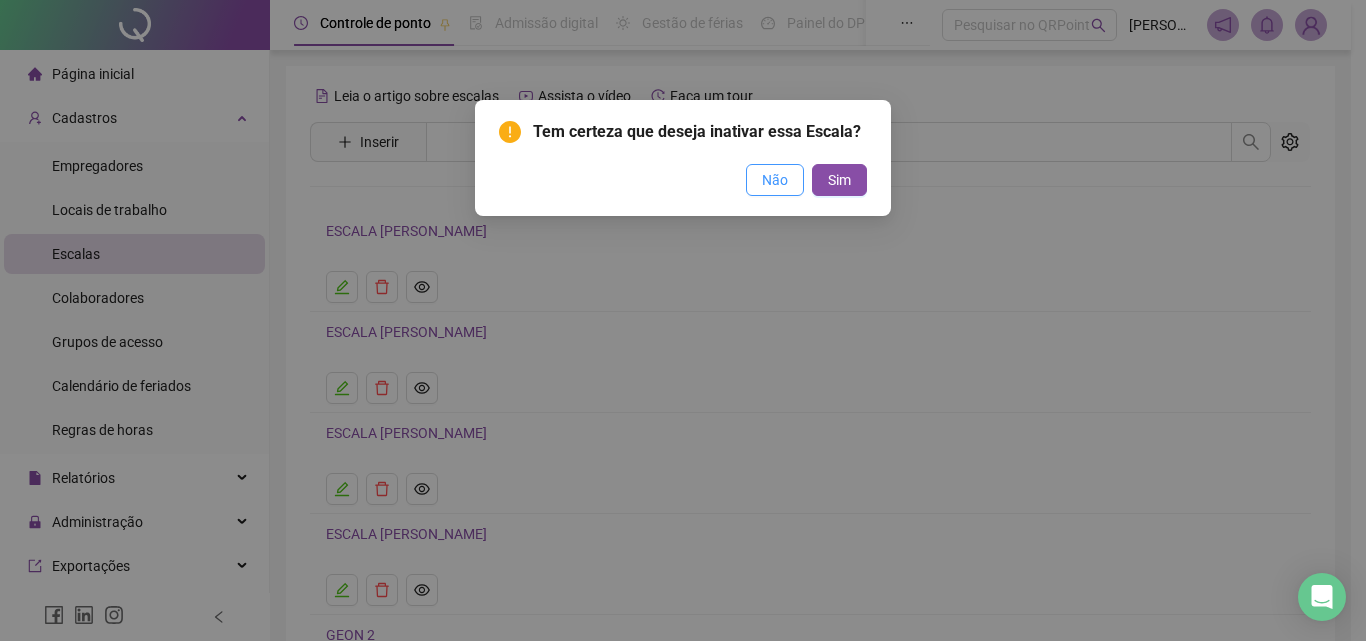 click on "Não" at bounding box center (775, 180) 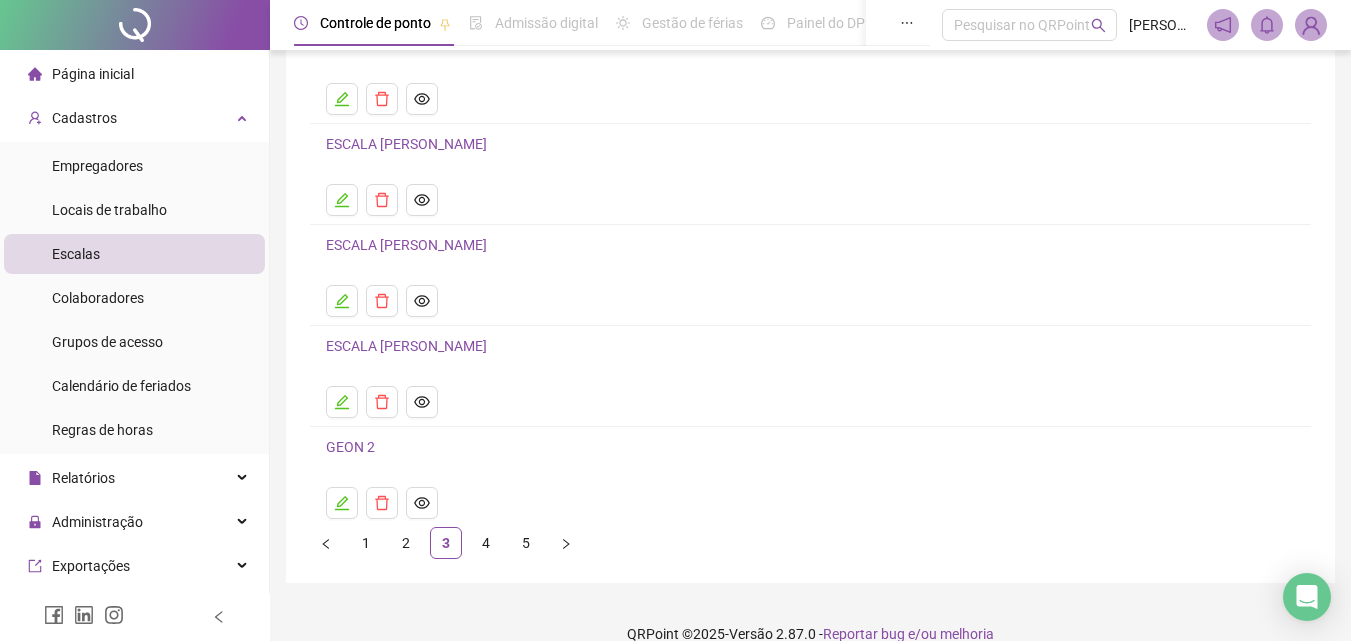 scroll, scrollTop: 189, scrollLeft: 0, axis: vertical 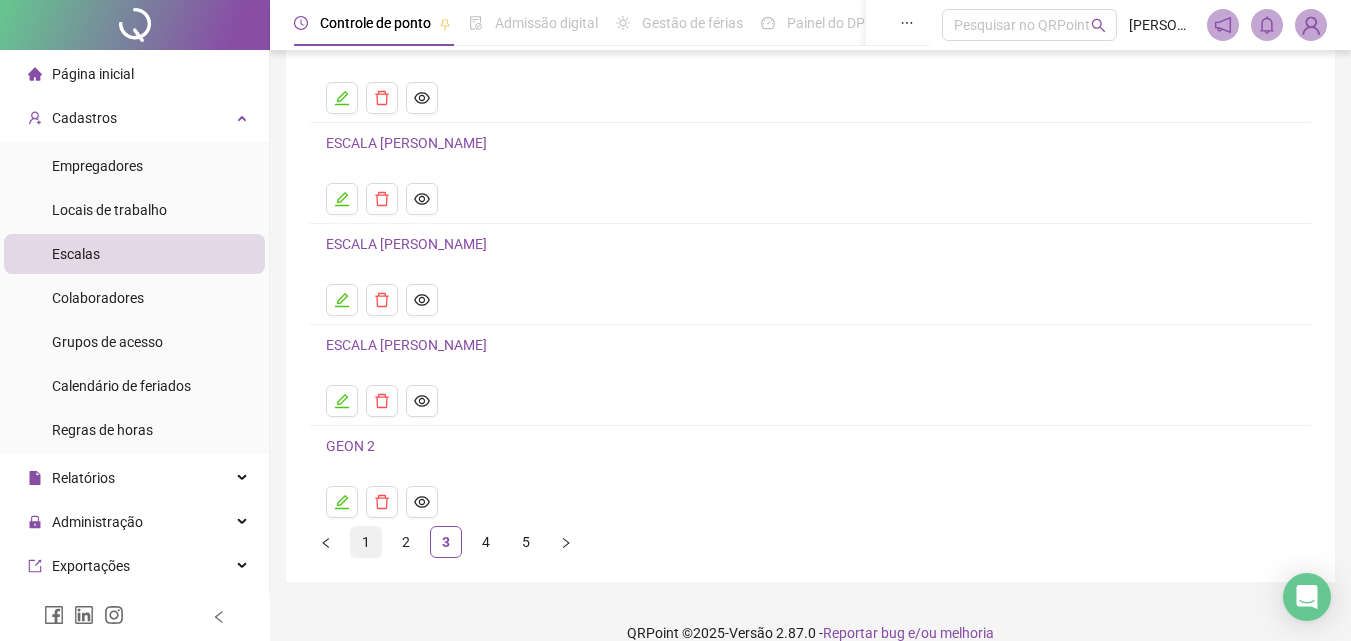 click on "1" at bounding box center (366, 542) 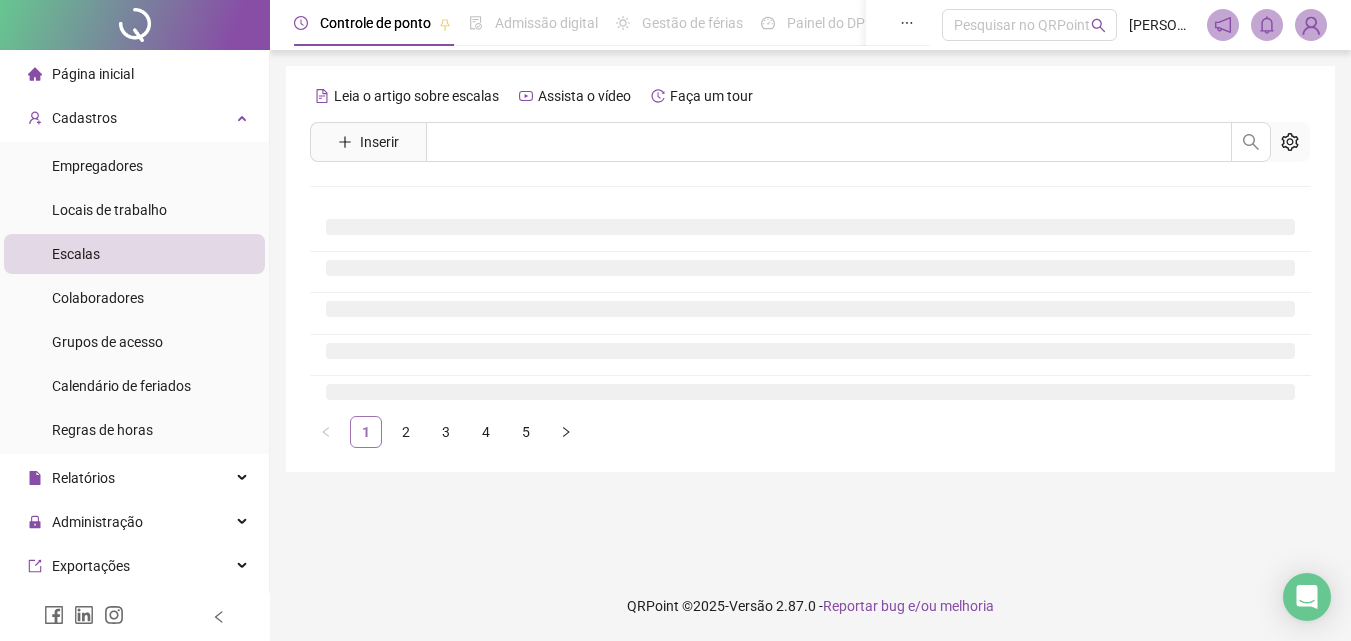 scroll, scrollTop: 0, scrollLeft: 0, axis: both 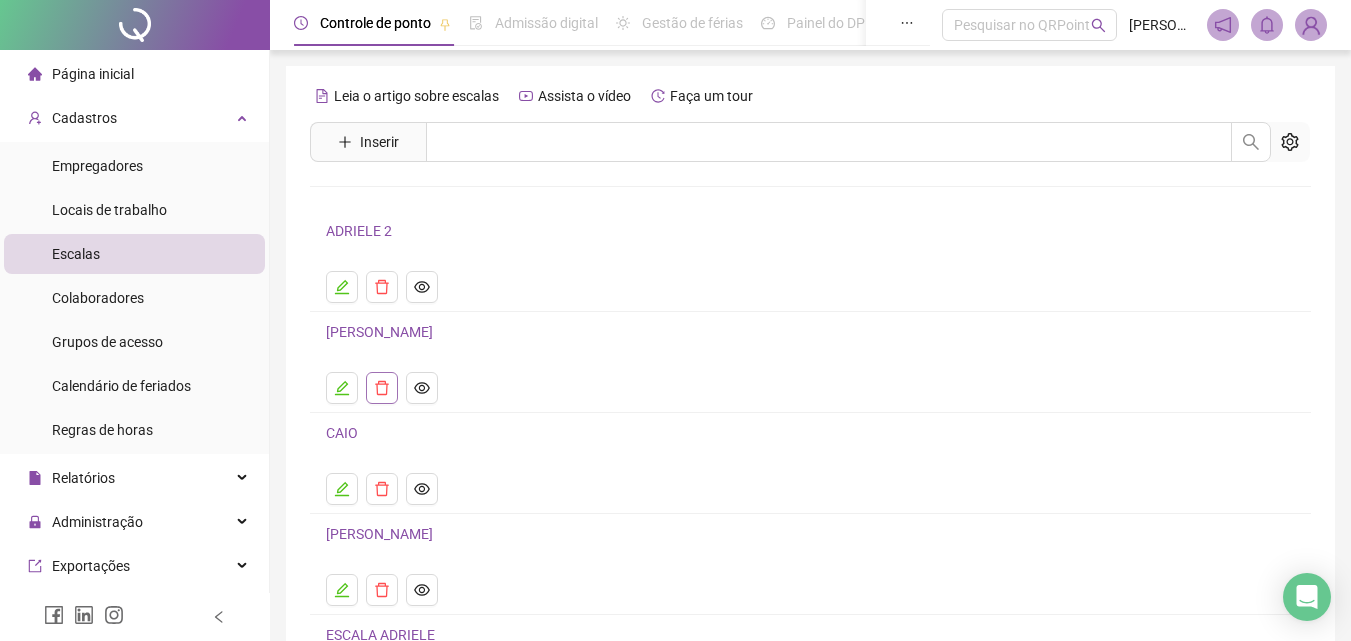 click 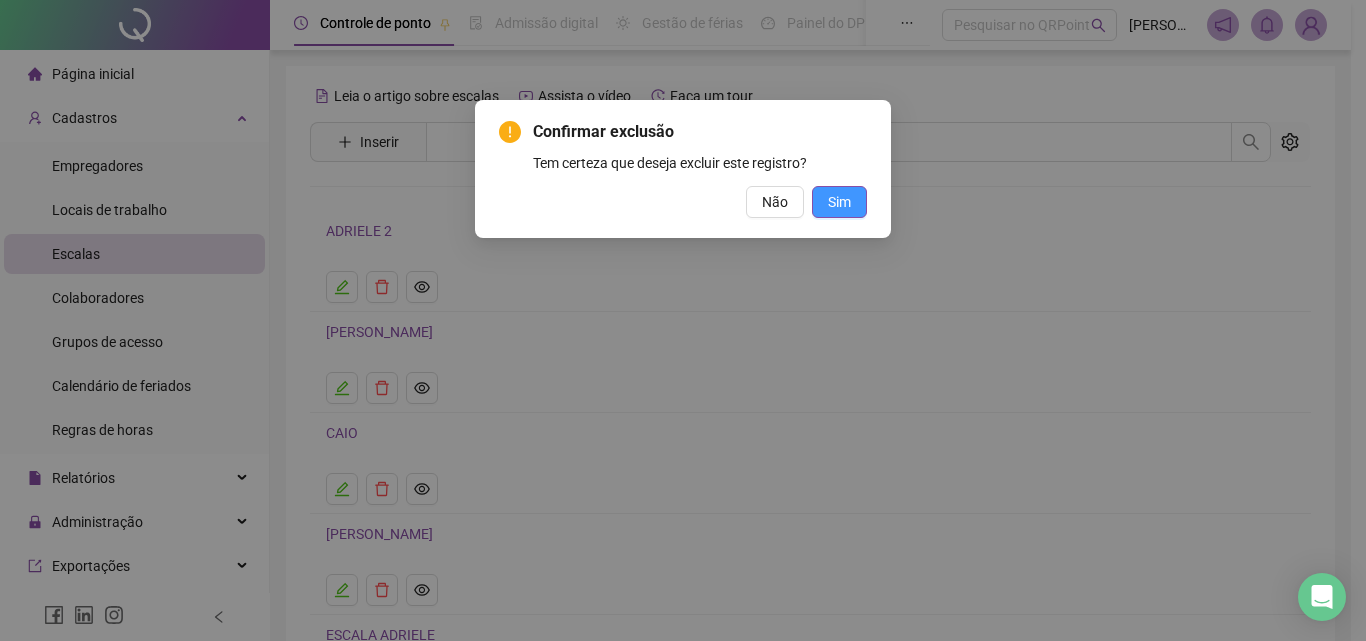 click on "Sim" at bounding box center (839, 202) 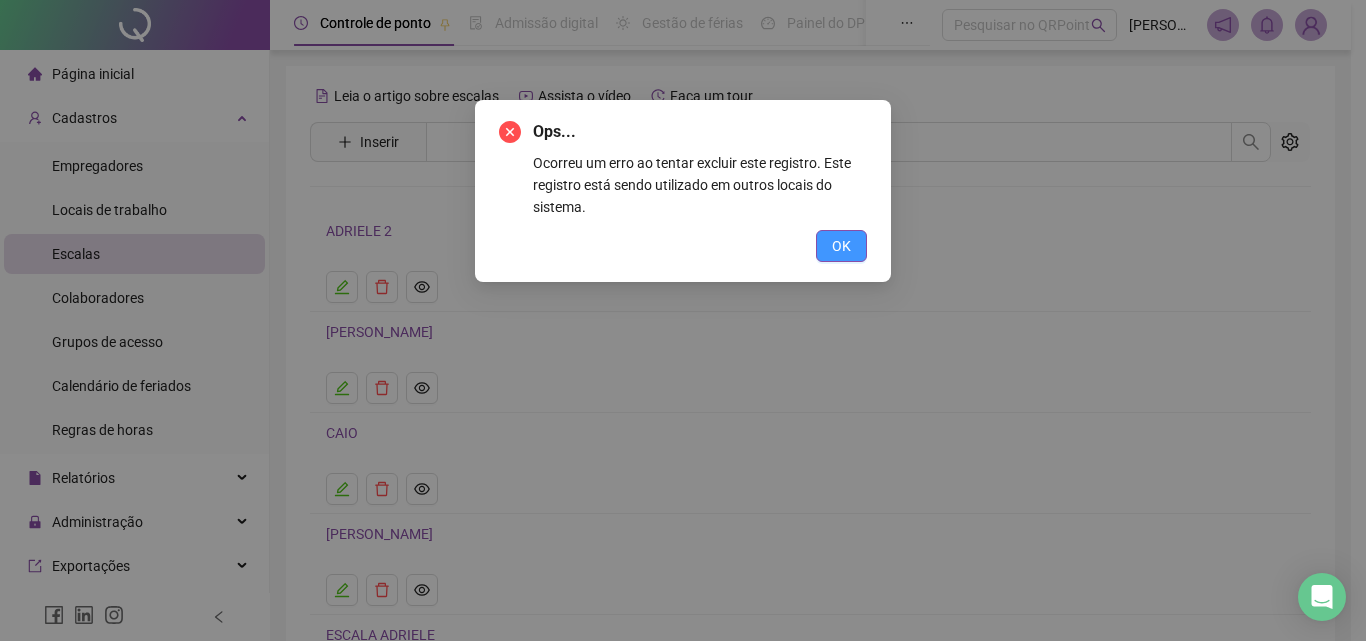 click on "OK" at bounding box center (841, 246) 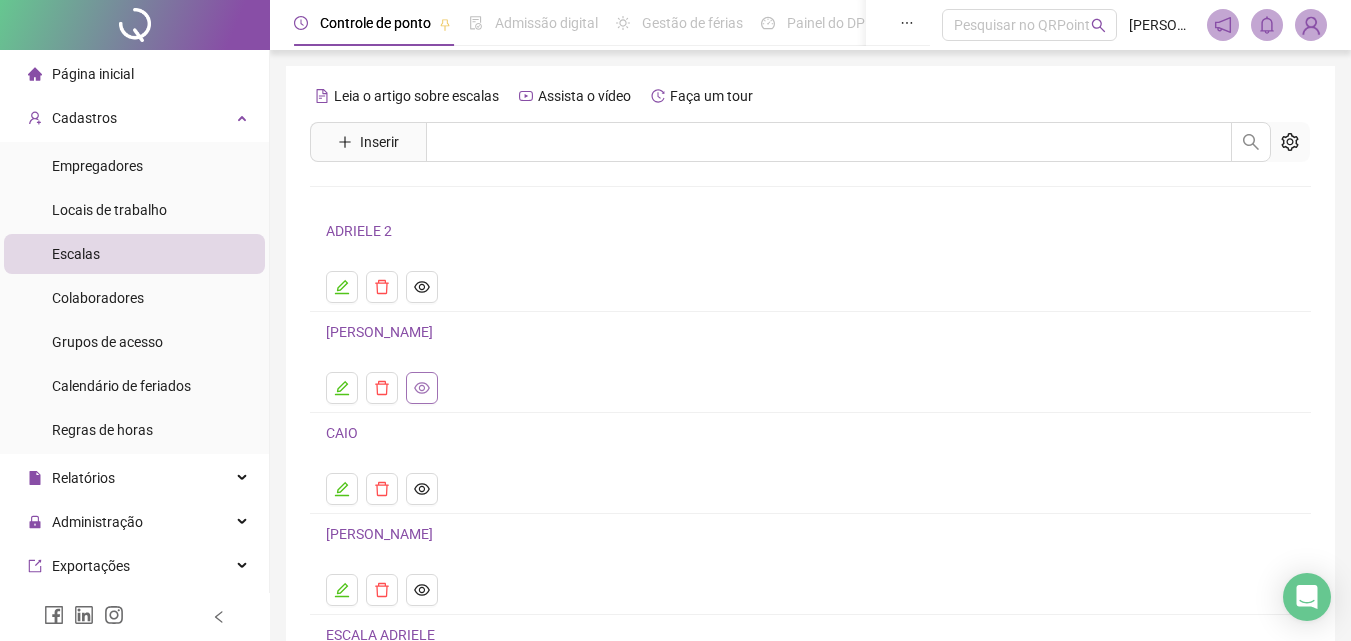 click 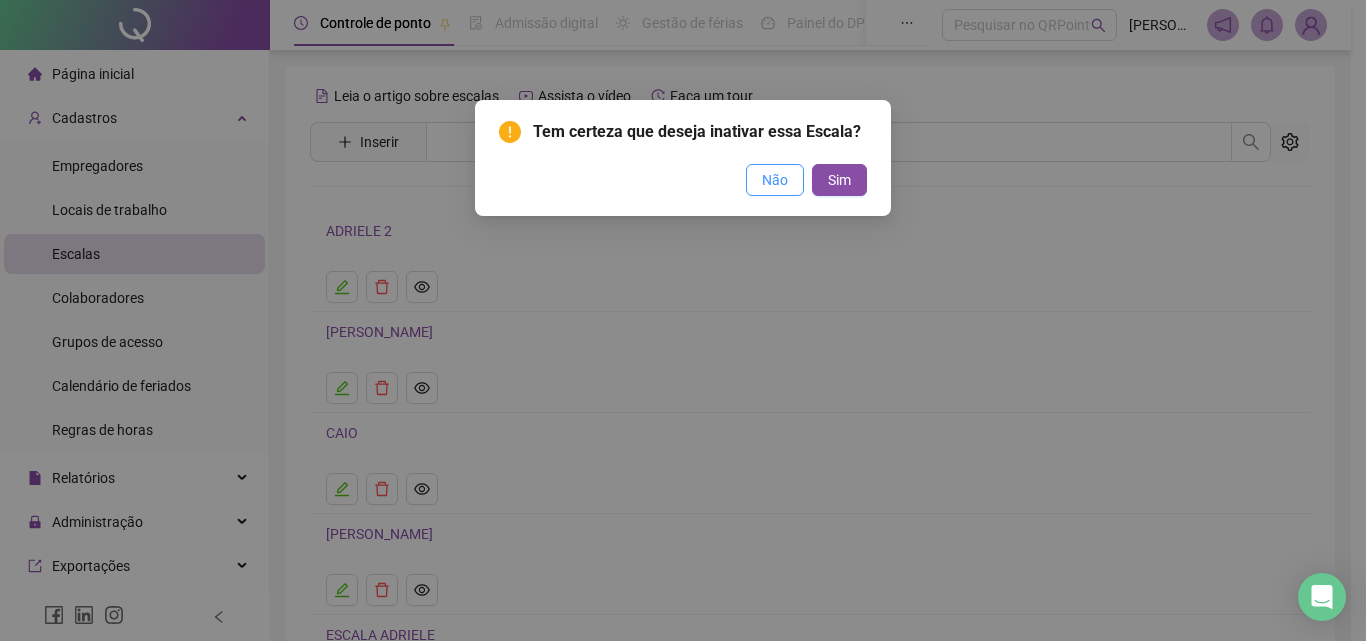 click on "Não" at bounding box center [775, 180] 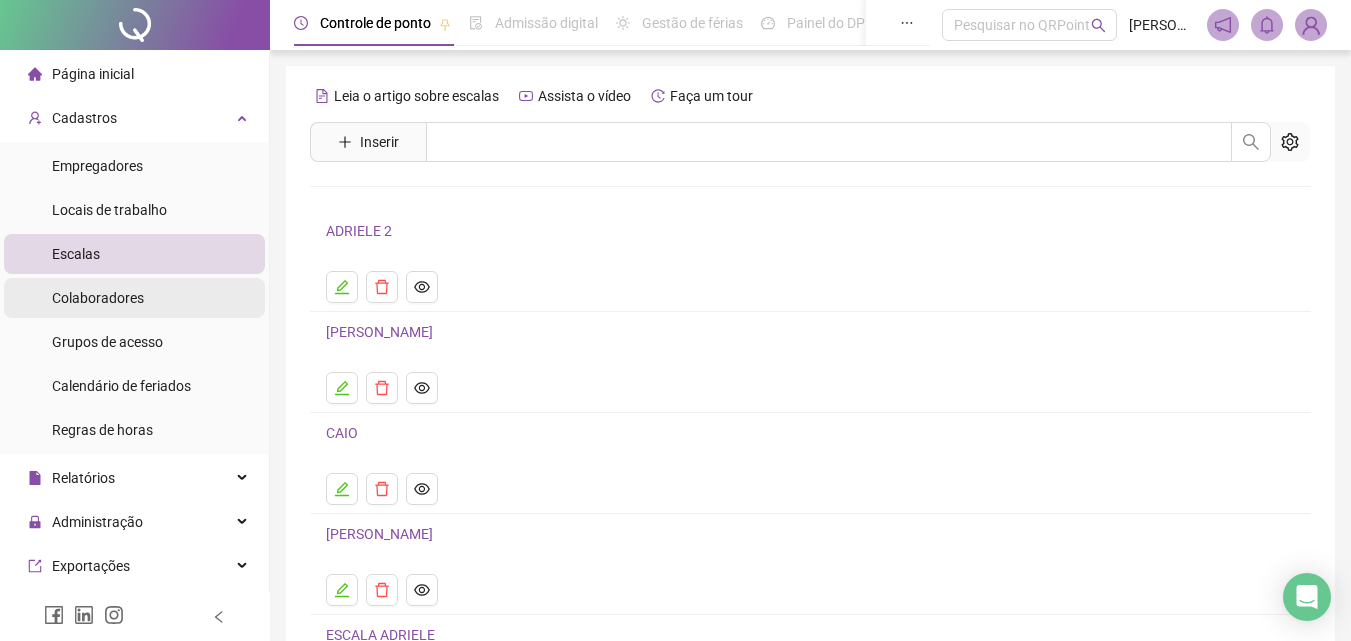 click on "Colaboradores" at bounding box center [98, 298] 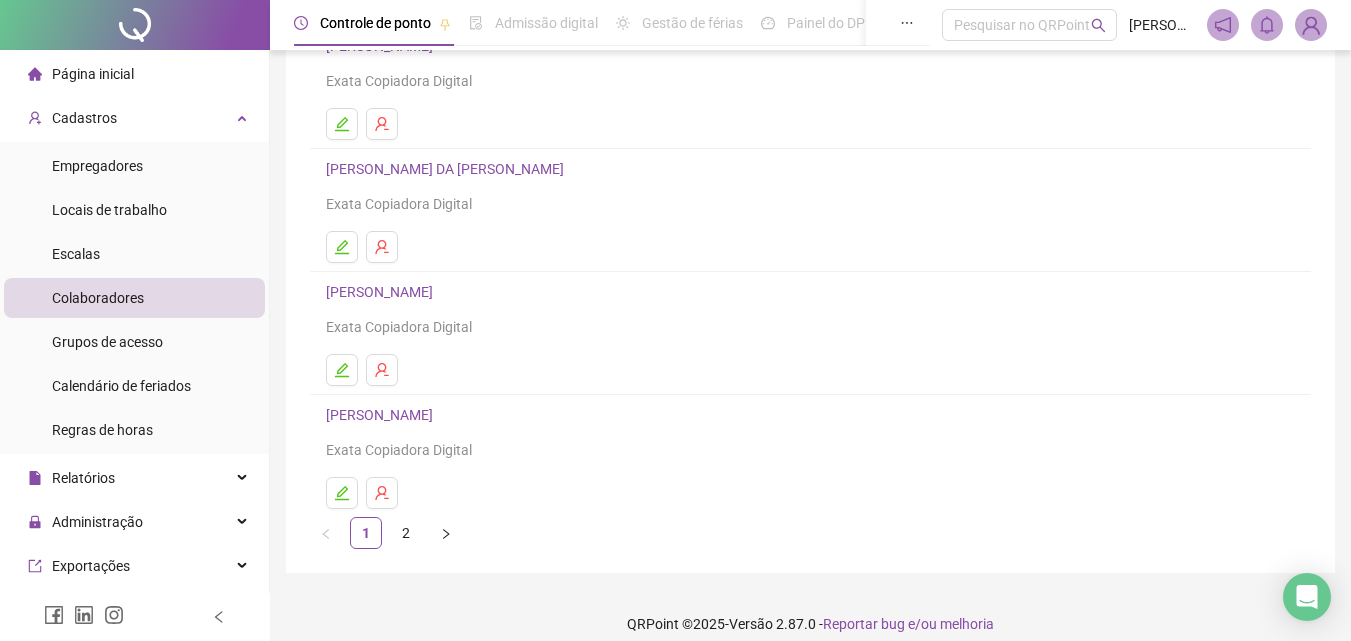 scroll, scrollTop: 323, scrollLeft: 0, axis: vertical 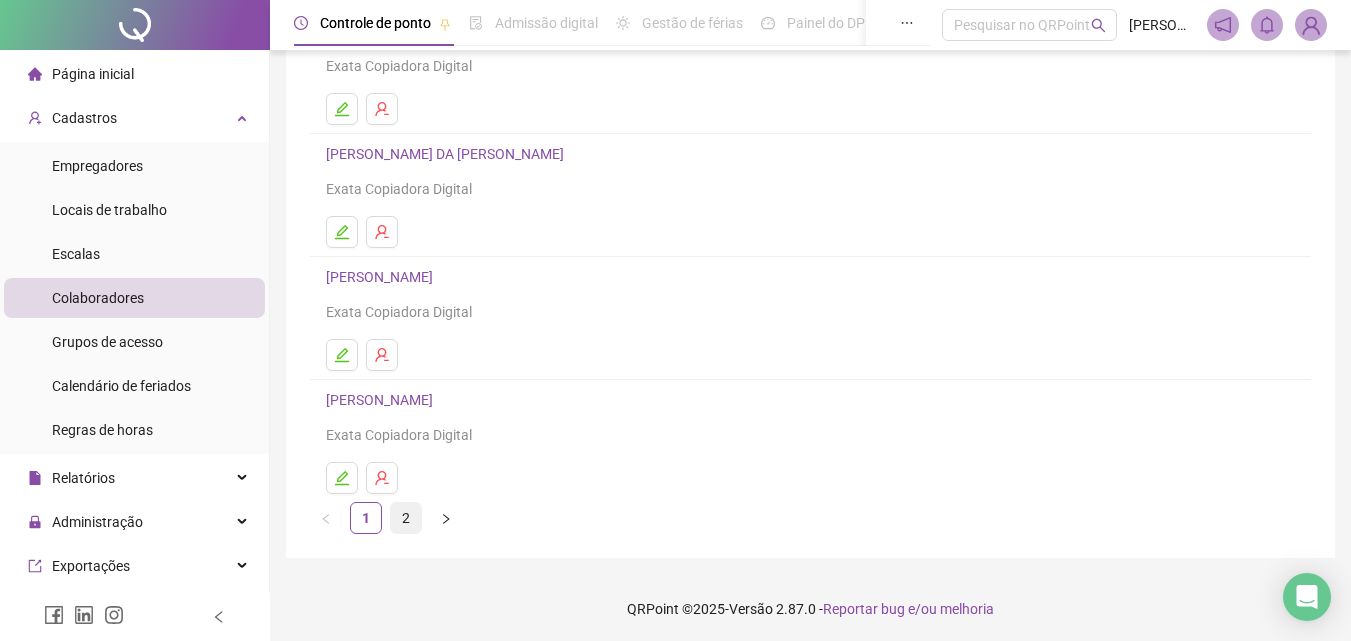 click on "2" at bounding box center [406, 518] 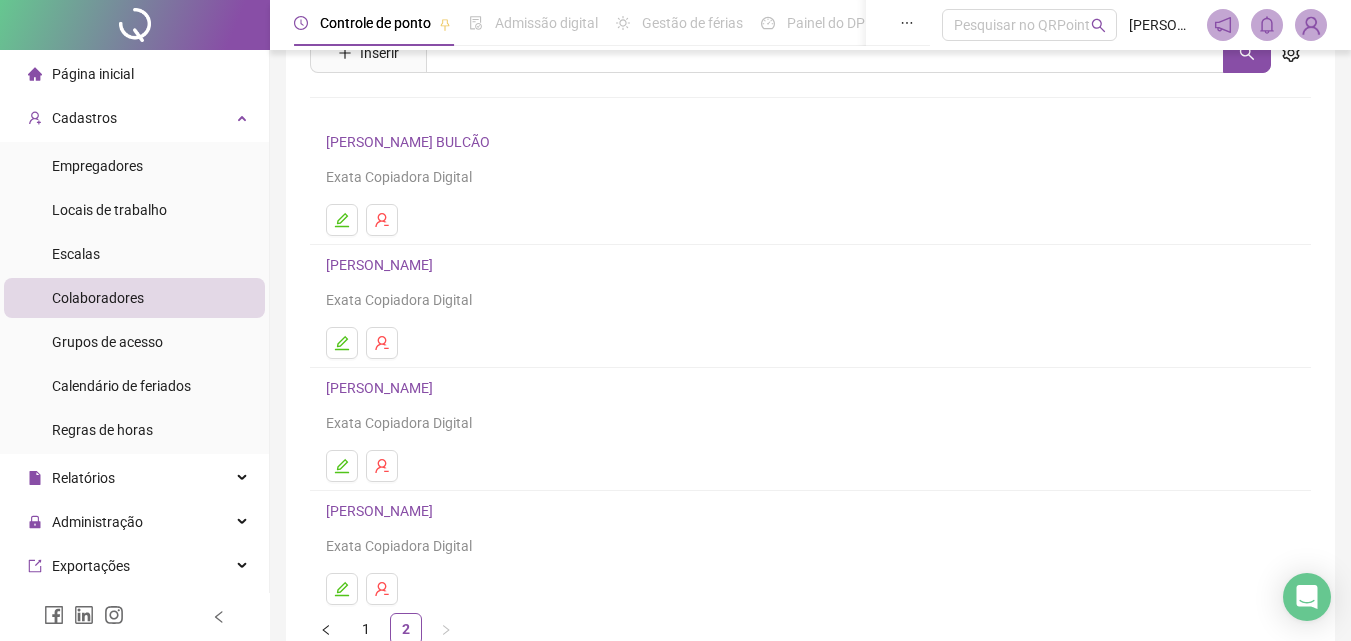 scroll, scrollTop: 56, scrollLeft: 0, axis: vertical 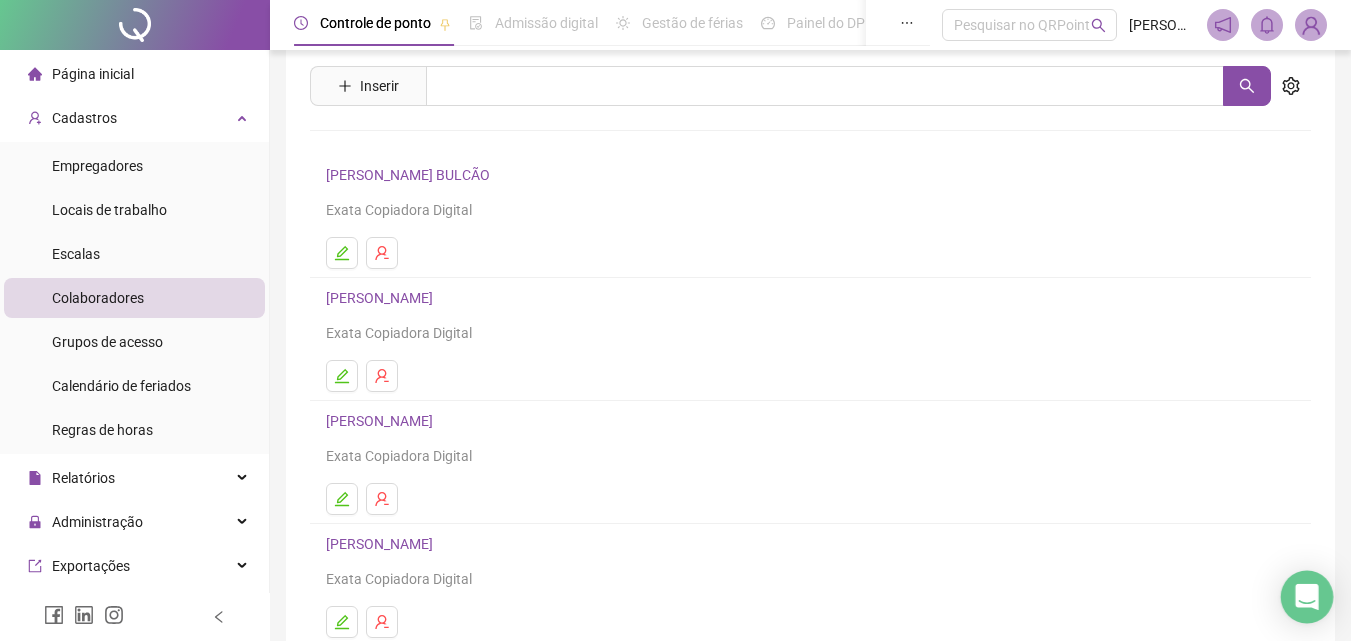 click 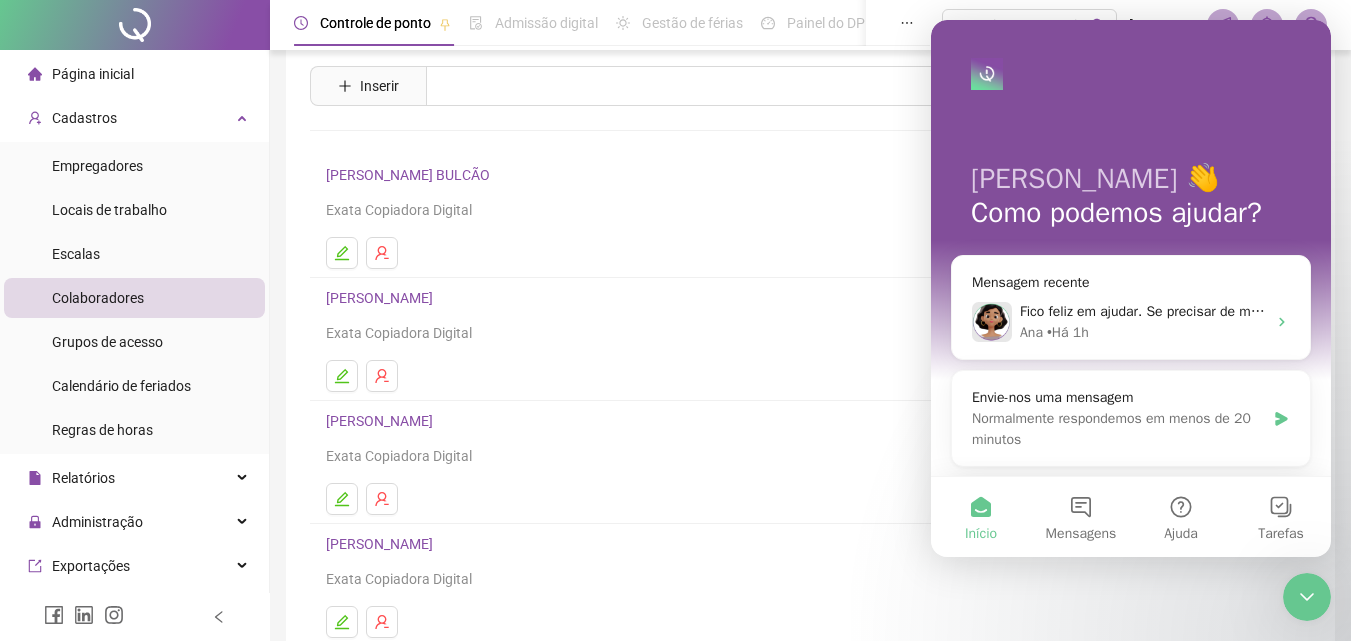scroll, scrollTop: 0, scrollLeft: 0, axis: both 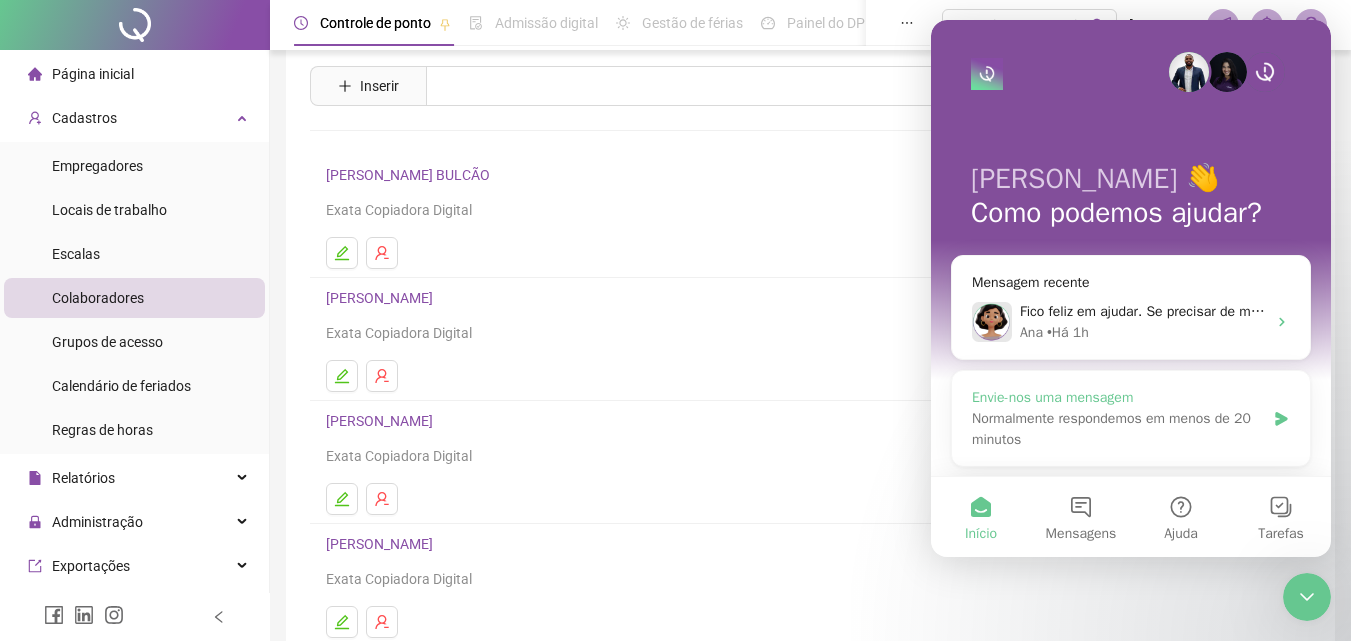 click on "Normalmente respondemos em menos de 20 minutos" at bounding box center (1118, 429) 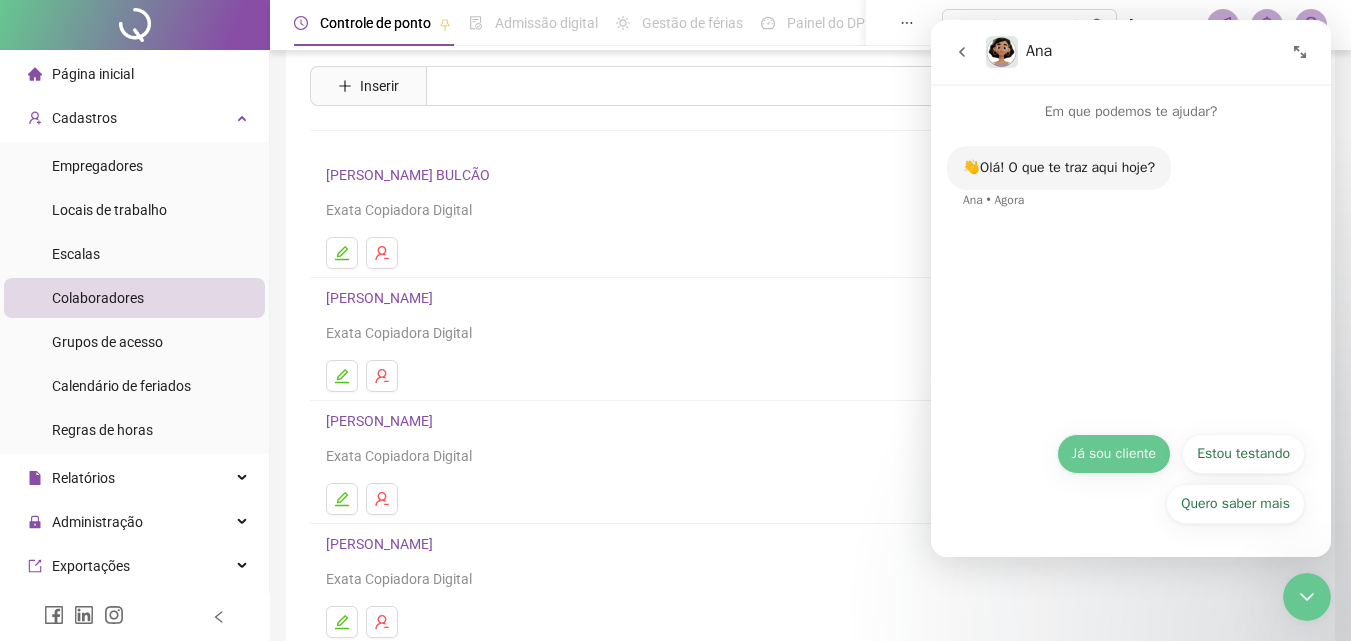 click on "Já sou cliente" at bounding box center [1114, 454] 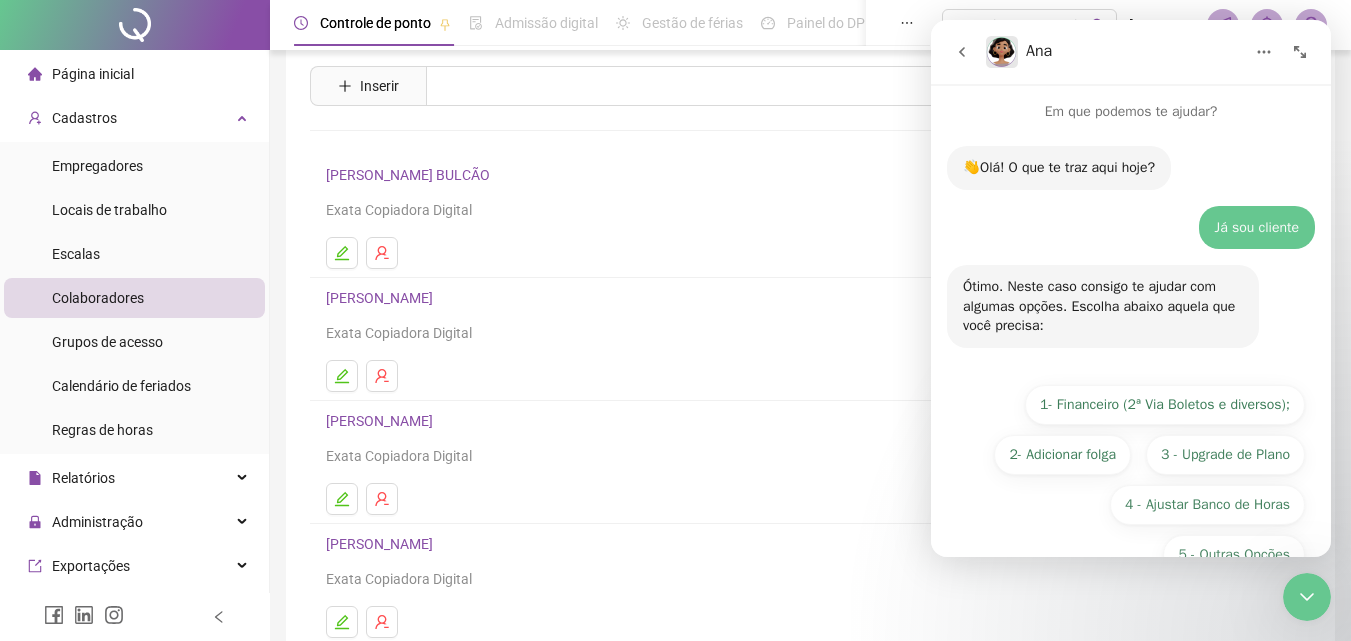 scroll, scrollTop: 51, scrollLeft: 0, axis: vertical 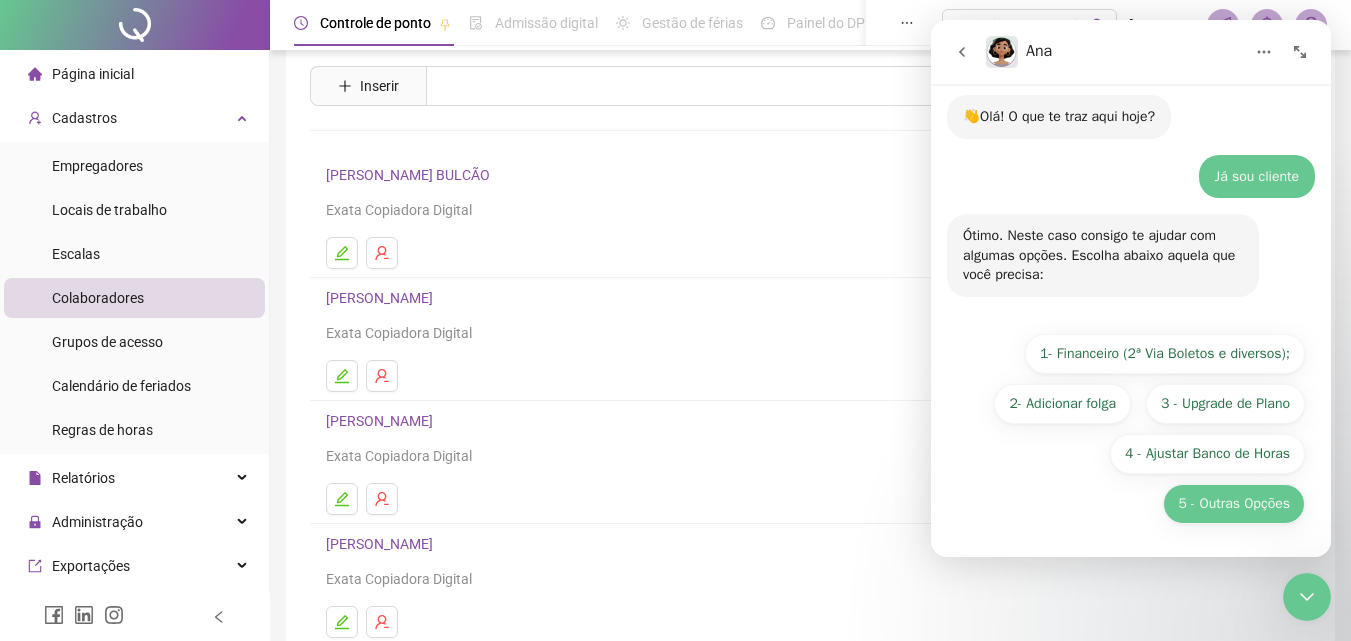 click on "5 - Outras Opções" at bounding box center (1234, 504) 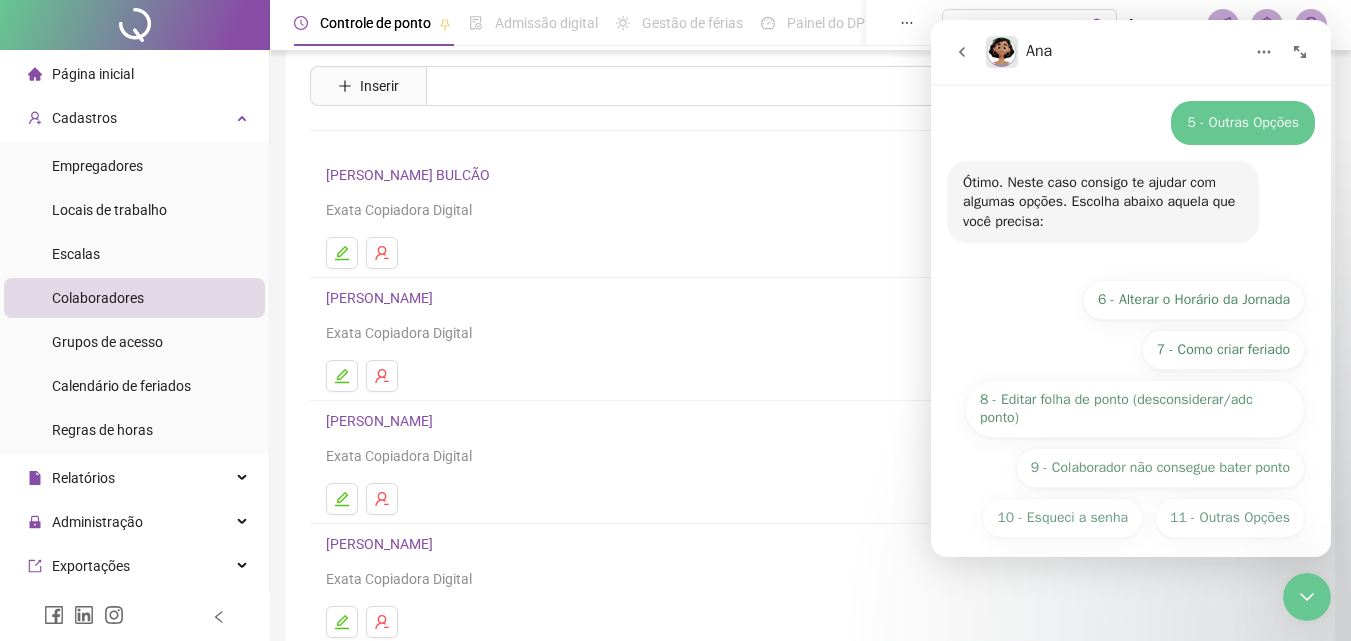 scroll, scrollTop: 277, scrollLeft: 0, axis: vertical 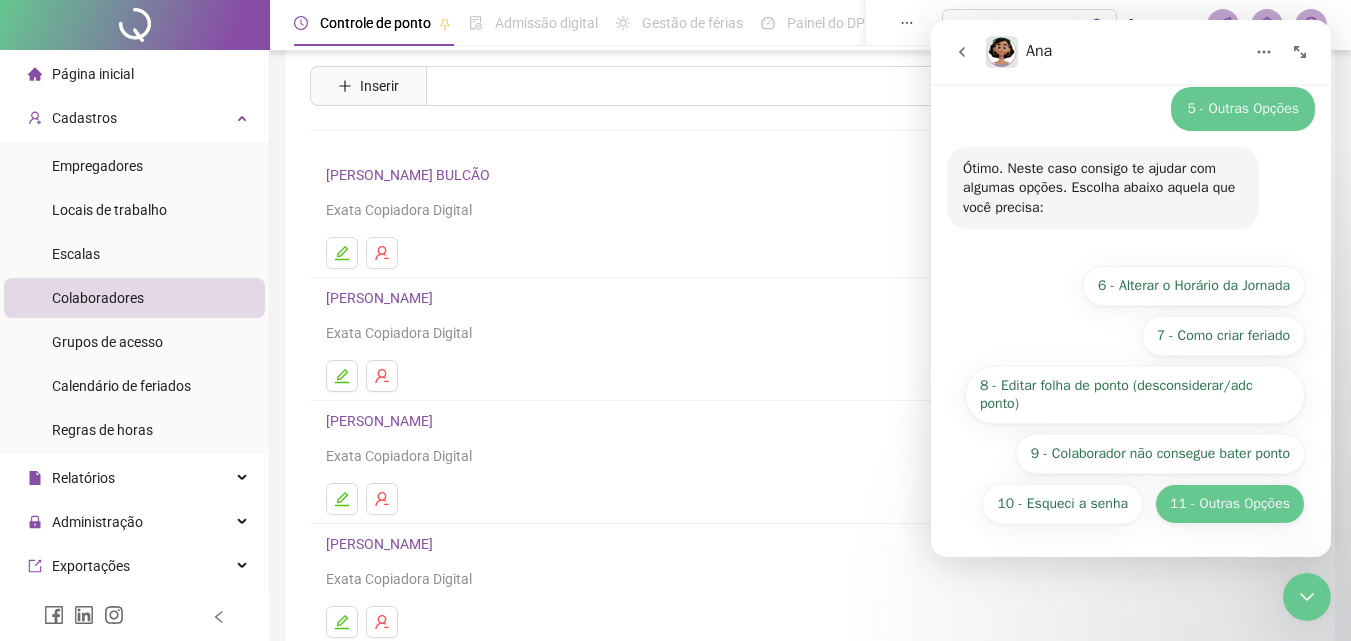 click on "11 - Outras Opções" at bounding box center [1230, 504] 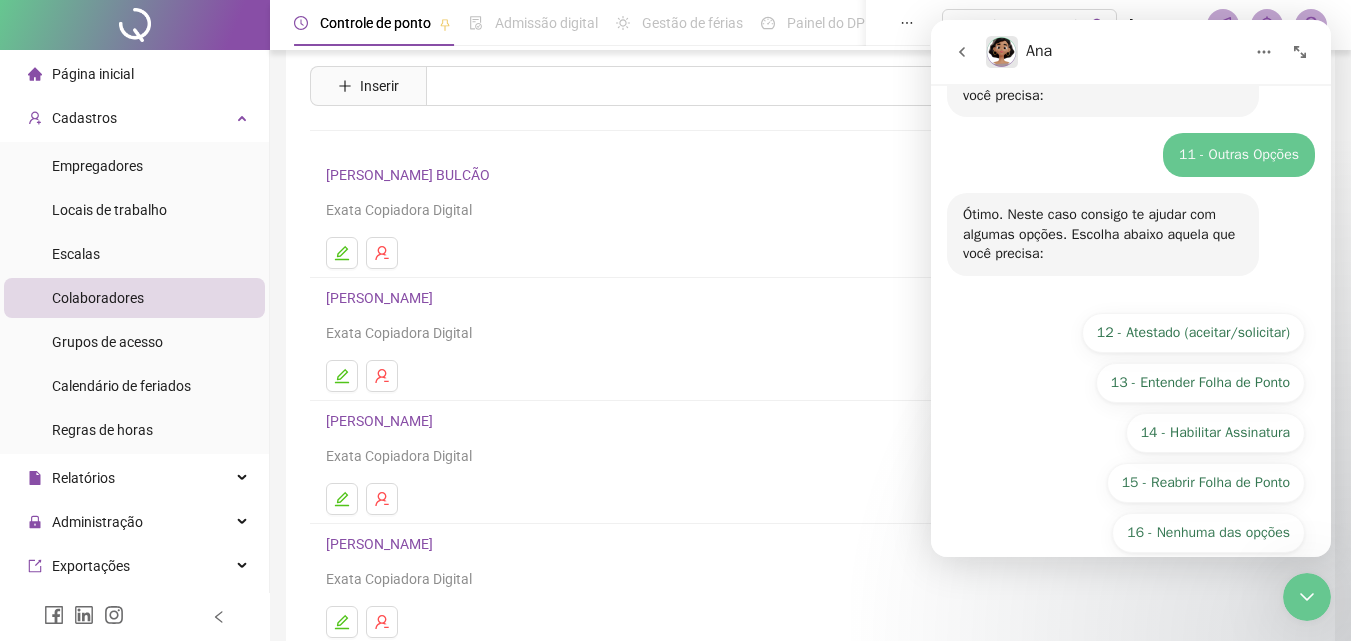scroll, scrollTop: 418, scrollLeft: 0, axis: vertical 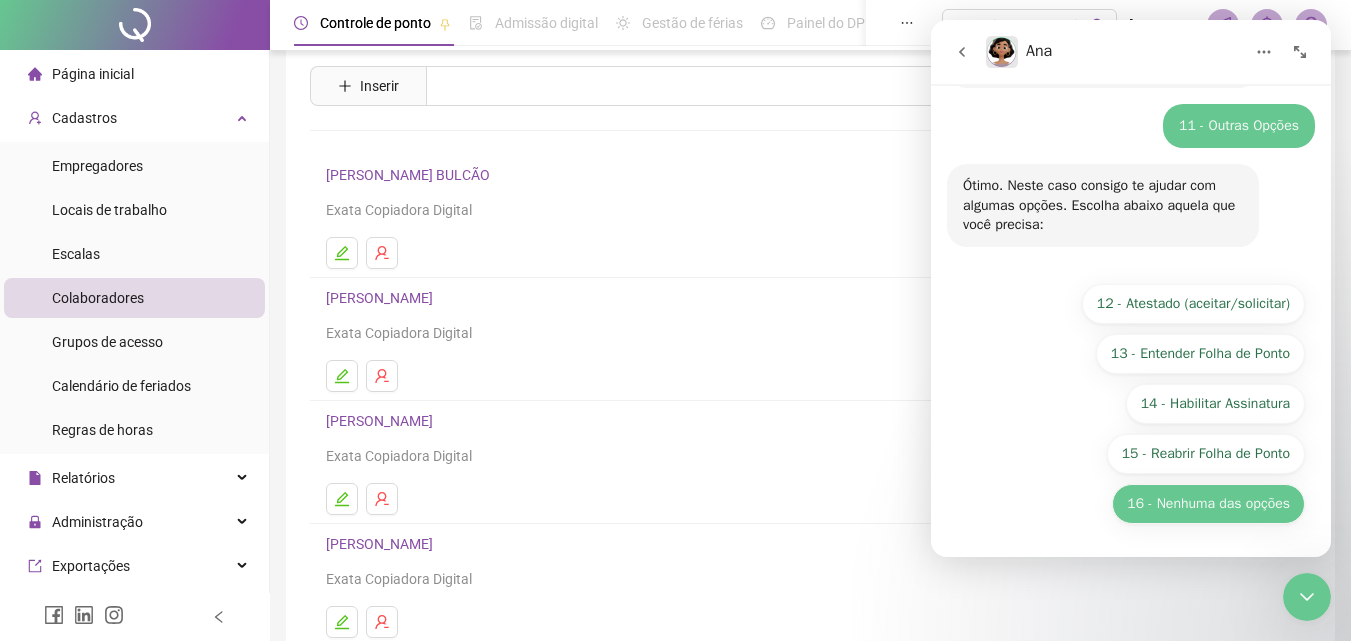 click on "16 - Nenhuma das opções" at bounding box center (1208, 504) 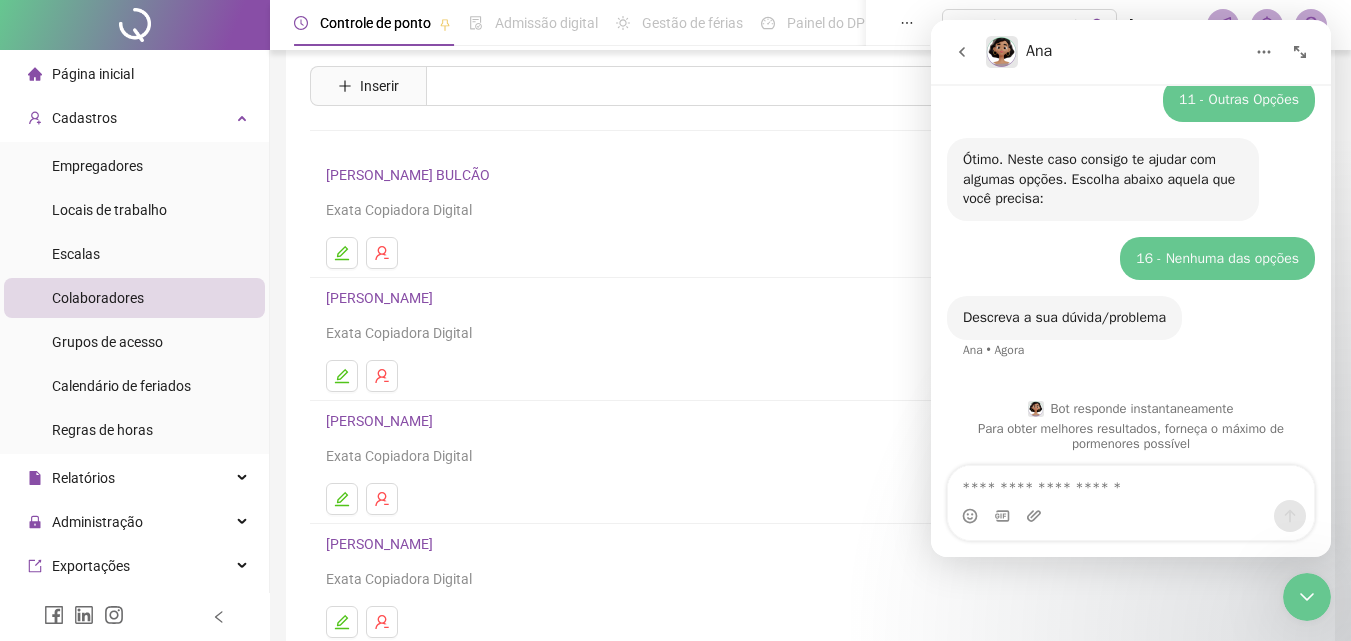 scroll, scrollTop: 450, scrollLeft: 0, axis: vertical 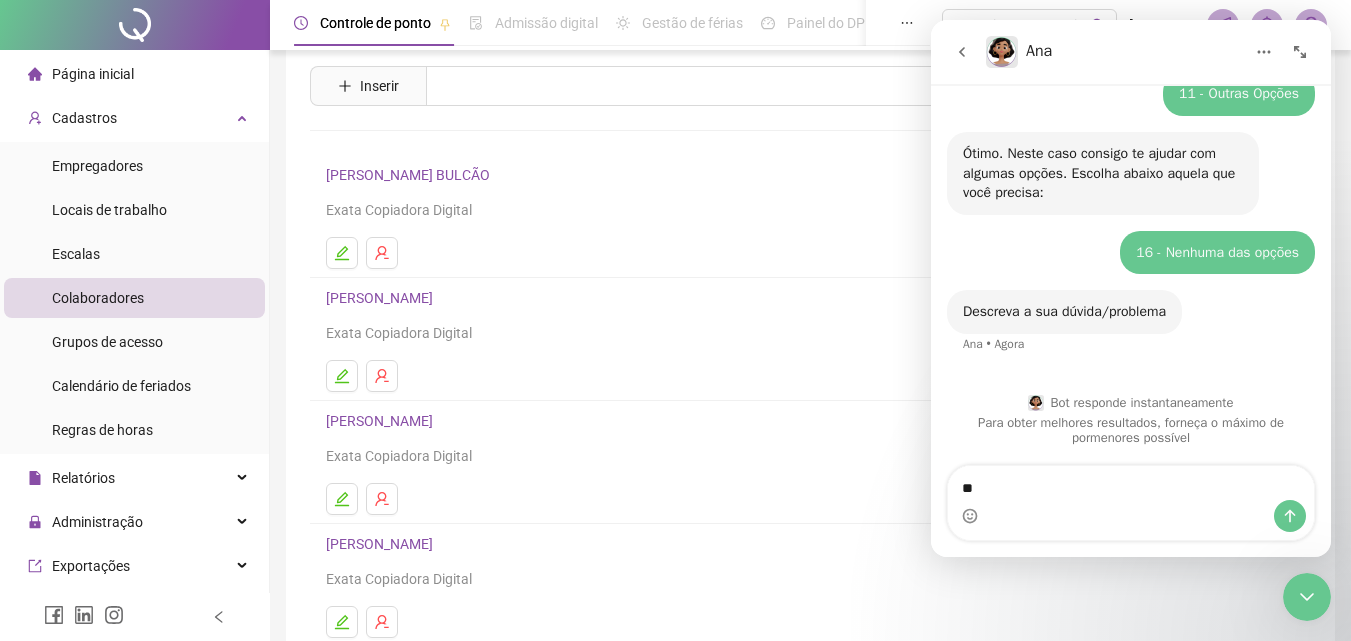 type on "*" 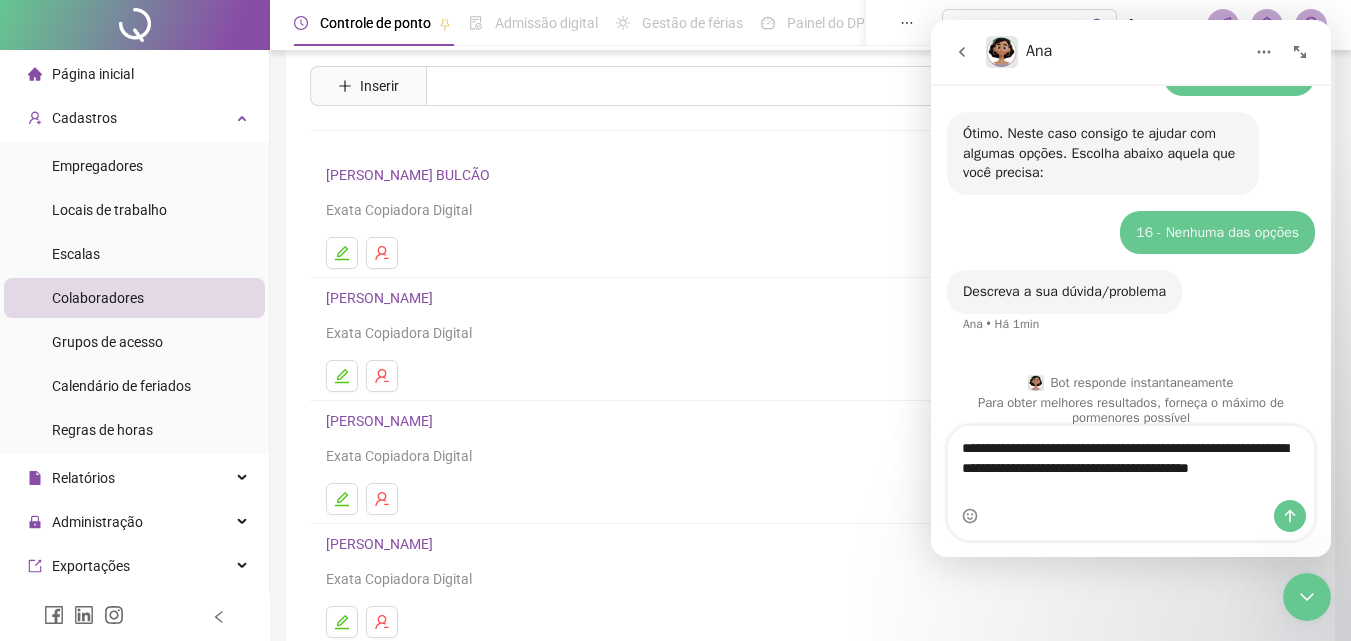 scroll, scrollTop: 490, scrollLeft: 0, axis: vertical 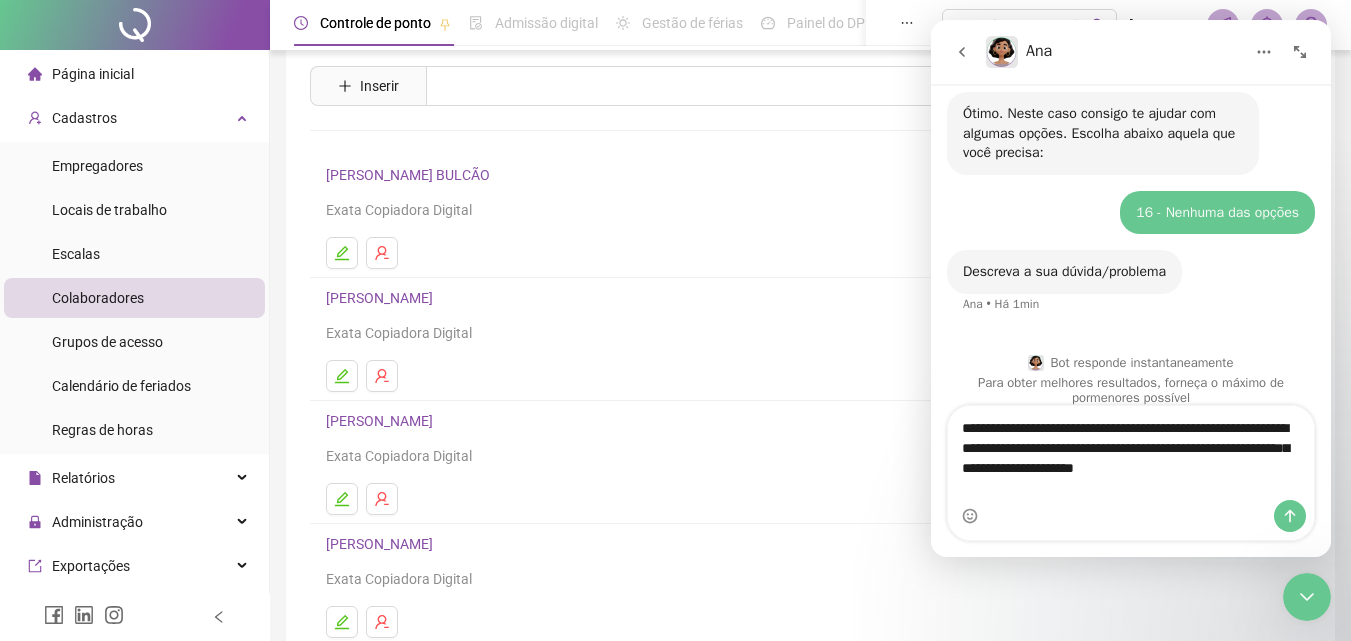 type on "**********" 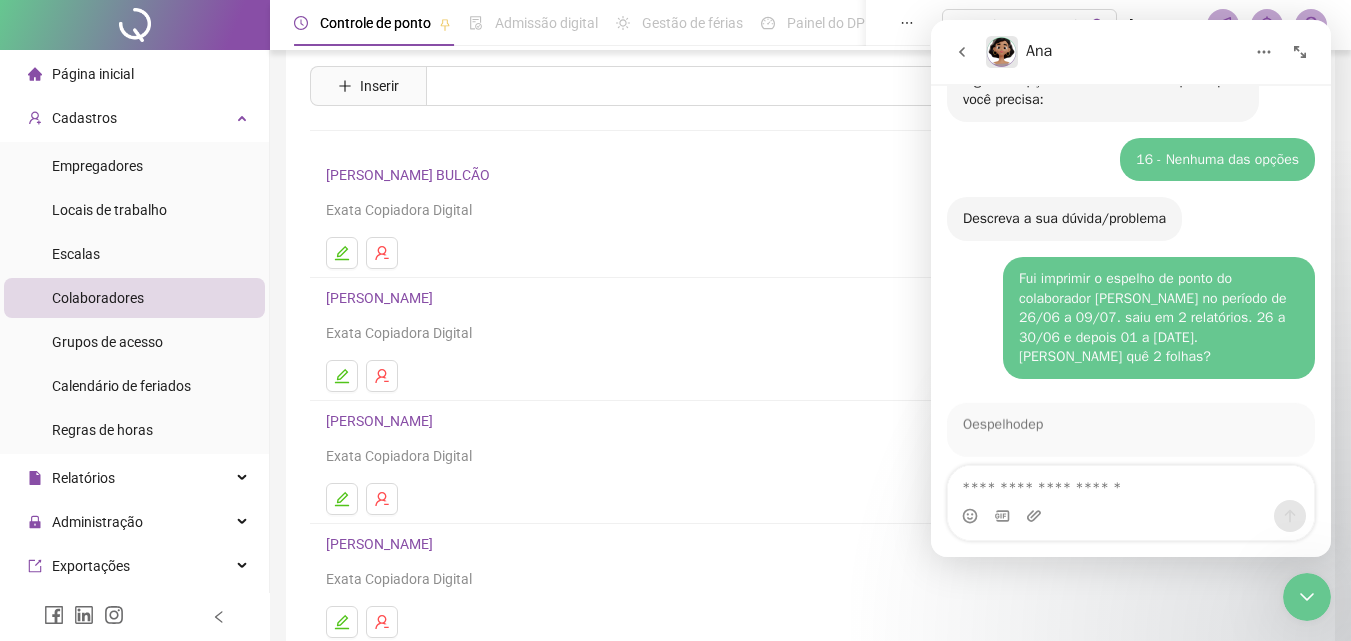 scroll, scrollTop: 568, scrollLeft: 0, axis: vertical 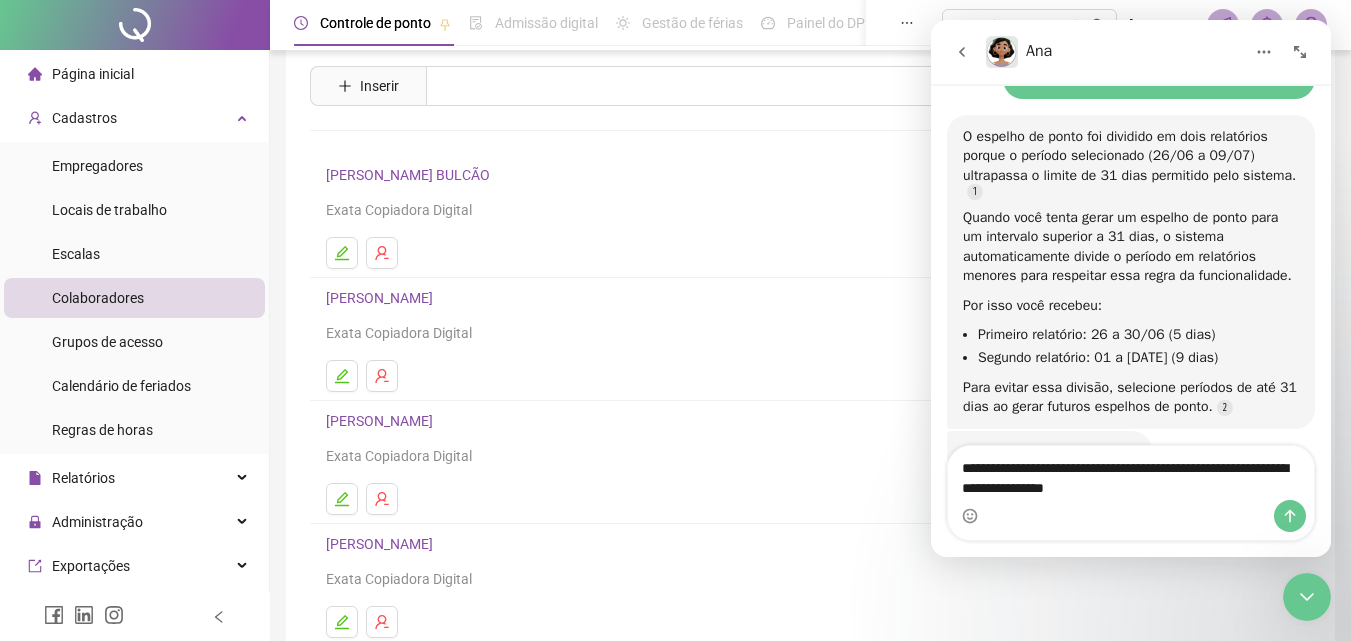 type on "**********" 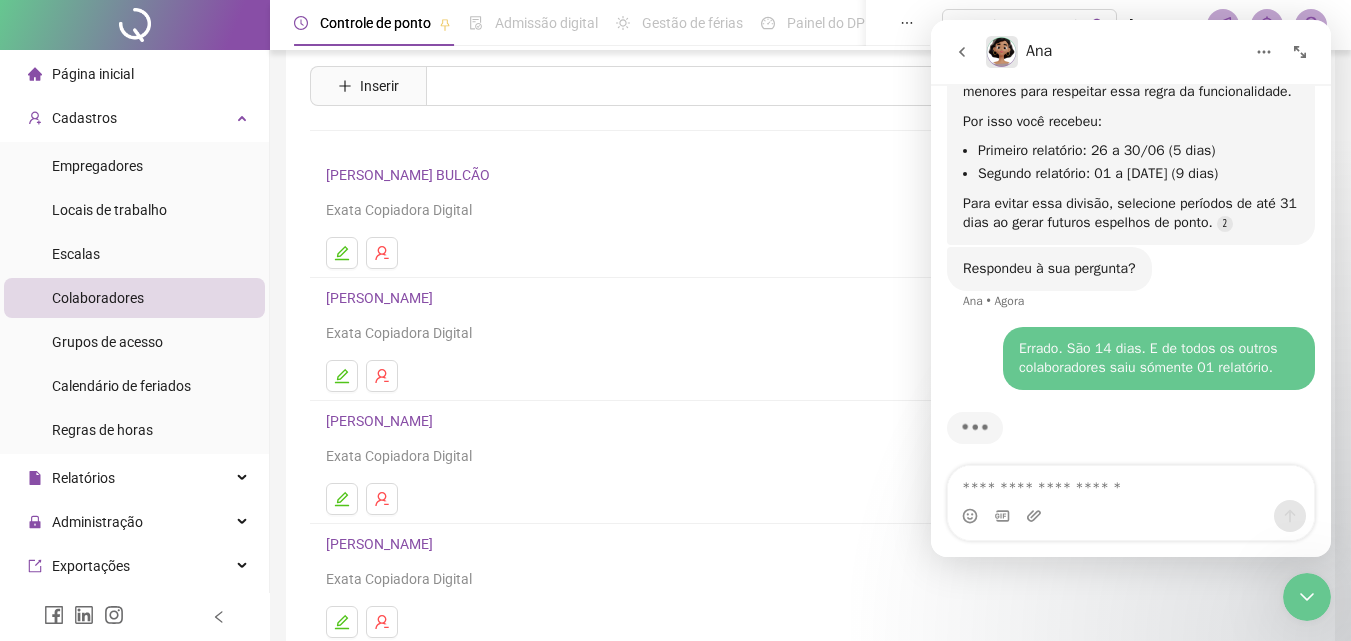 scroll, scrollTop: 1006, scrollLeft: 0, axis: vertical 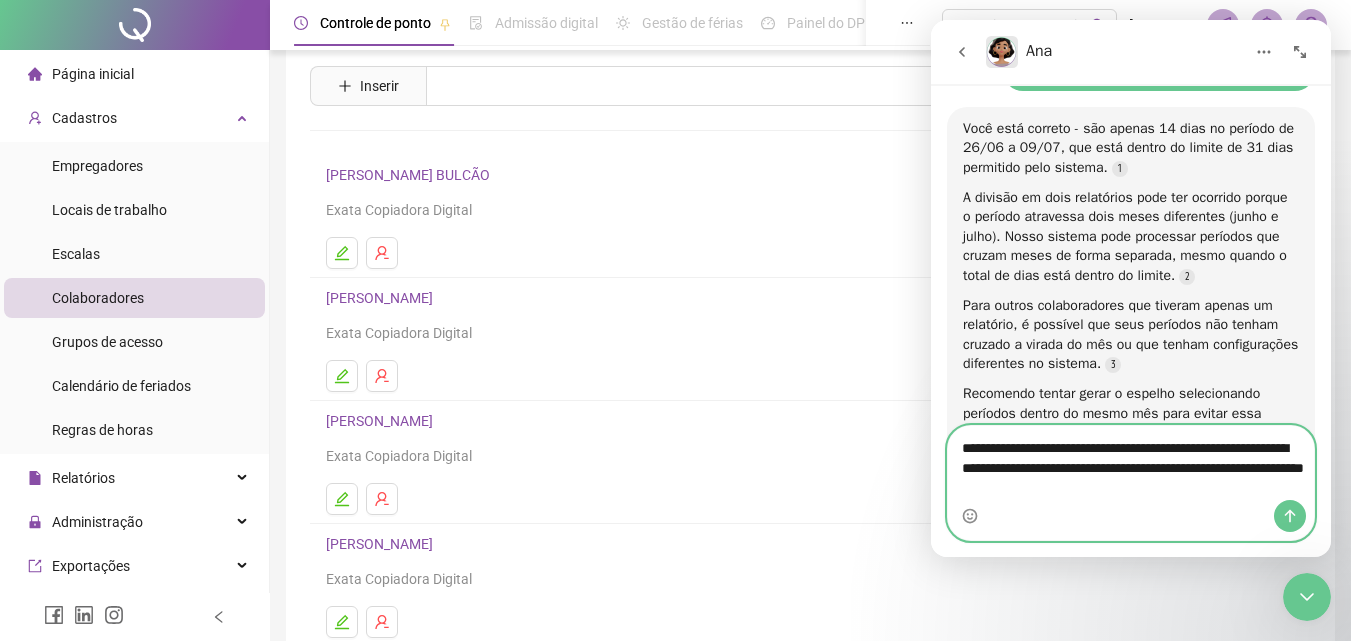 type on "**********" 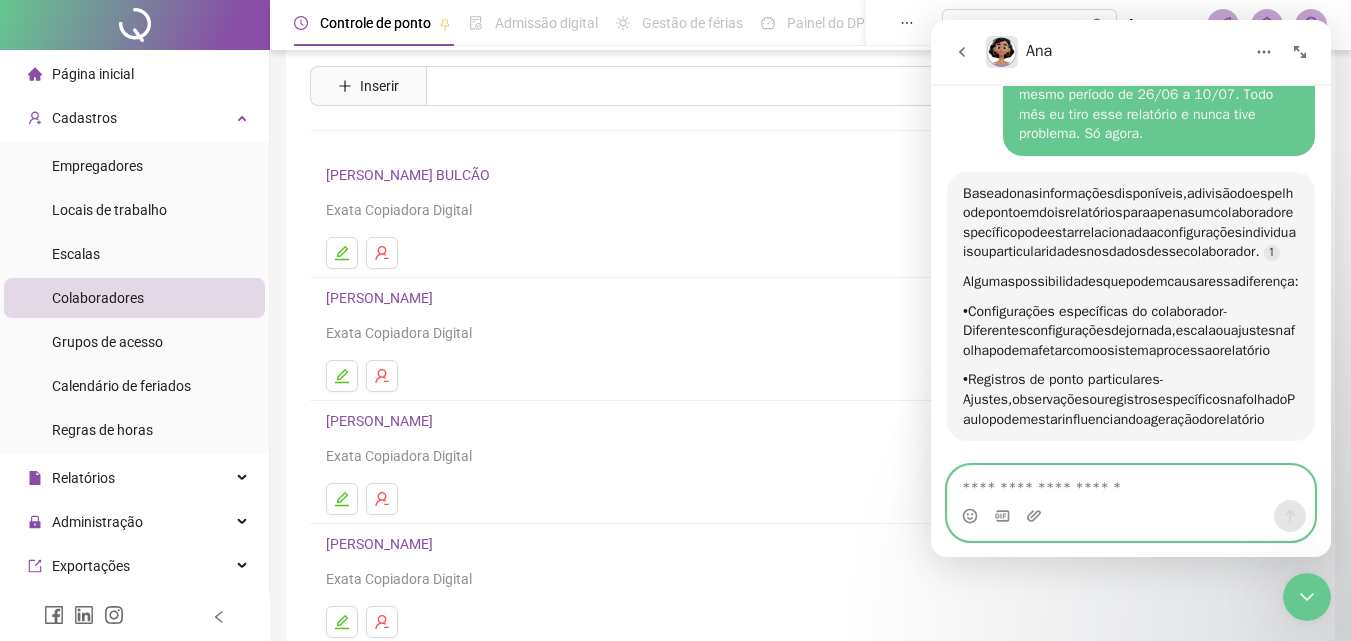 scroll, scrollTop: 1823, scrollLeft: 0, axis: vertical 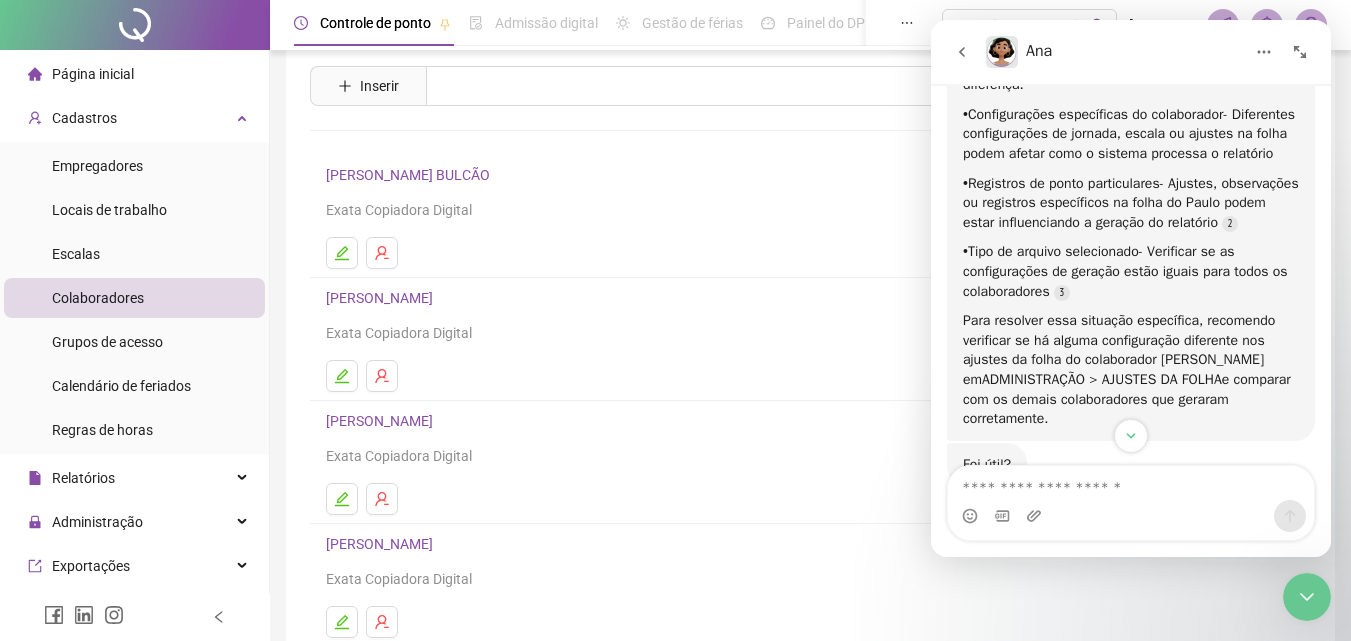 drag, startPoint x: 1328, startPoint y: 442, endPoint x: 1325, endPoint y: 459, distance: 17.262676 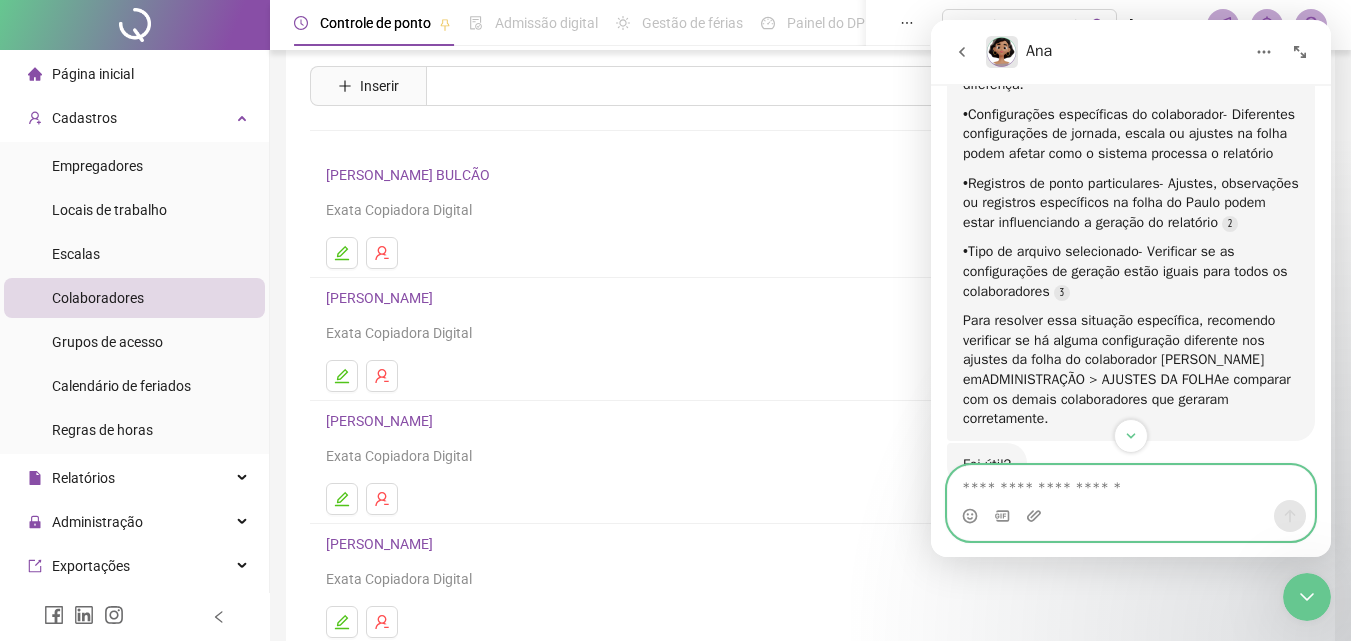 click at bounding box center [1131, 483] 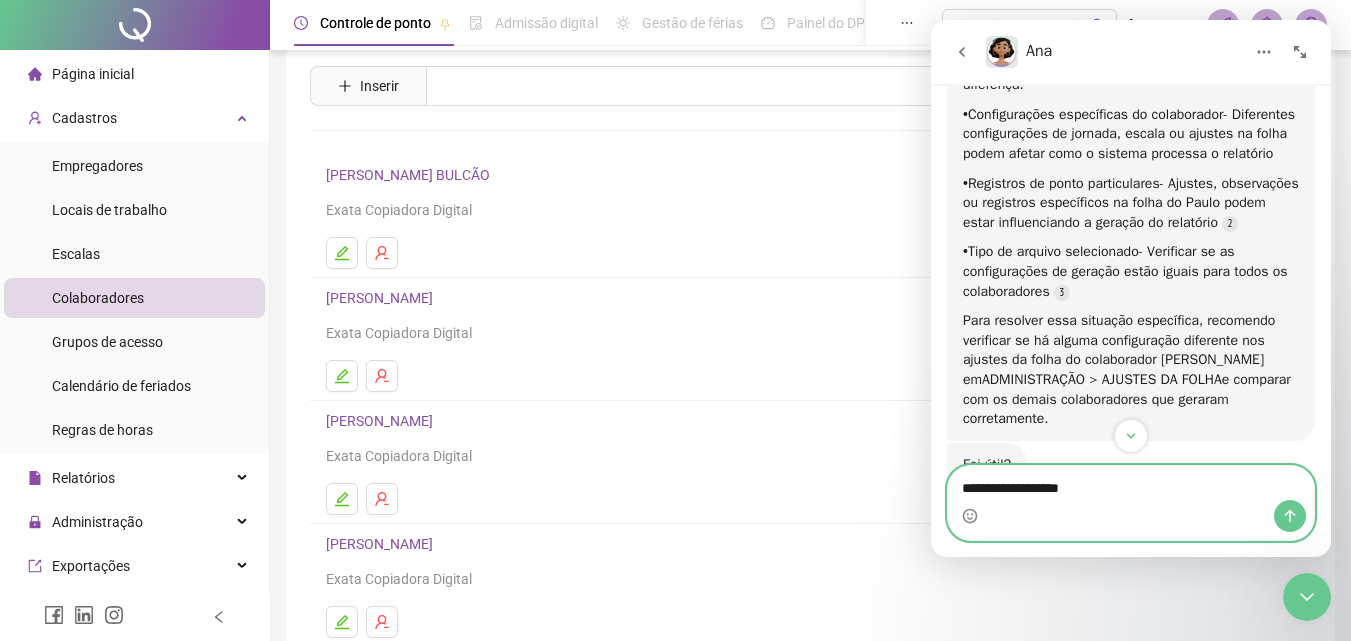type on "**********" 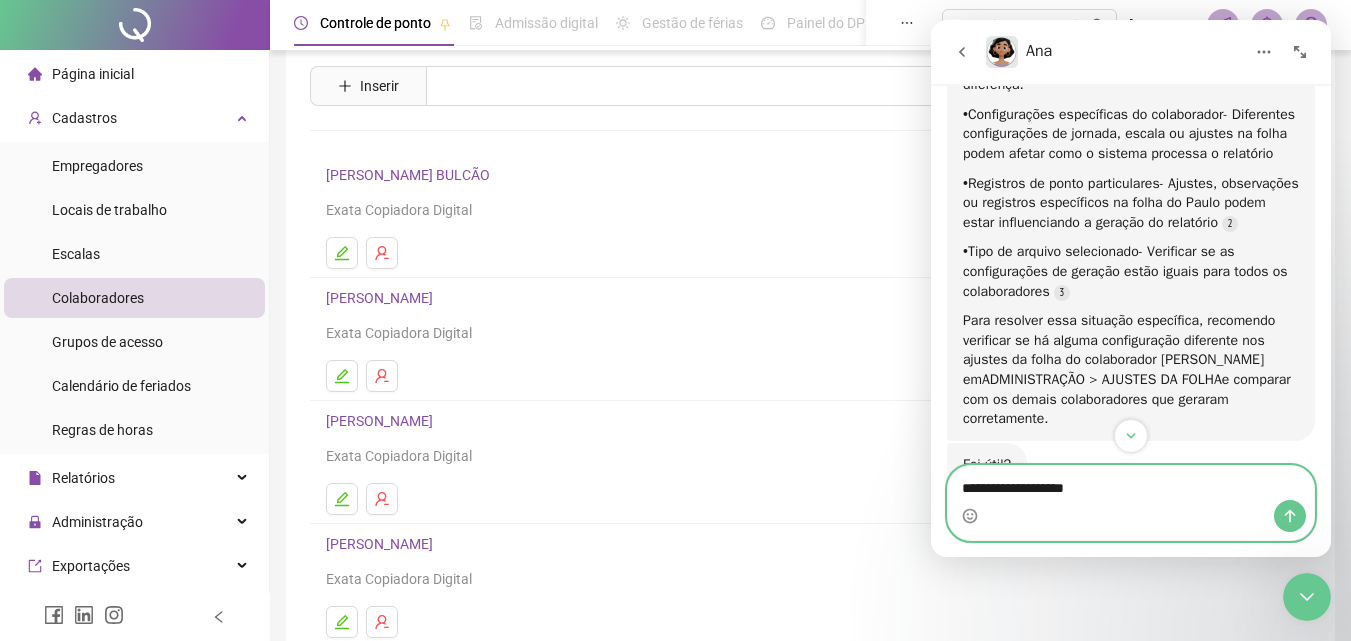 type 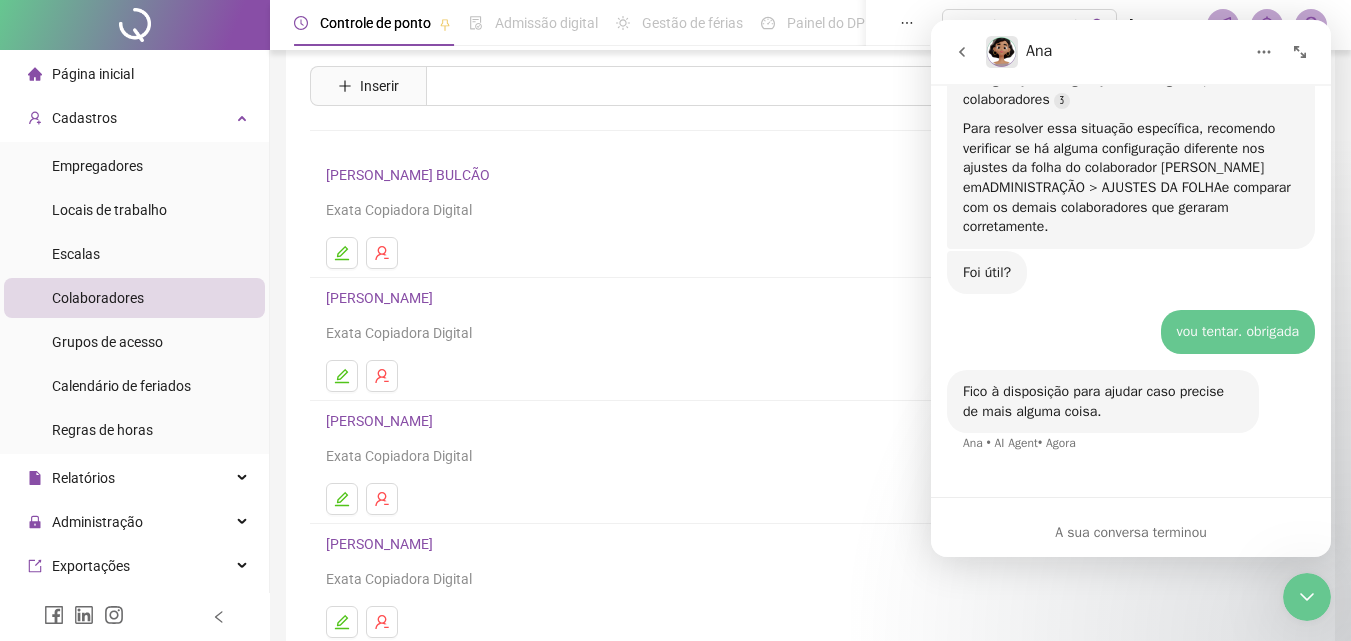 scroll, scrollTop: 2213, scrollLeft: 0, axis: vertical 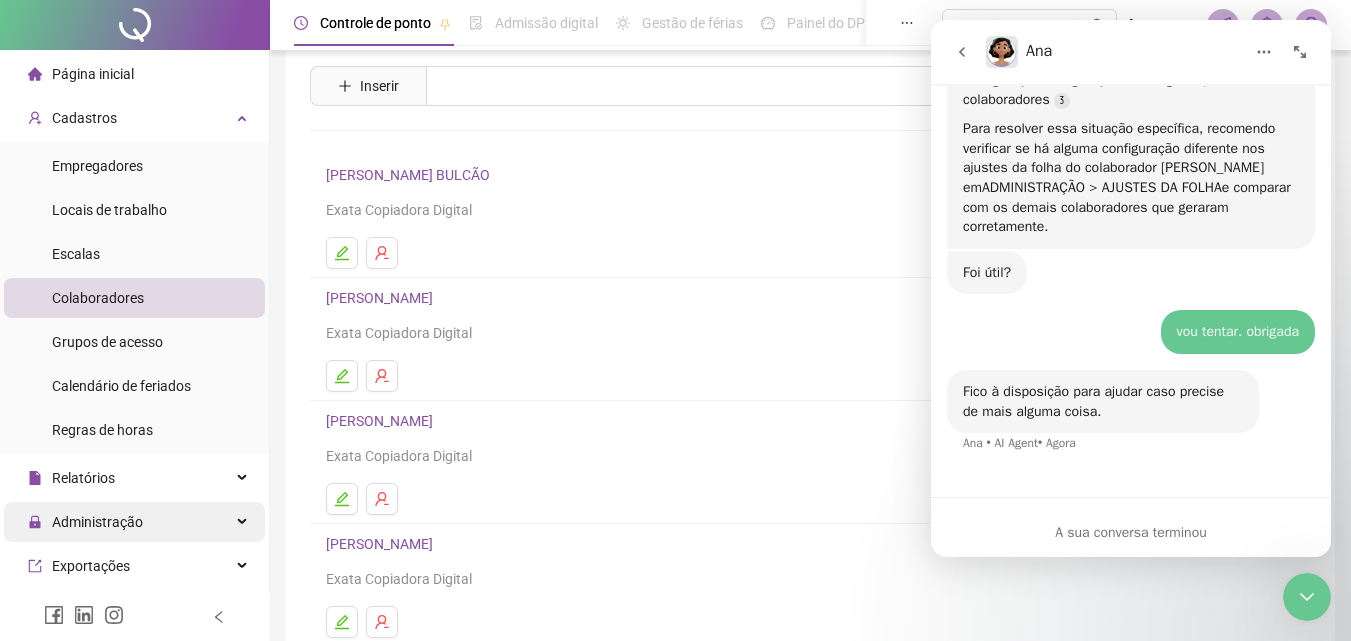 click at bounding box center (244, 522) 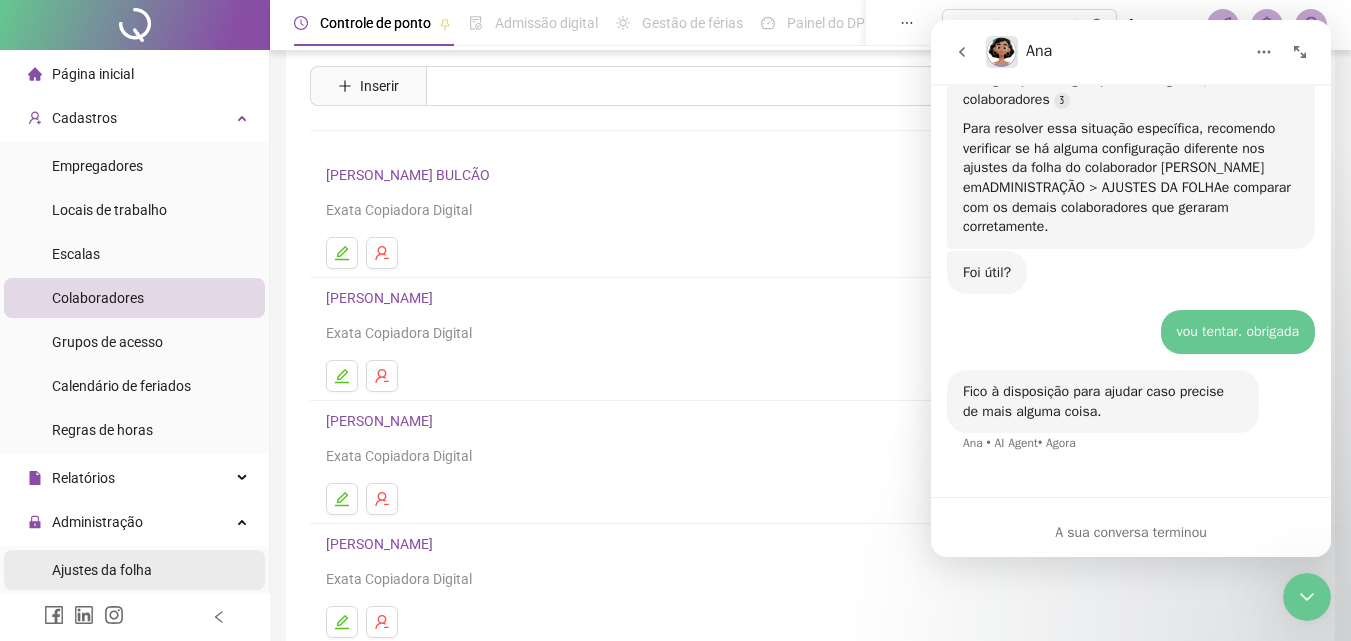 click on "Ajustes da folha" at bounding box center [102, 570] 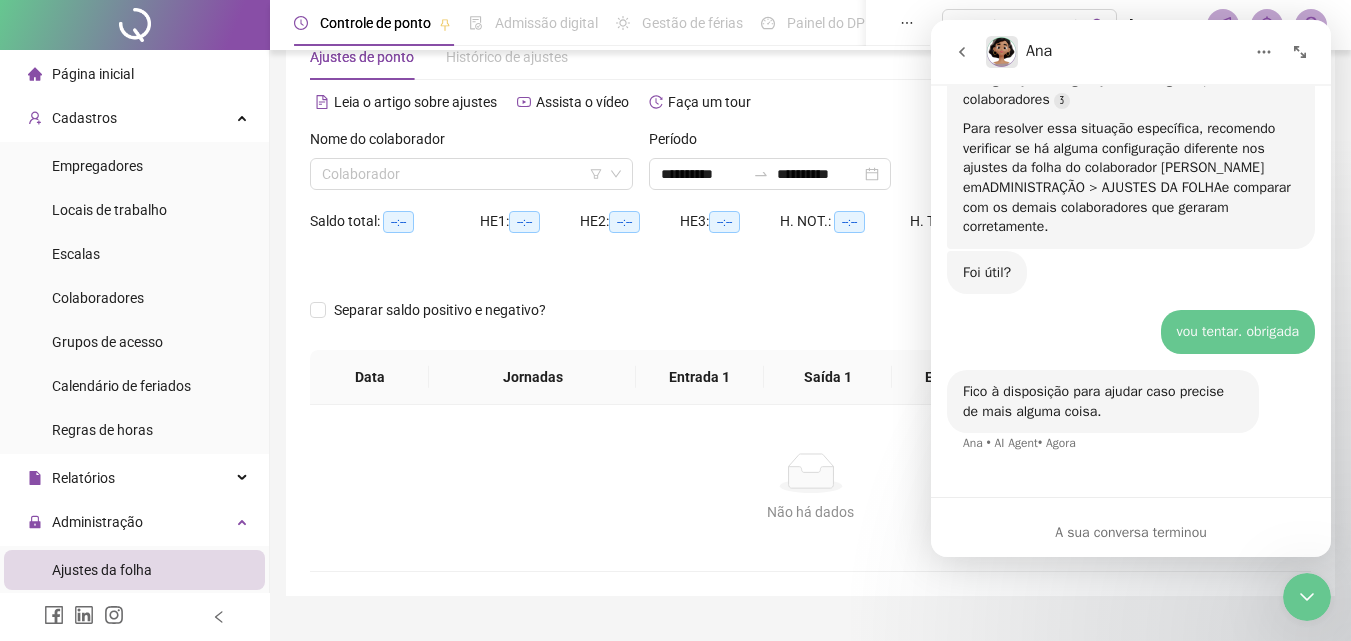 click 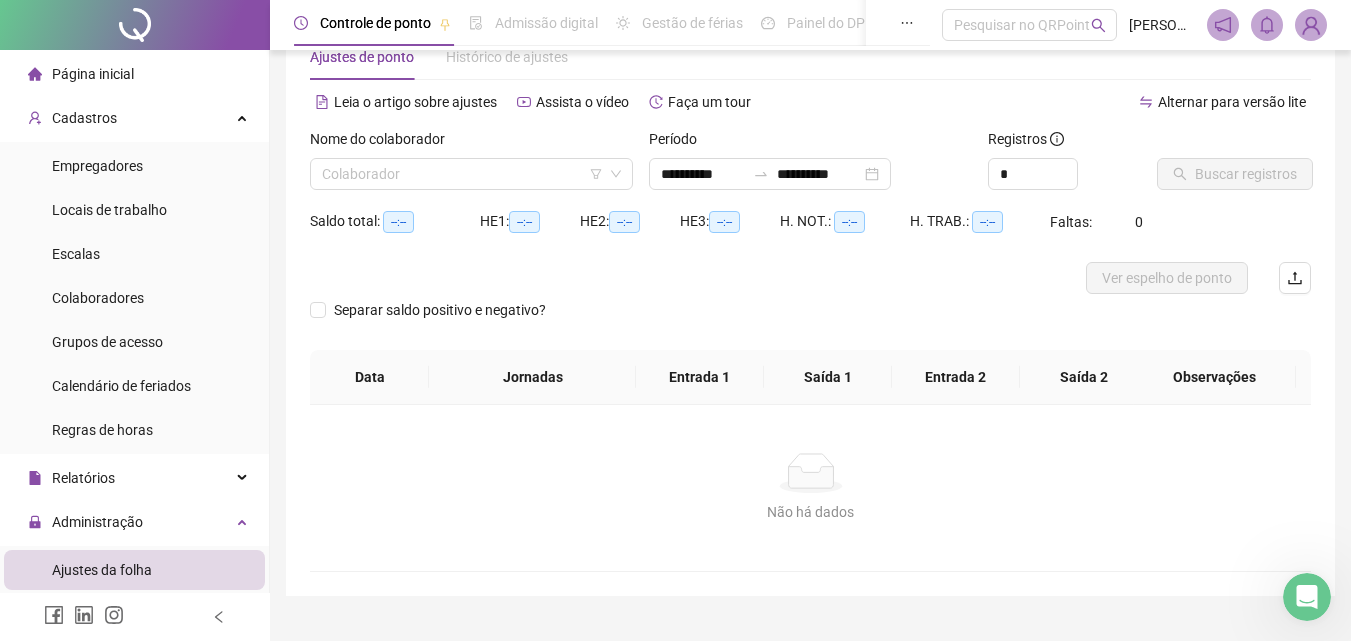 scroll, scrollTop: 0, scrollLeft: 0, axis: both 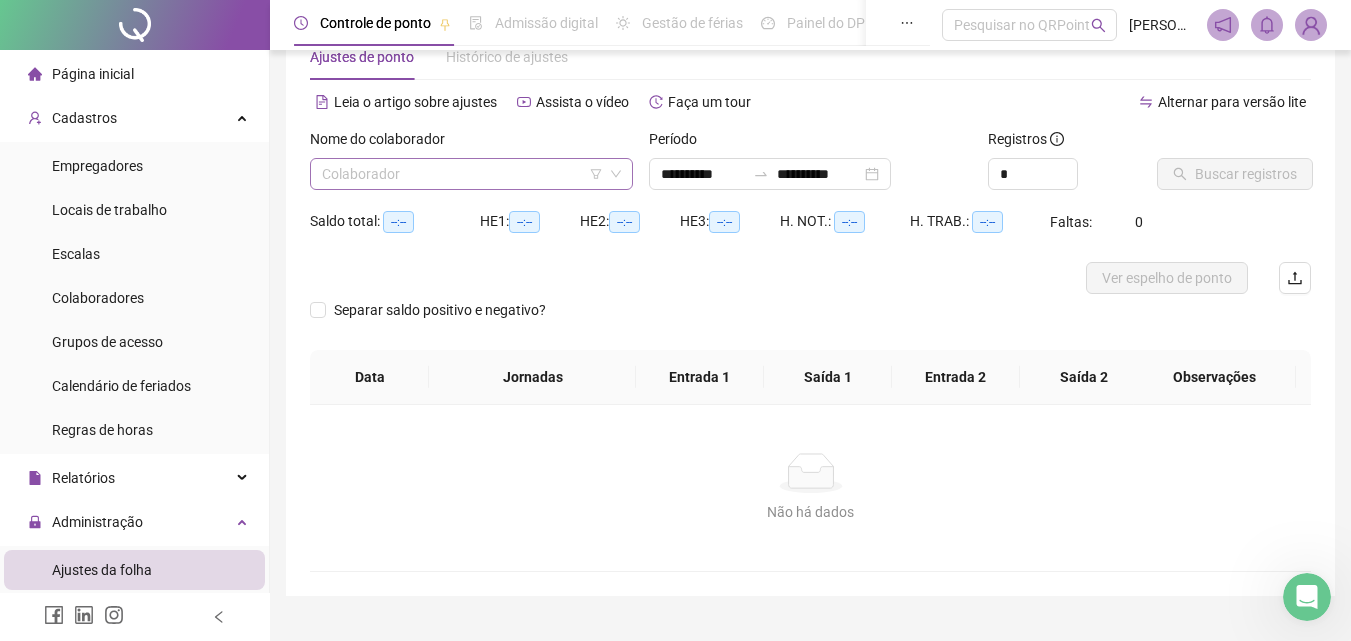 click at bounding box center (465, 174) 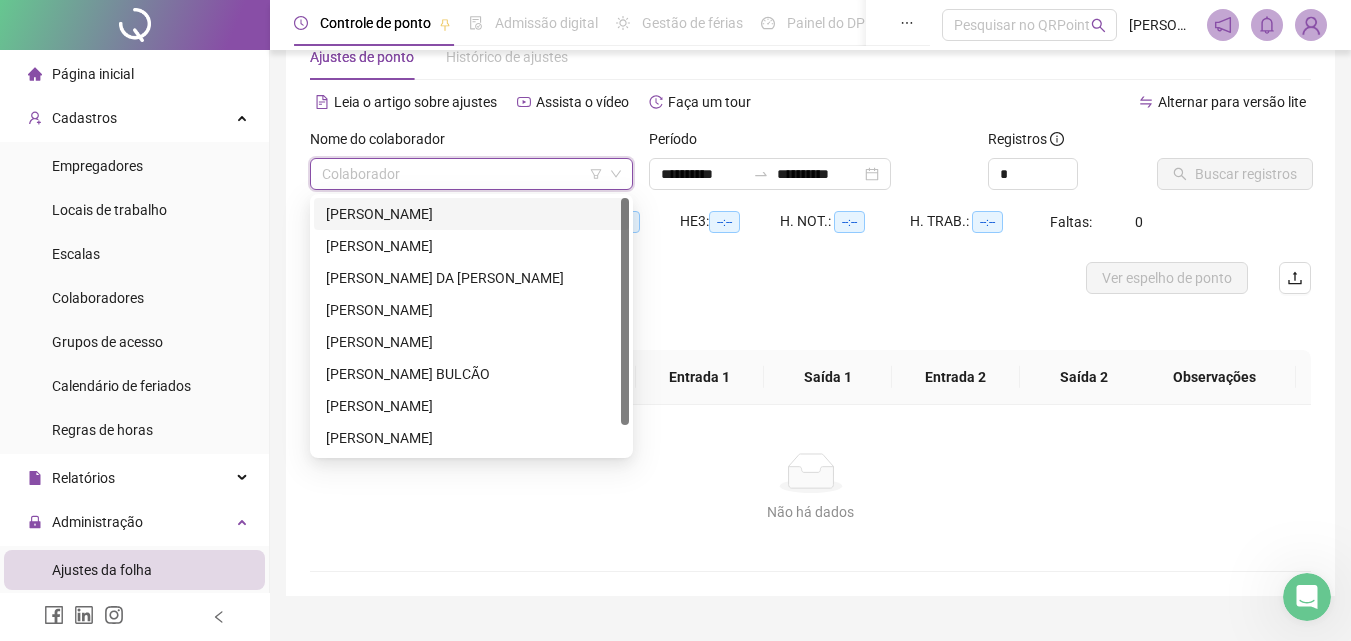 click on "[PERSON_NAME]" at bounding box center [471, 214] 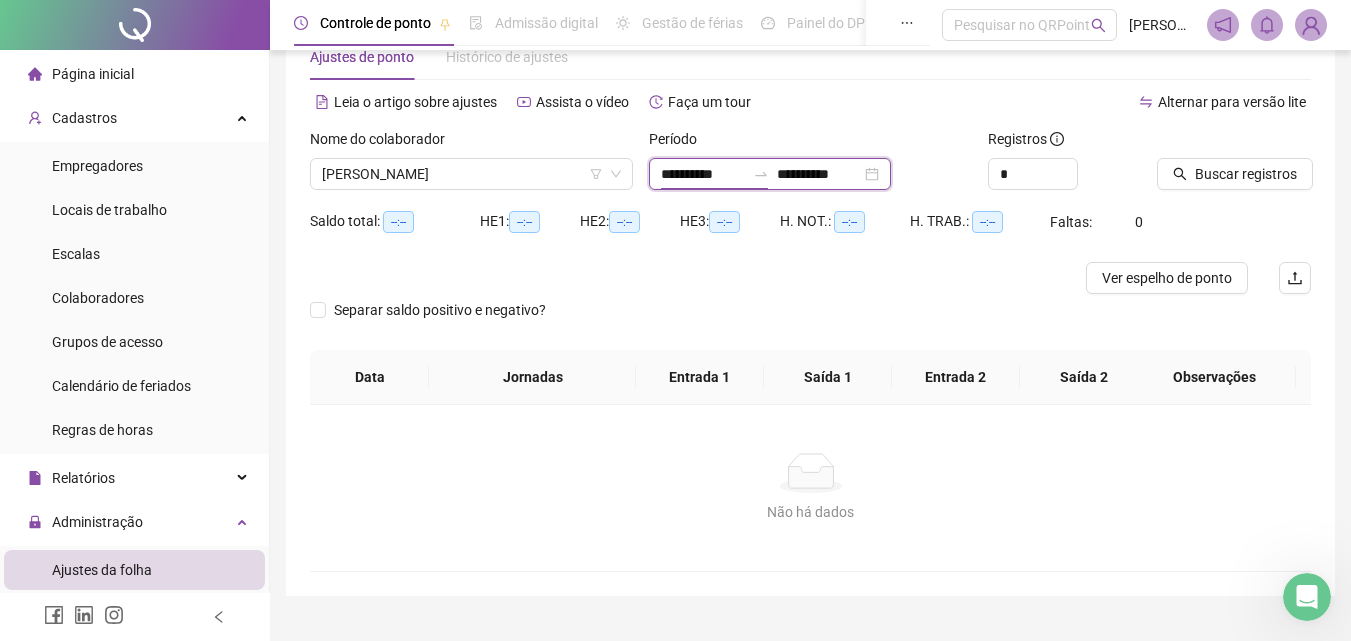 drag, startPoint x: 674, startPoint y: 174, endPoint x: 654, endPoint y: 174, distance: 20 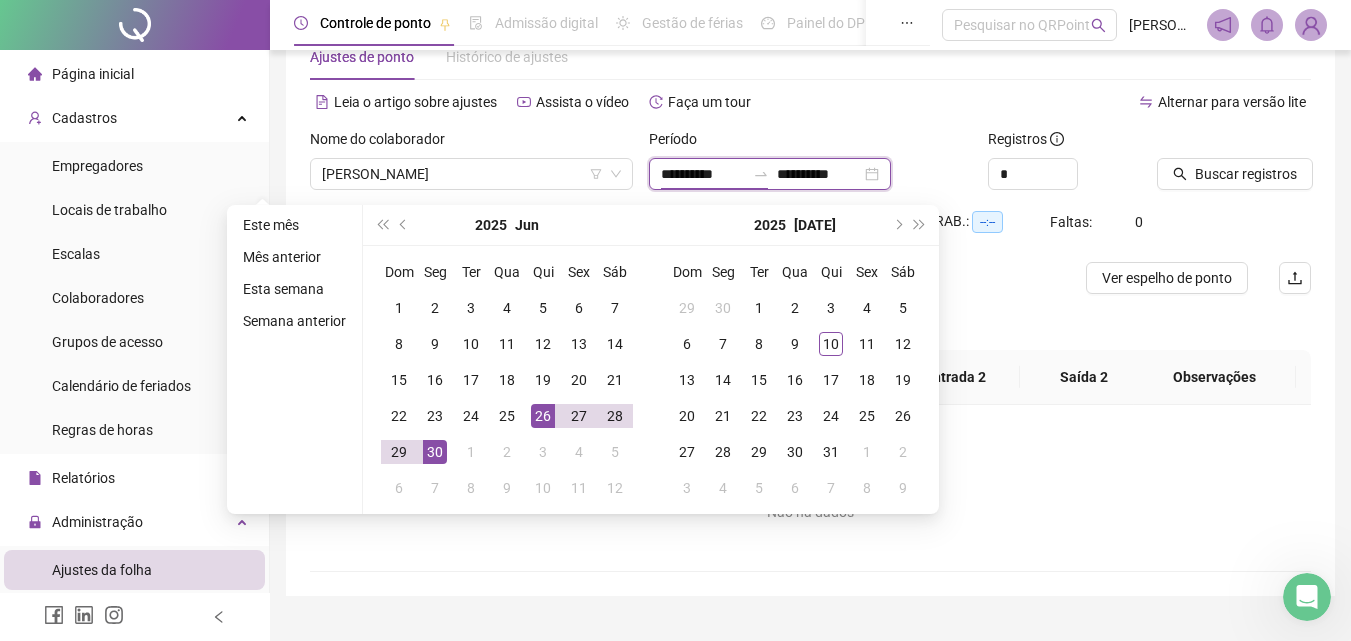 type on "**********" 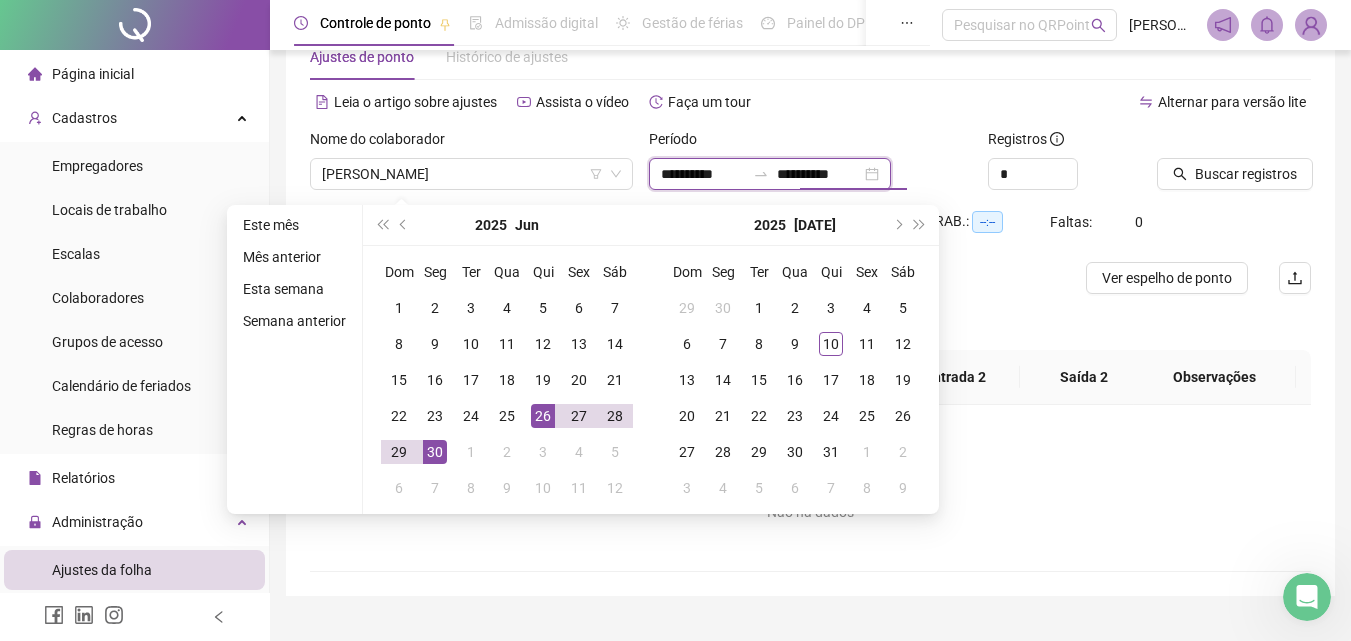 click on "**********" at bounding box center [819, 174] 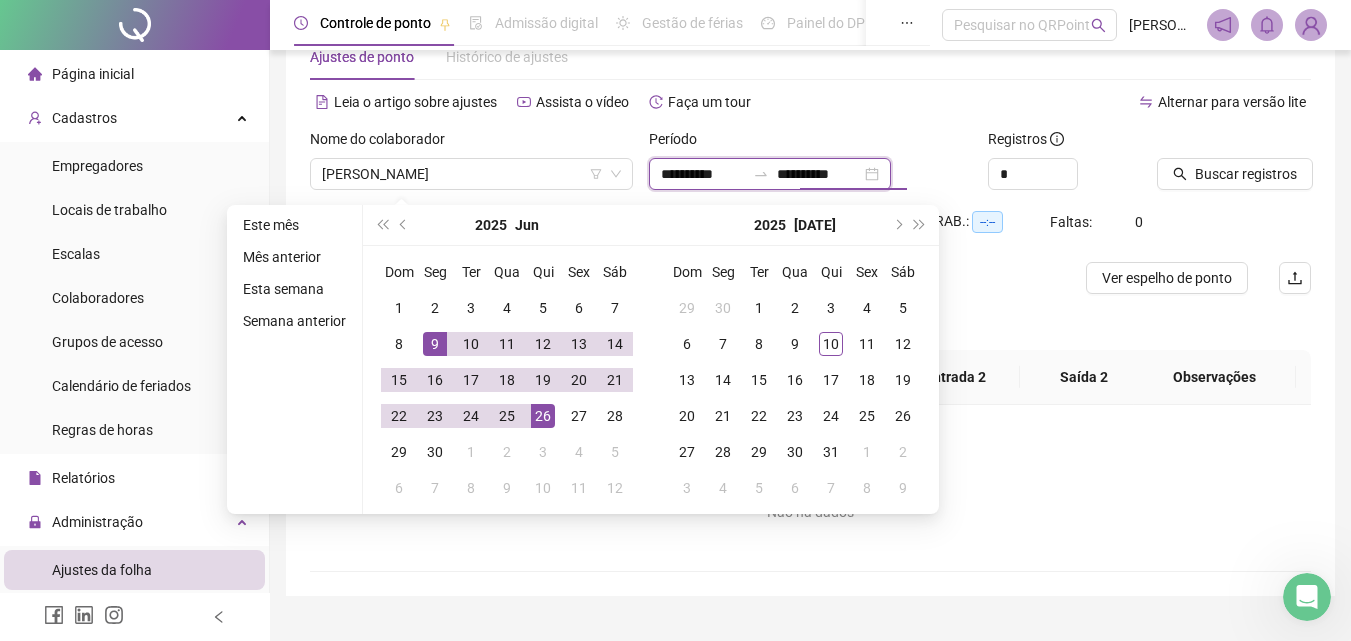 click on "**********" at bounding box center (819, 174) 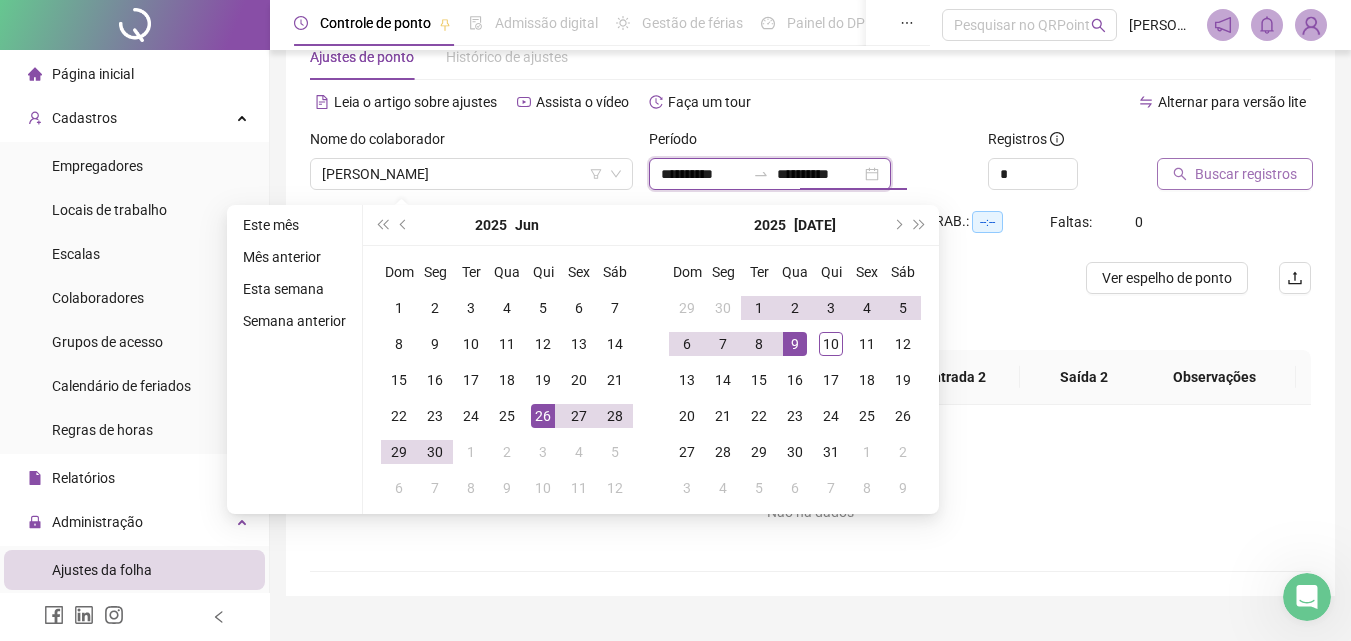 type on "**********" 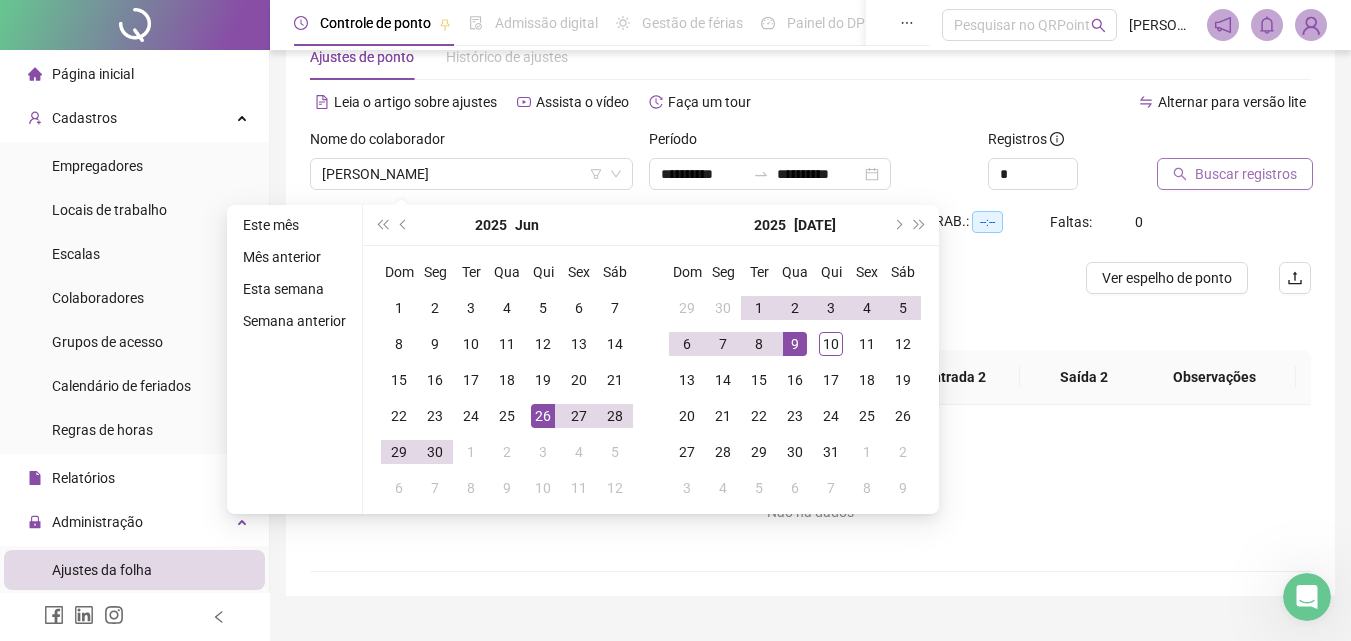 click on "Buscar registros" at bounding box center (1246, 174) 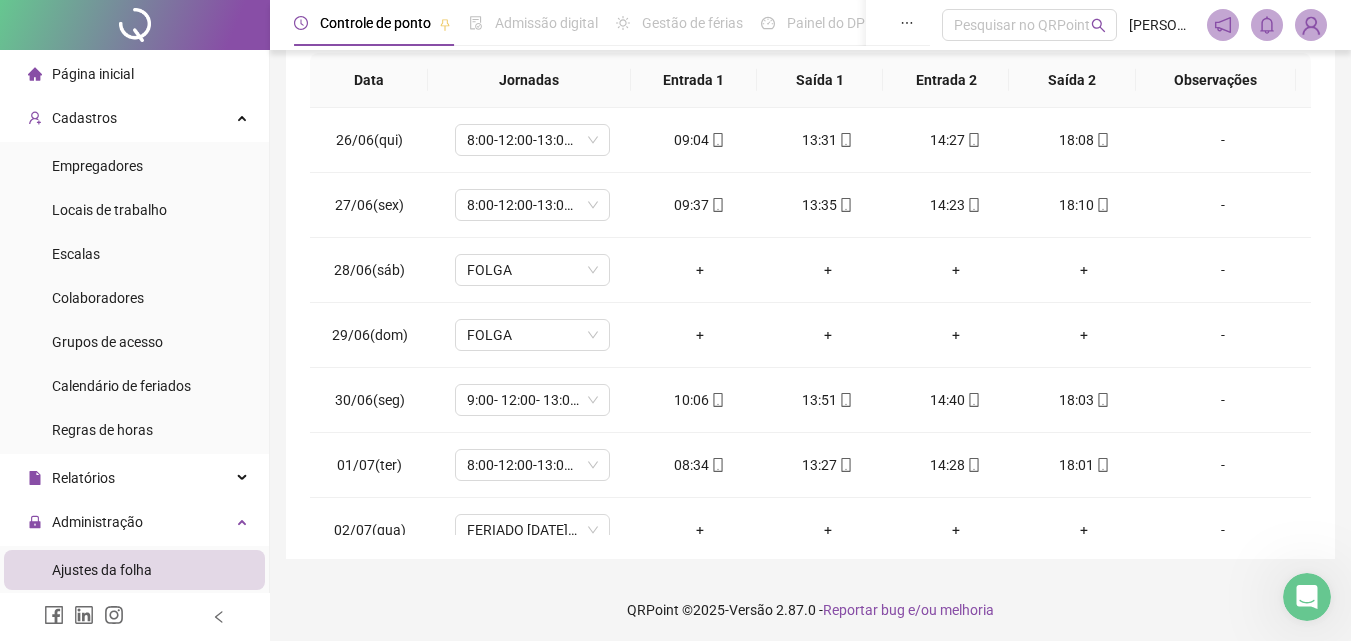 scroll, scrollTop: 357, scrollLeft: 0, axis: vertical 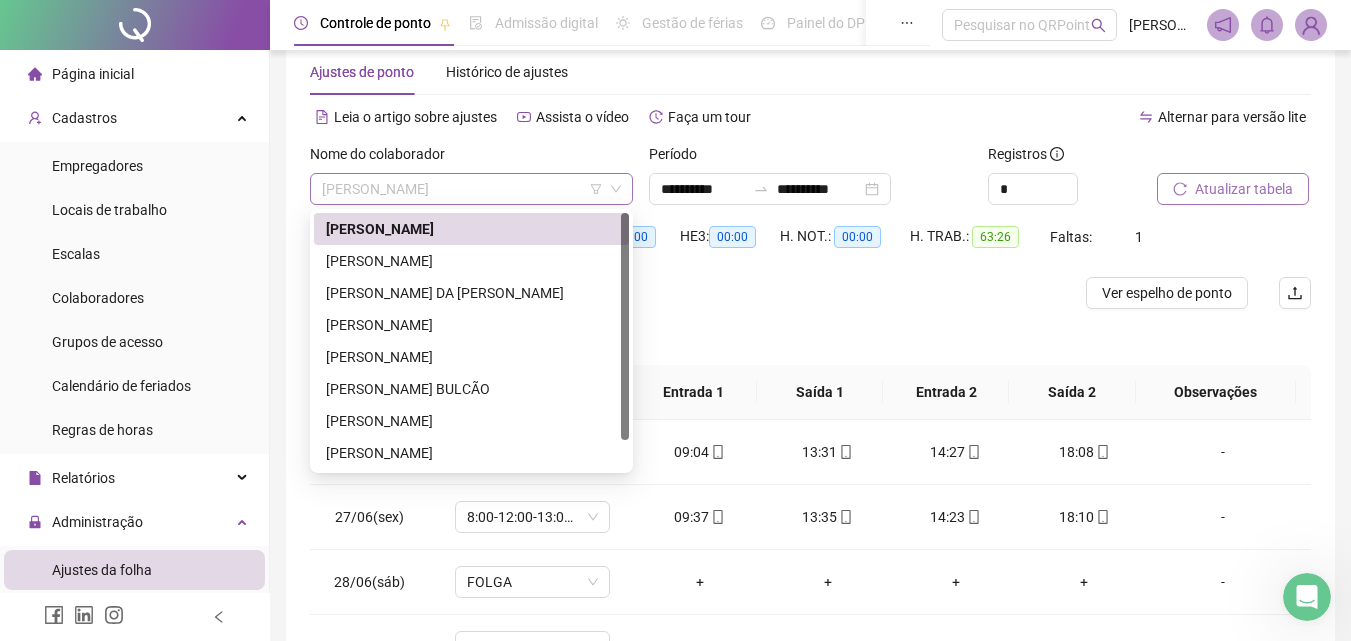 click on "[PERSON_NAME]" at bounding box center (471, 189) 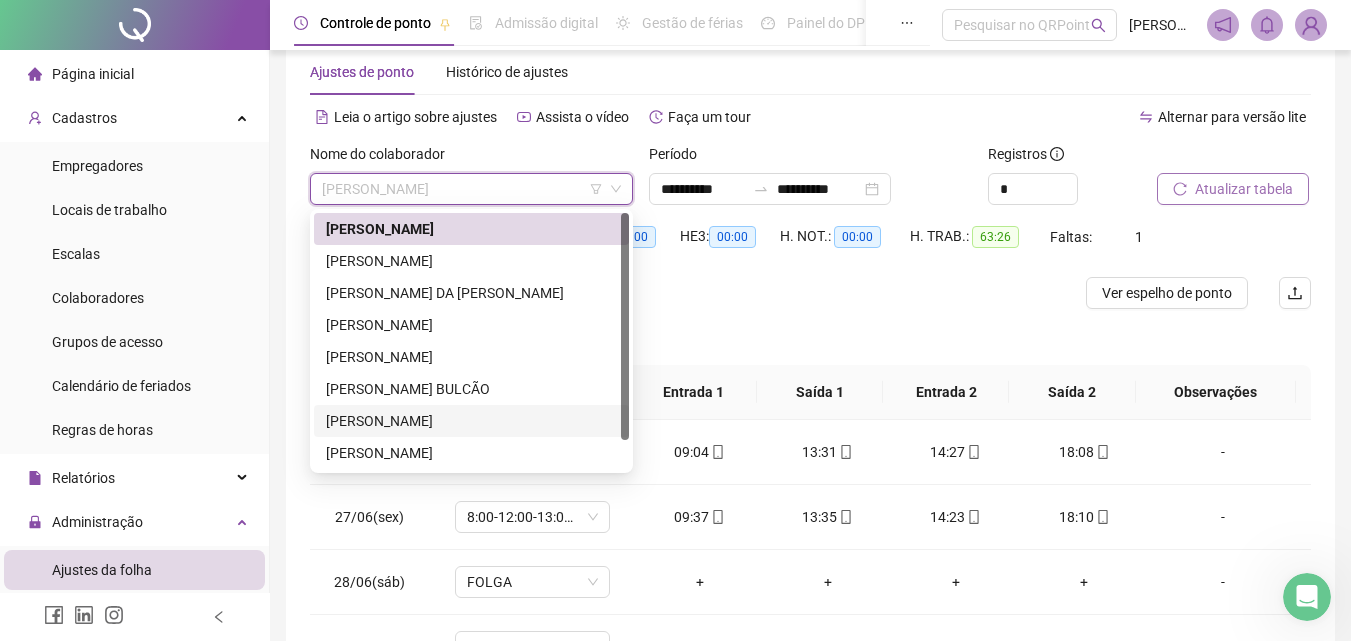 click on "[PERSON_NAME]" at bounding box center [471, 421] 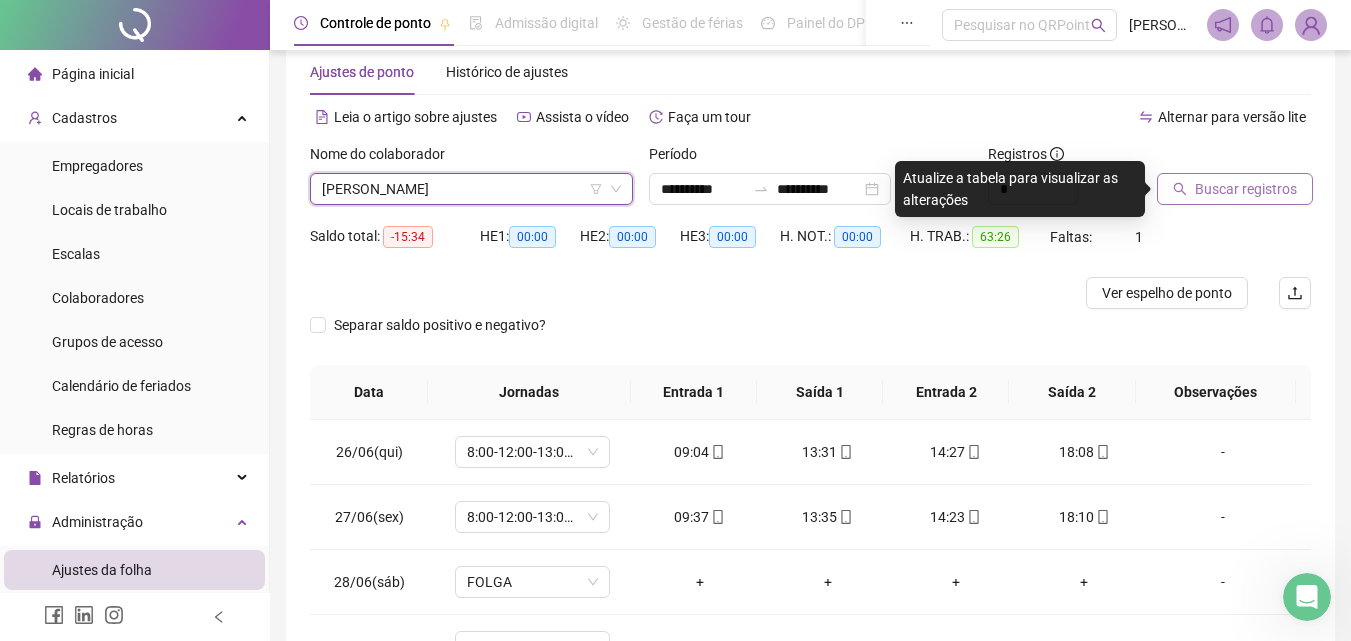 click on "Buscar registros" at bounding box center [1246, 189] 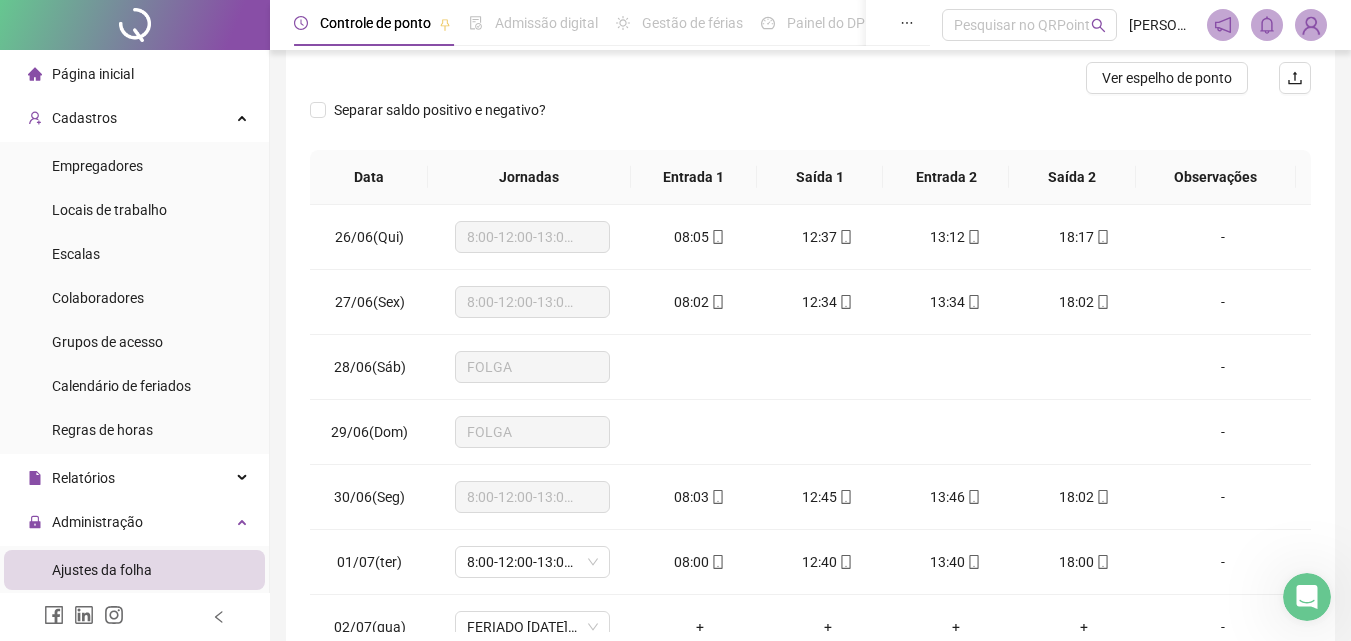 scroll, scrollTop: 258, scrollLeft: 0, axis: vertical 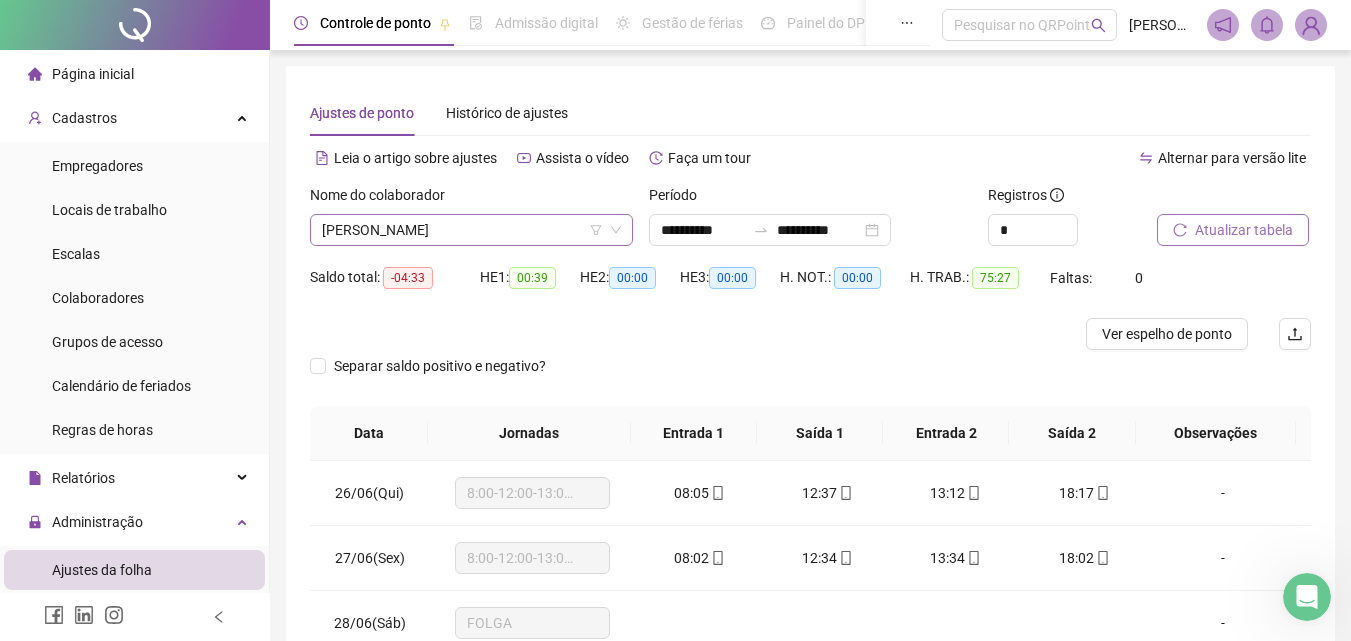 click 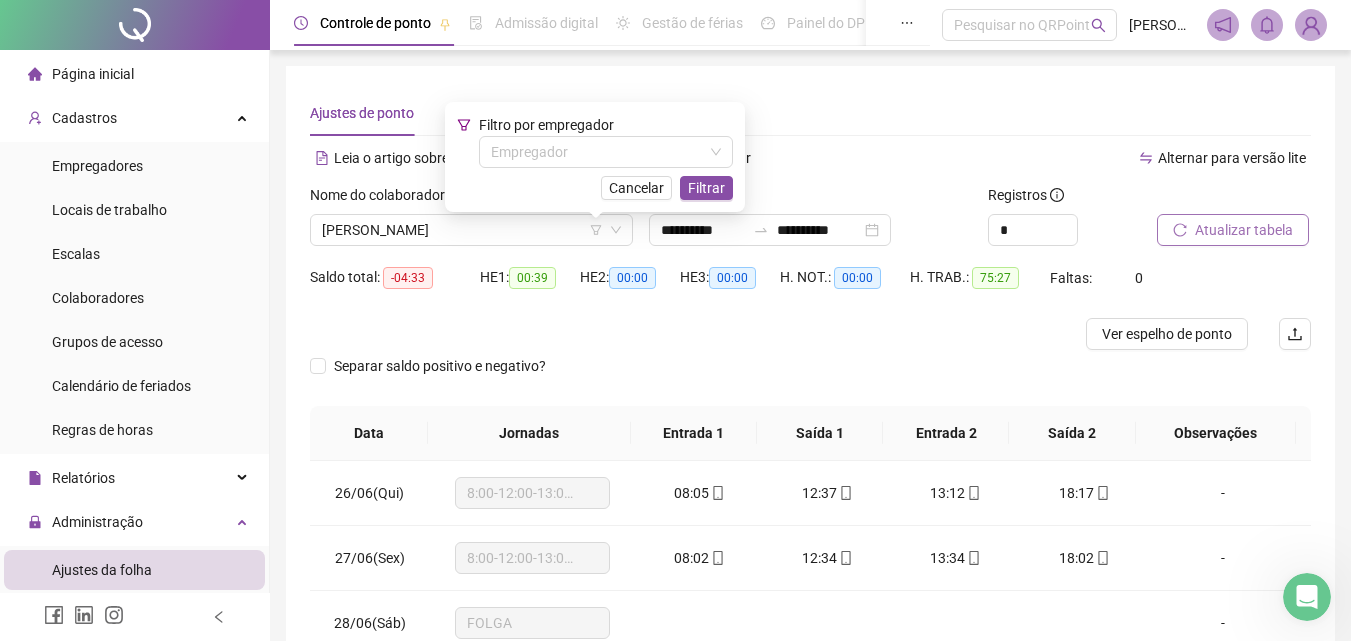 click on "Ajustes de ponto Histórico de ajustes" at bounding box center [810, 113] 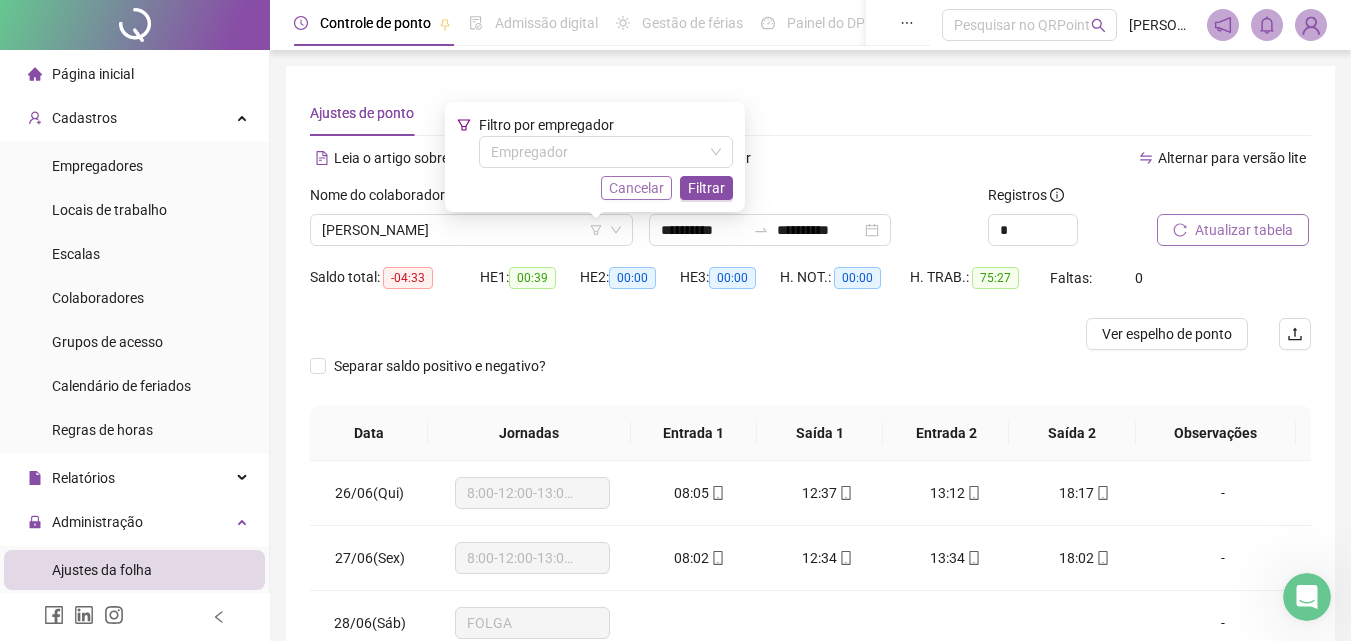click on "Cancelar" at bounding box center (636, 188) 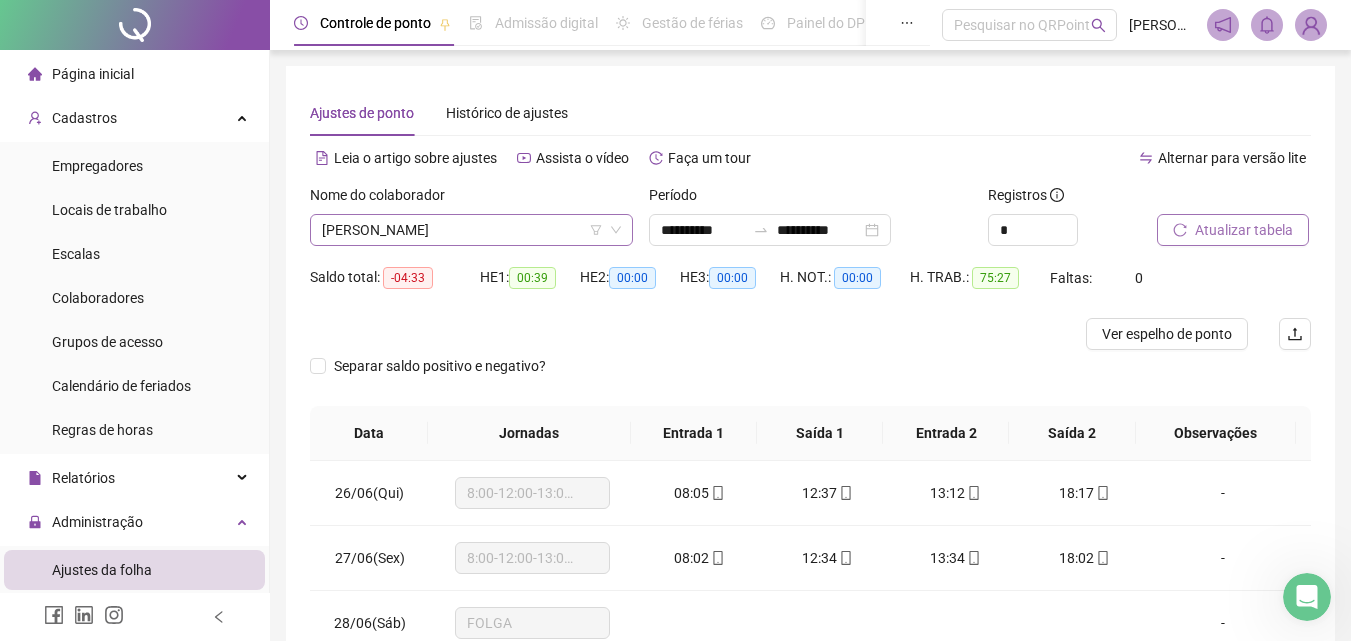 click 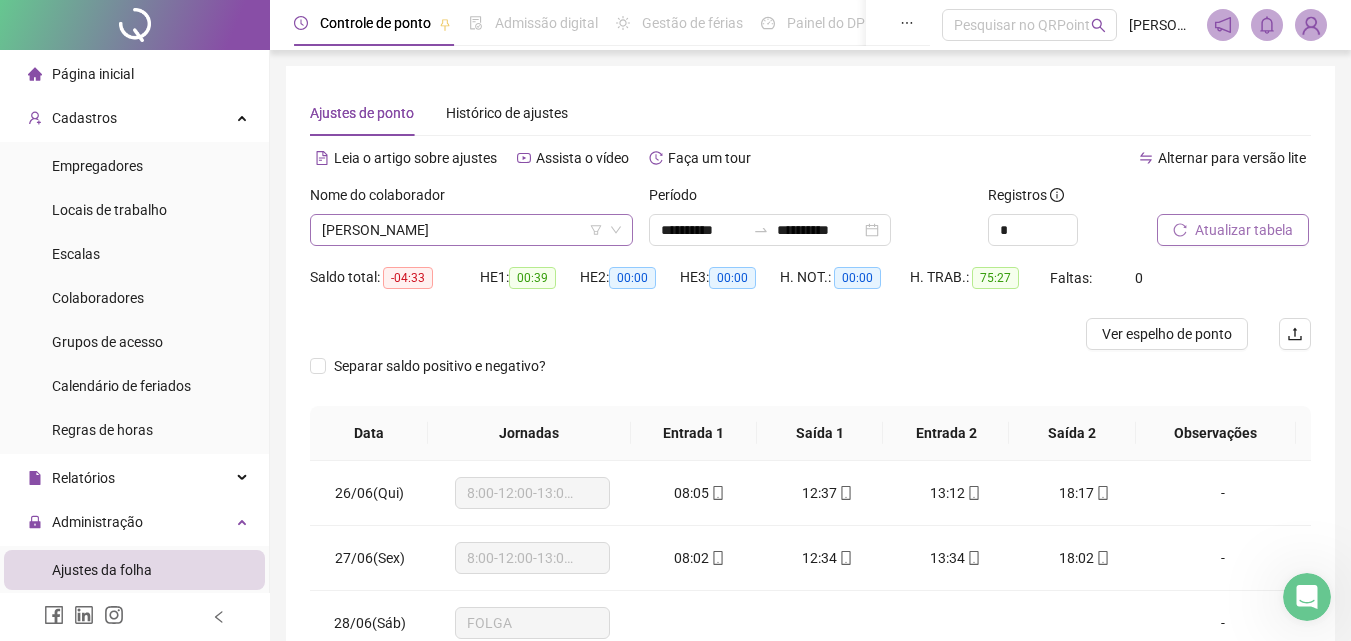 click on "[PERSON_NAME]" at bounding box center [471, 230] 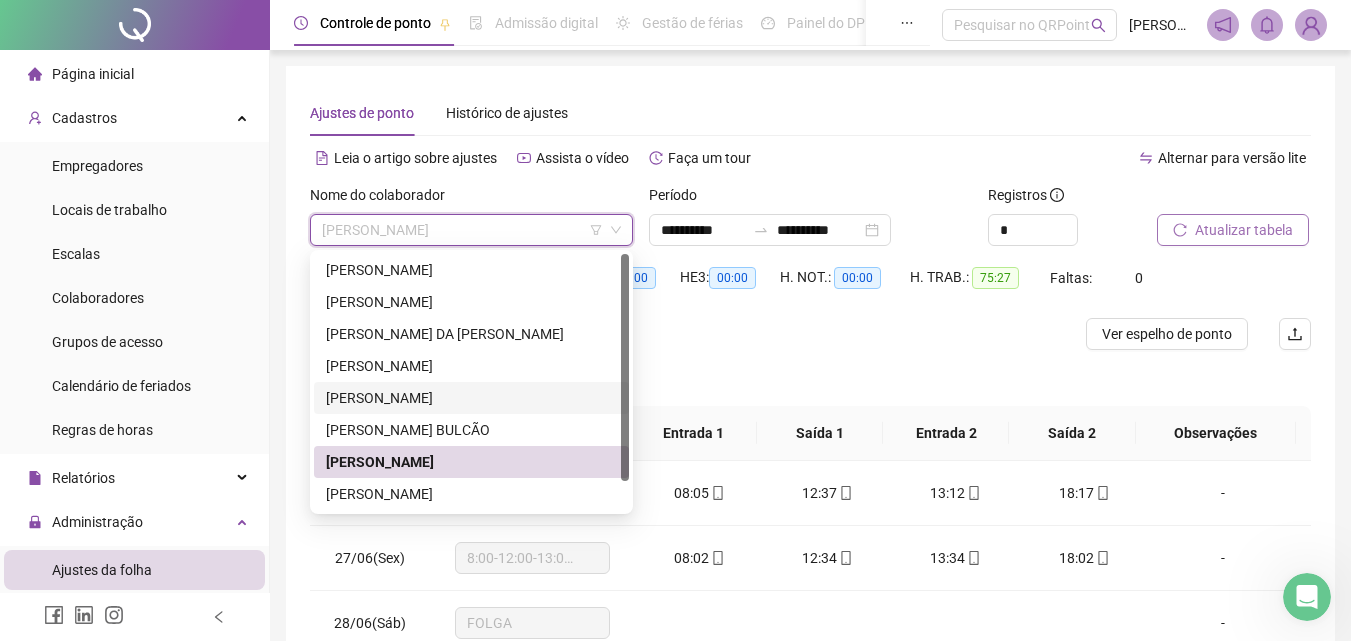 click on "[PERSON_NAME]" at bounding box center (471, 398) 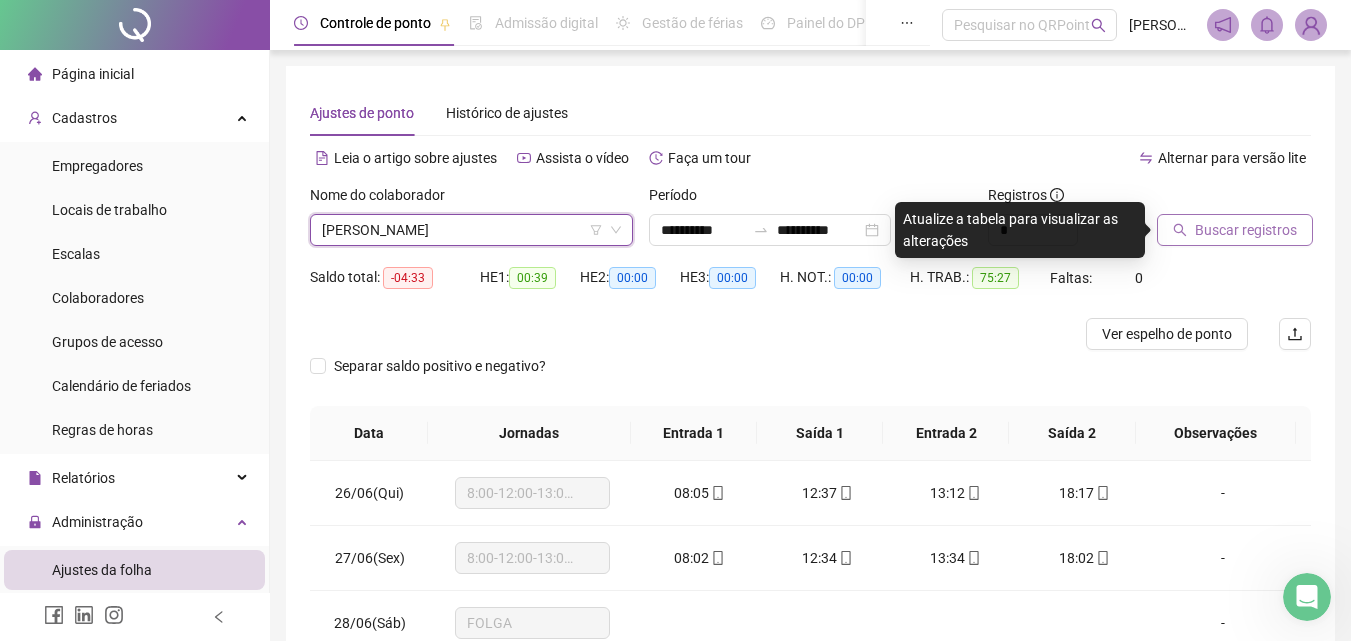 click on "Buscar registros" at bounding box center [1246, 230] 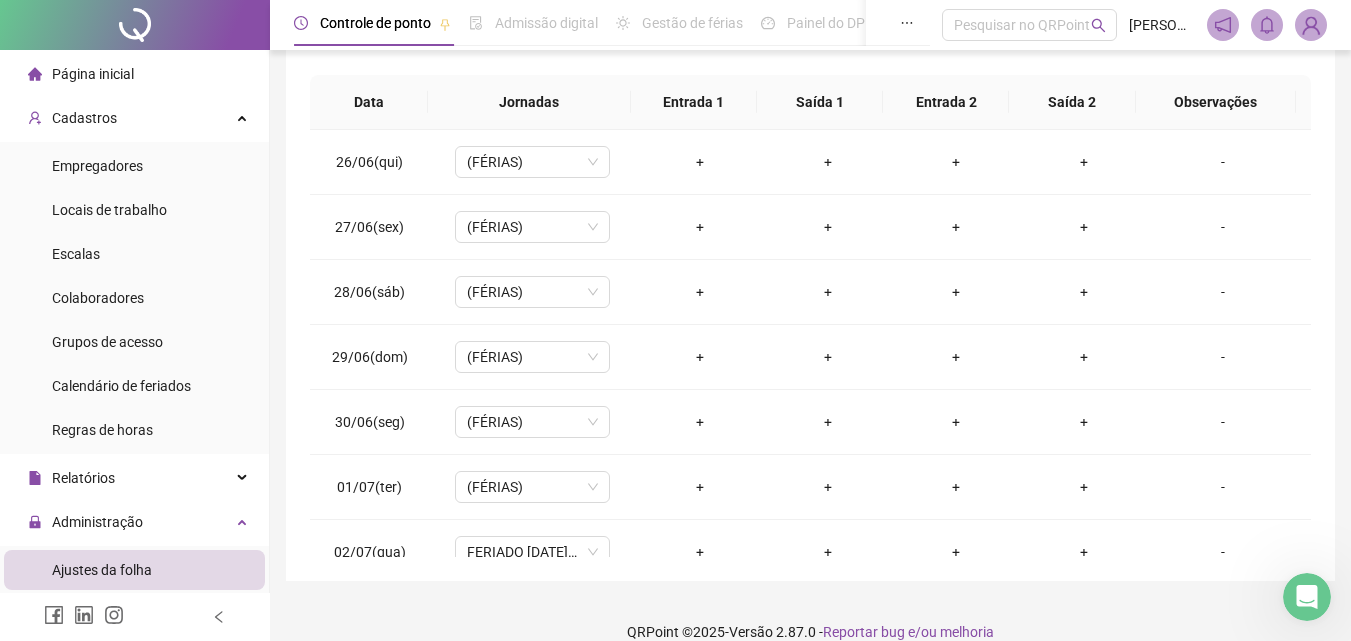 scroll, scrollTop: 357, scrollLeft: 0, axis: vertical 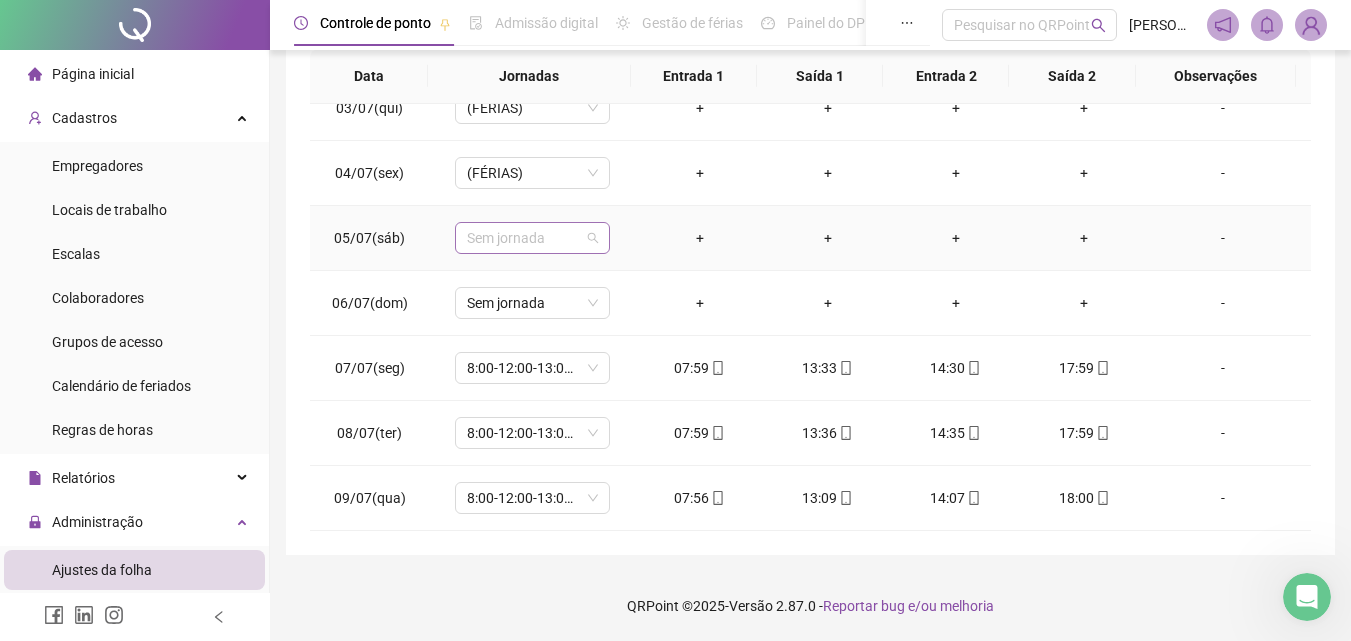 click on "Sem jornada" at bounding box center [532, 238] 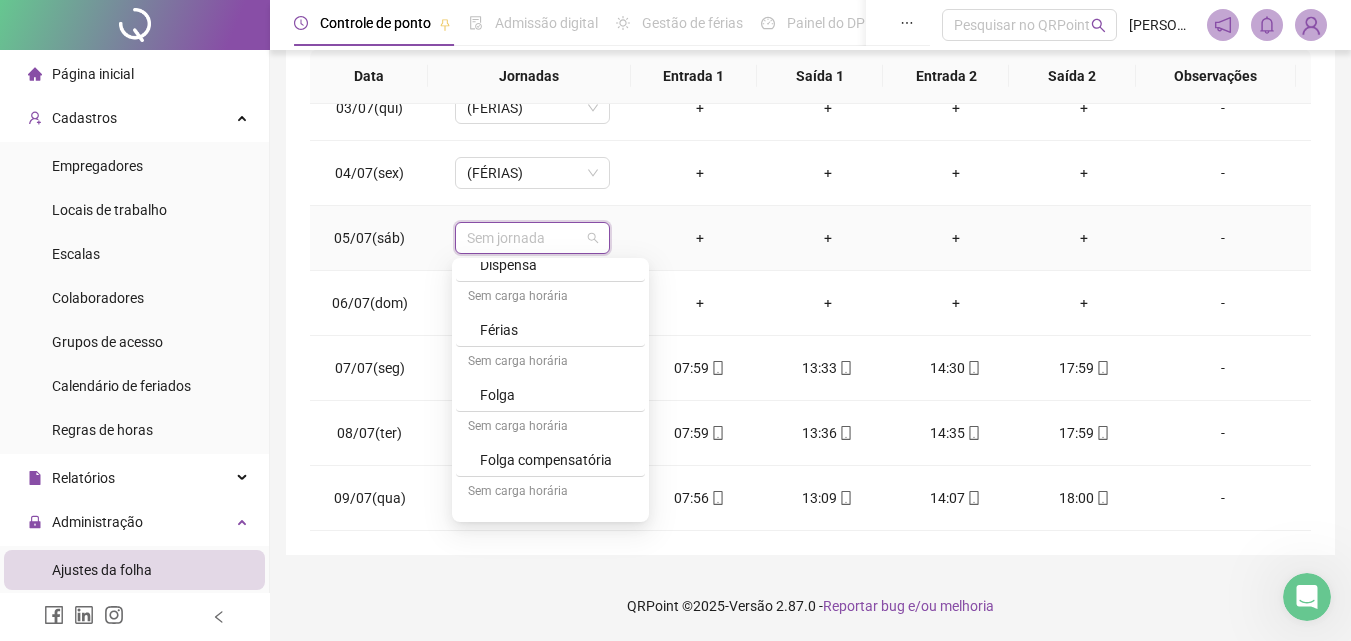 scroll, scrollTop: 784, scrollLeft: 0, axis: vertical 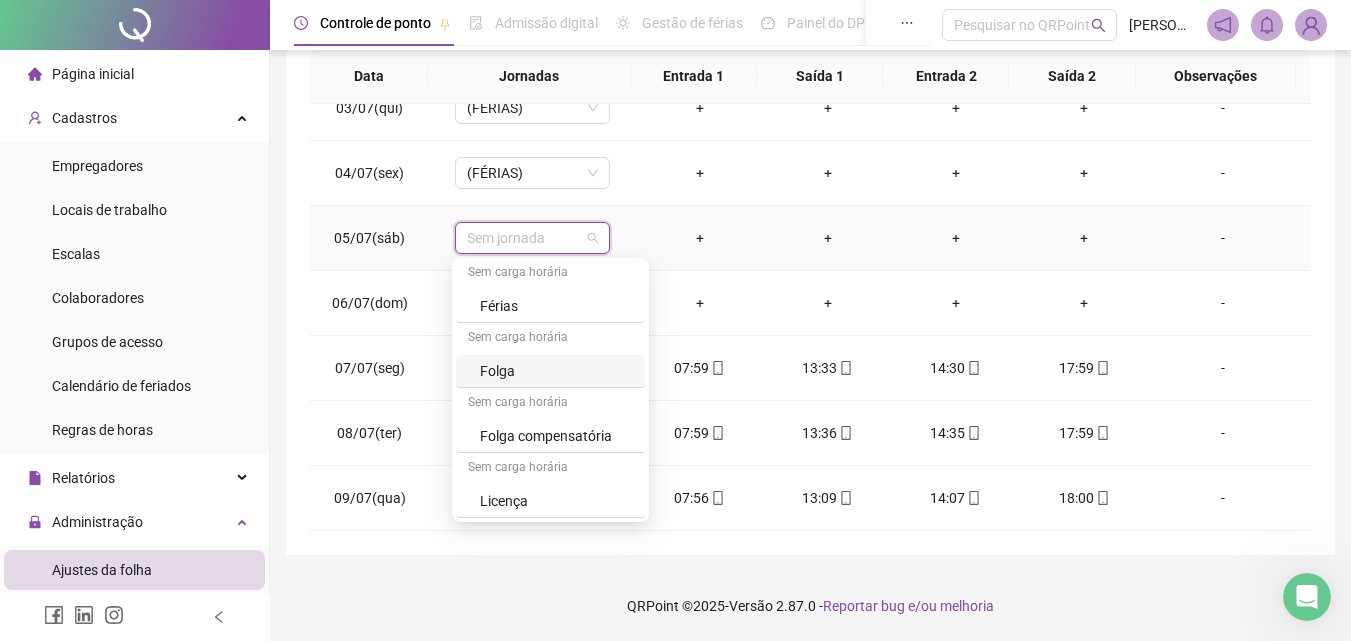 click on "Folga" at bounding box center (556, 371) 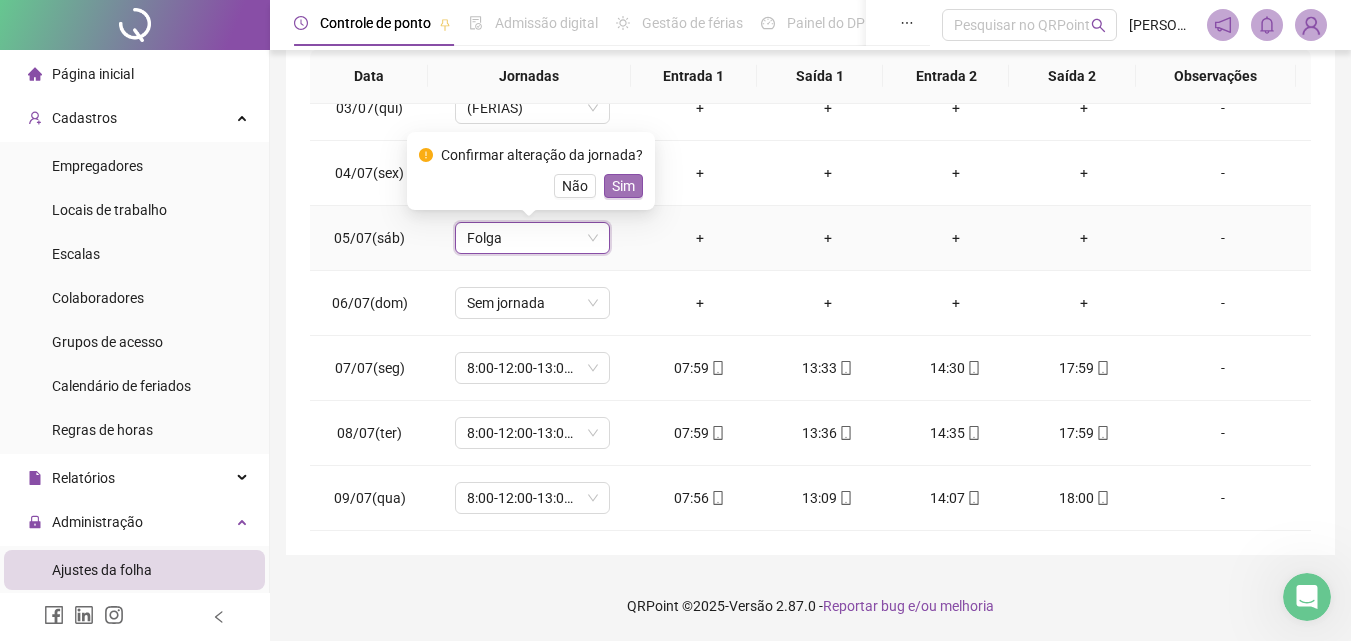 click on "Sim" at bounding box center [623, 186] 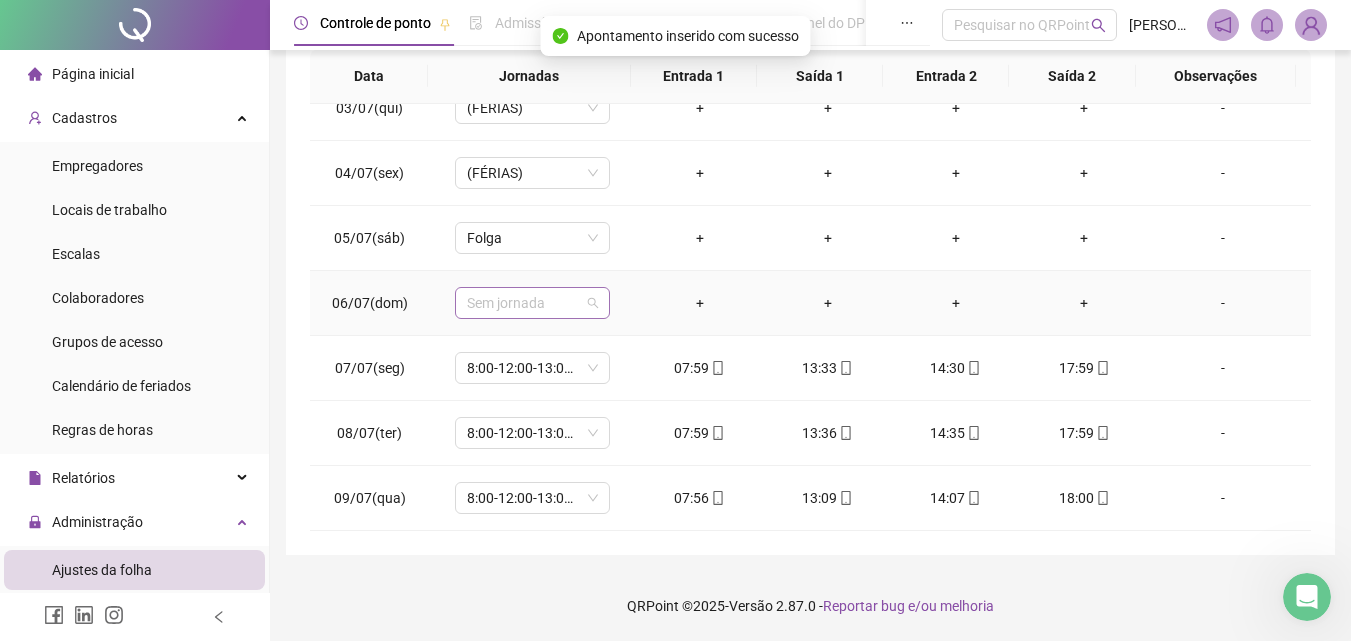 click on "Sem jornada" at bounding box center (532, 303) 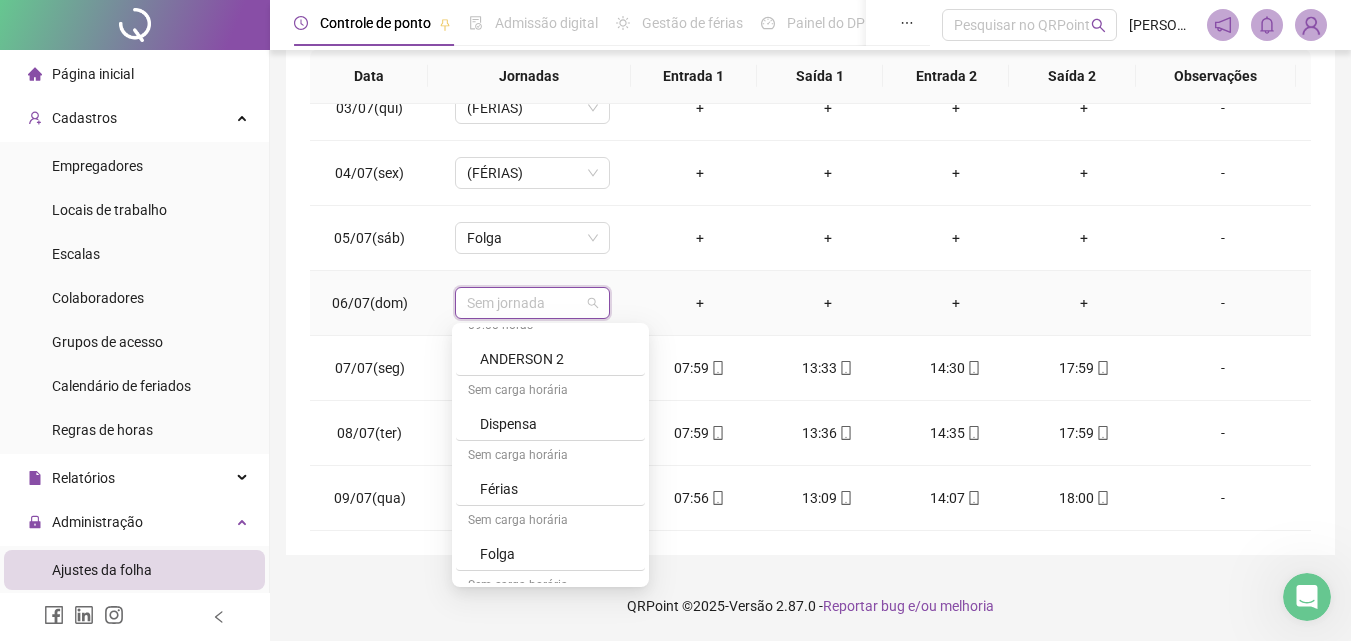 scroll, scrollTop: 694, scrollLeft: 0, axis: vertical 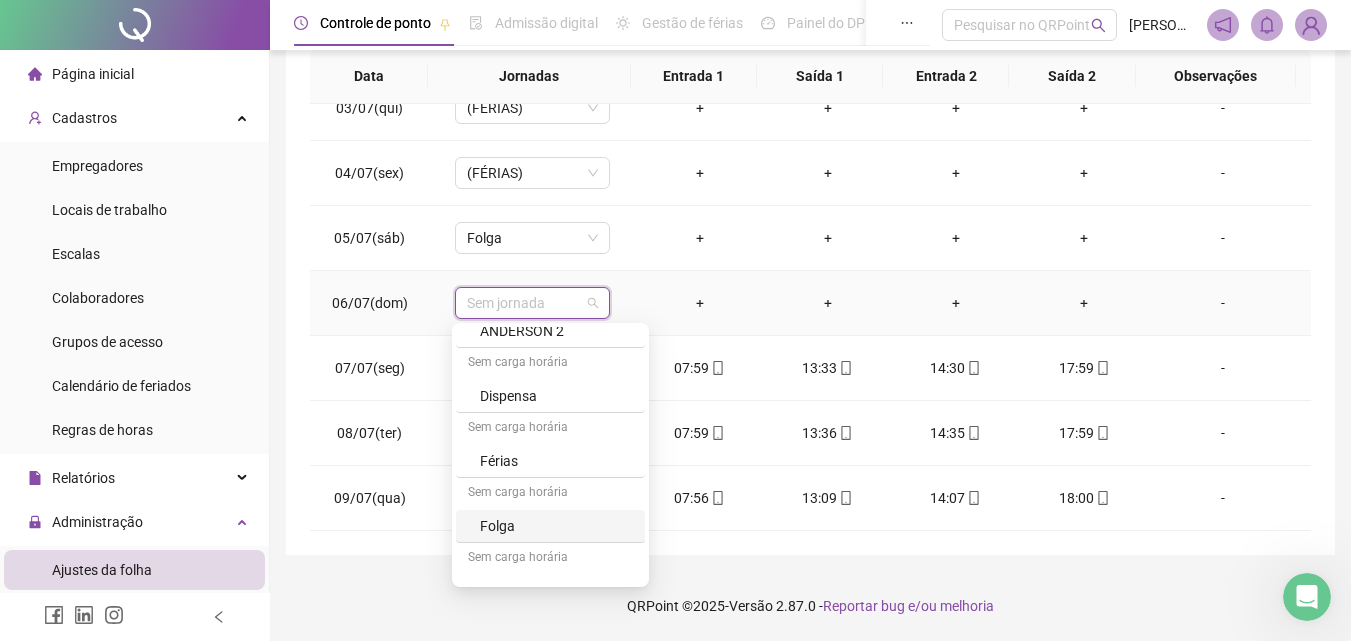 click on "Folga" at bounding box center [556, 526] 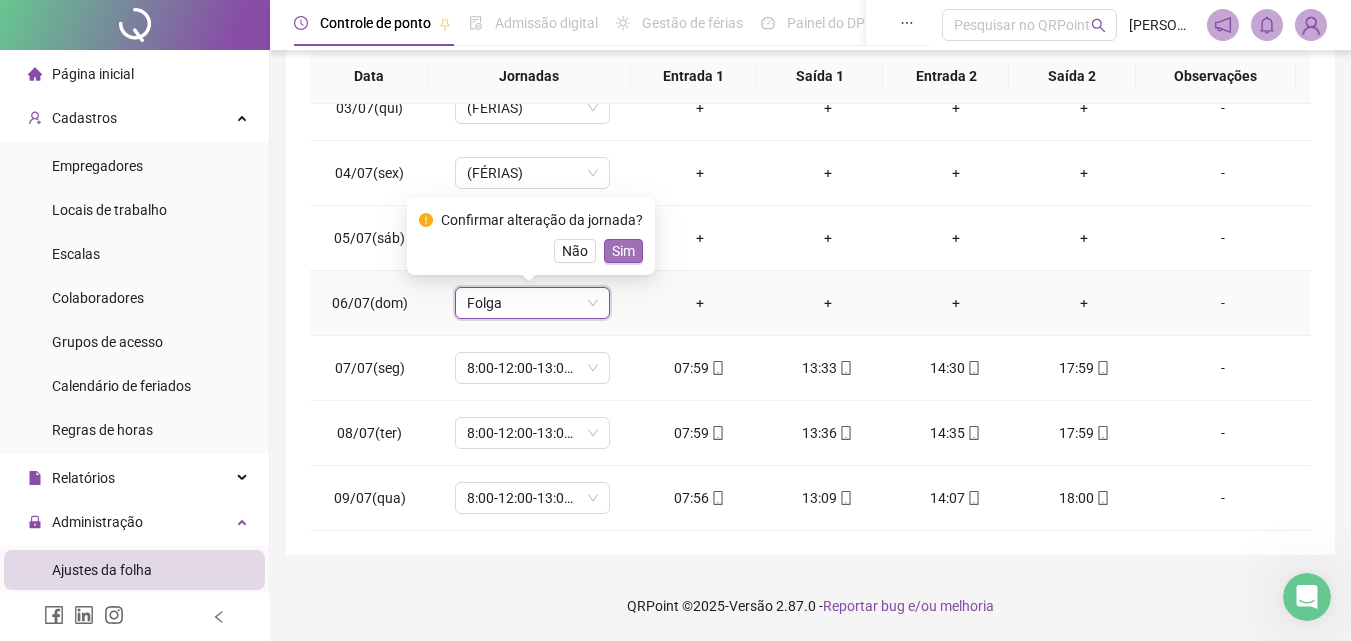 click on "Sim" at bounding box center [623, 251] 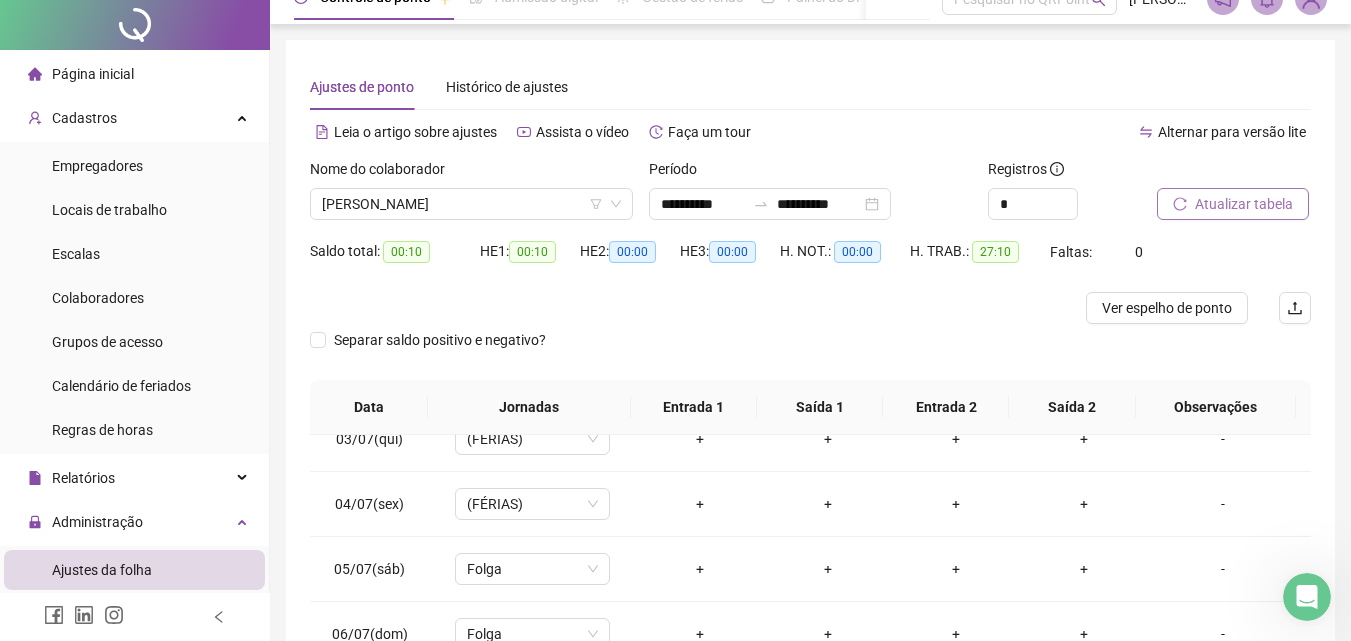 scroll, scrollTop: 0, scrollLeft: 0, axis: both 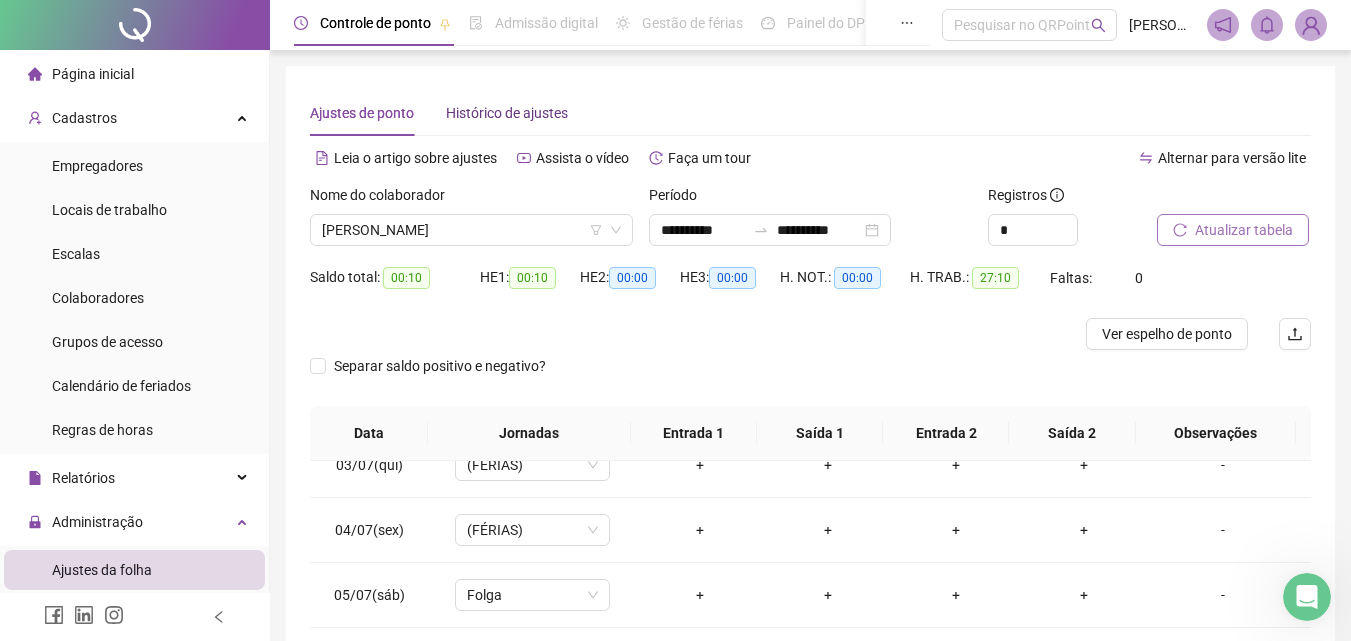 click on "Histórico de ajustes" at bounding box center [507, 113] 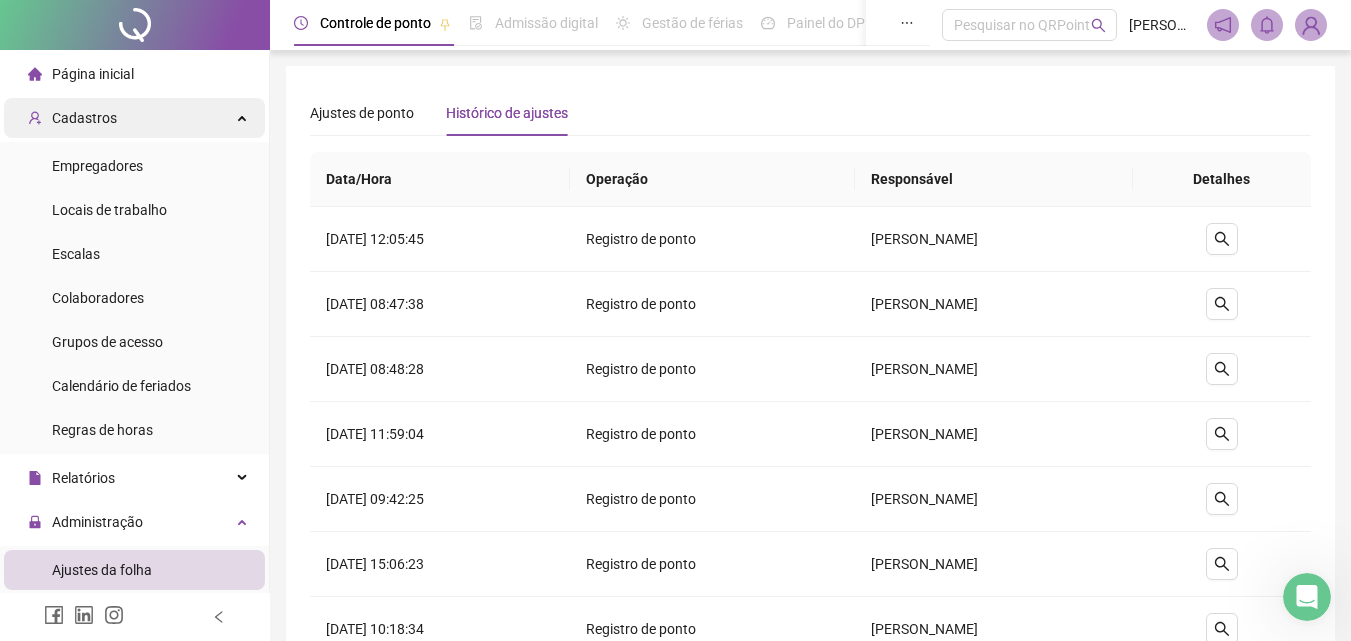 click at bounding box center [244, 116] 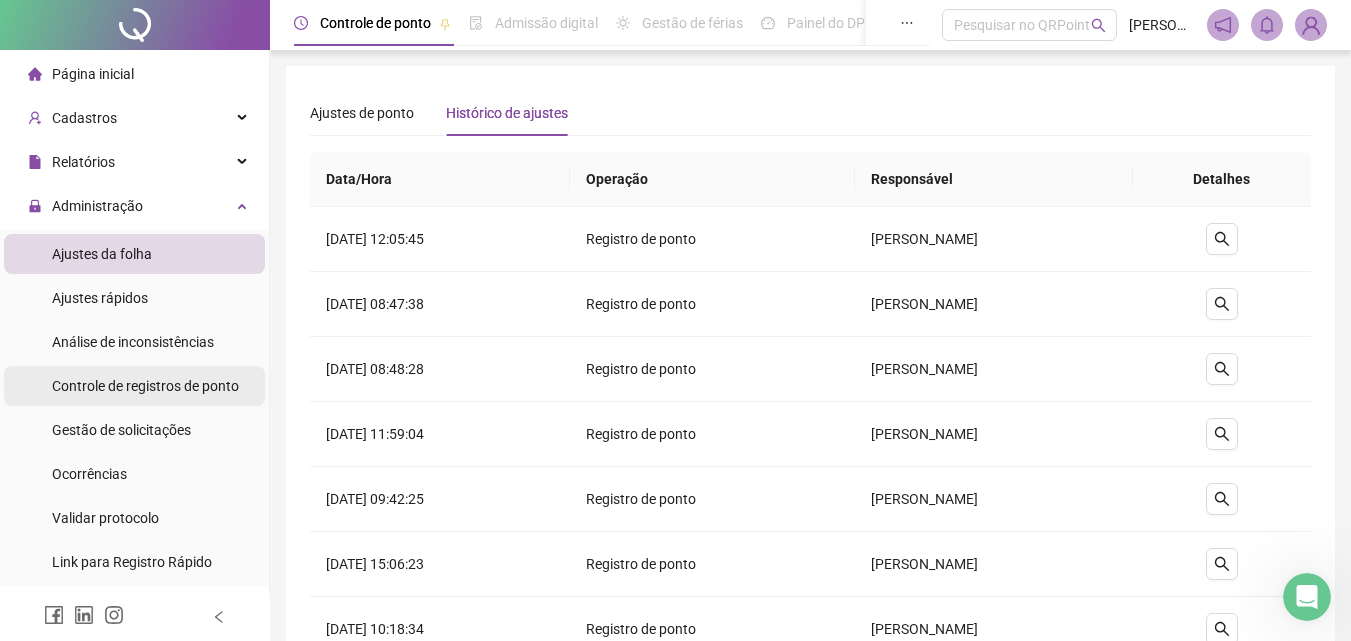 click on "Controle de registros de ponto" at bounding box center [145, 386] 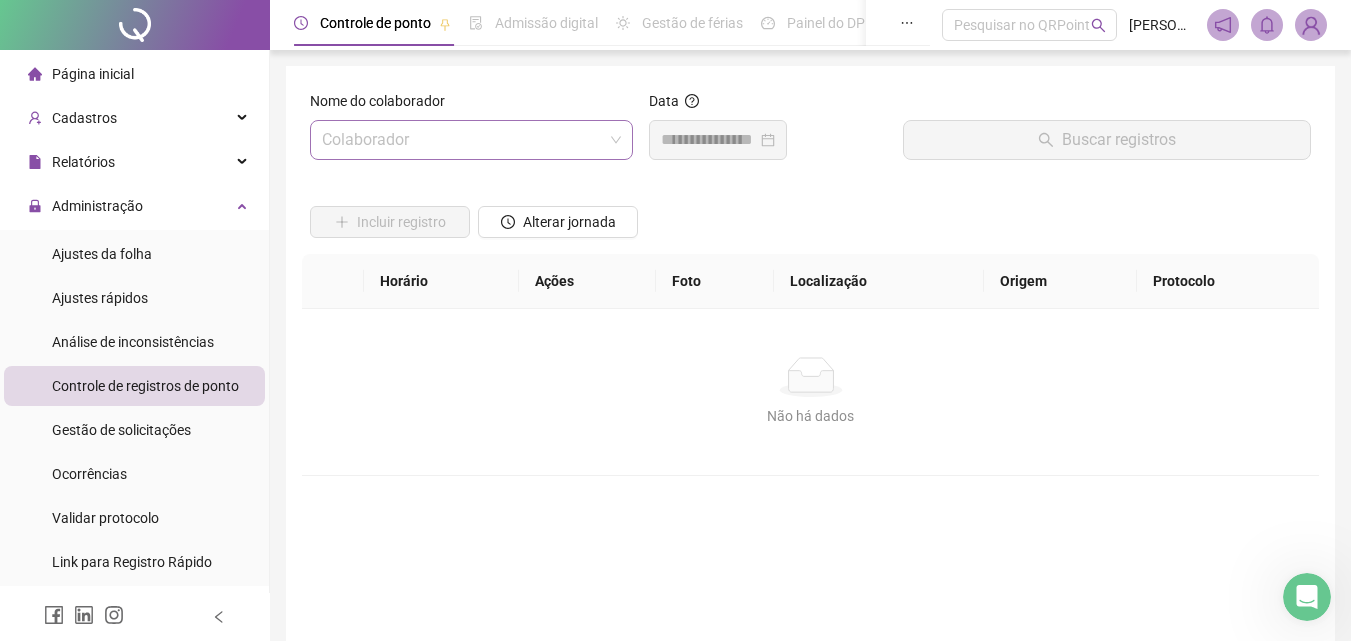 click at bounding box center [465, 140] 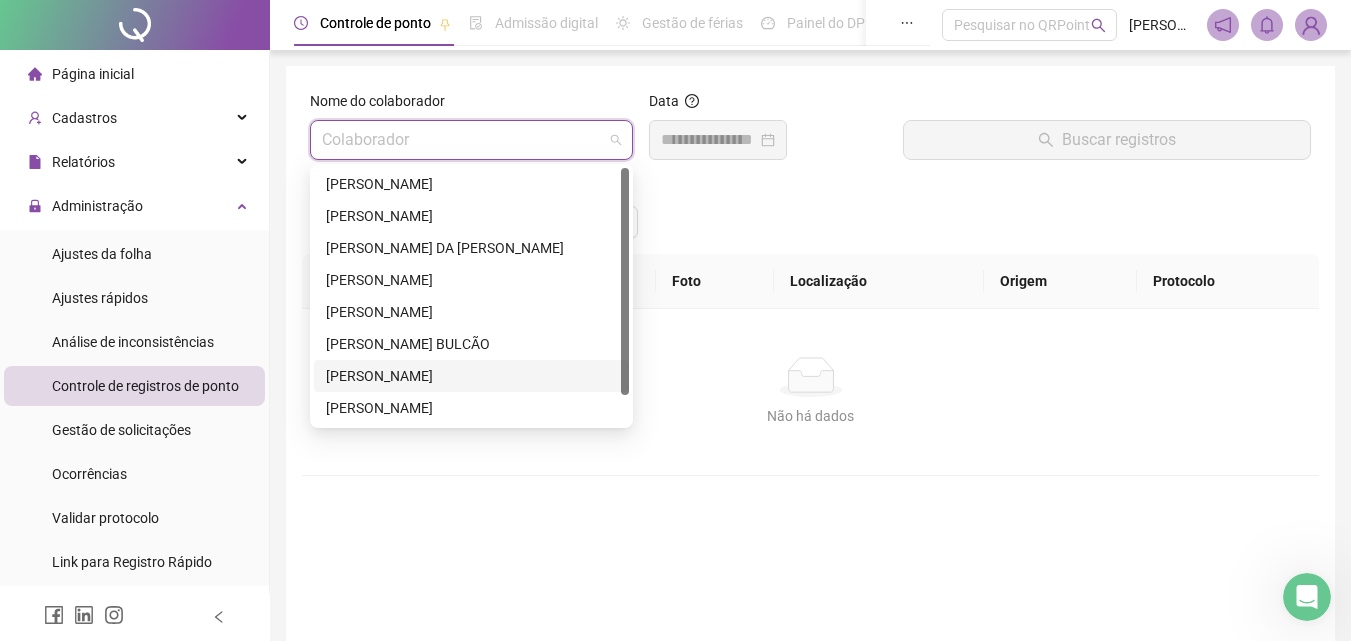 click on "[PERSON_NAME]" at bounding box center (471, 376) 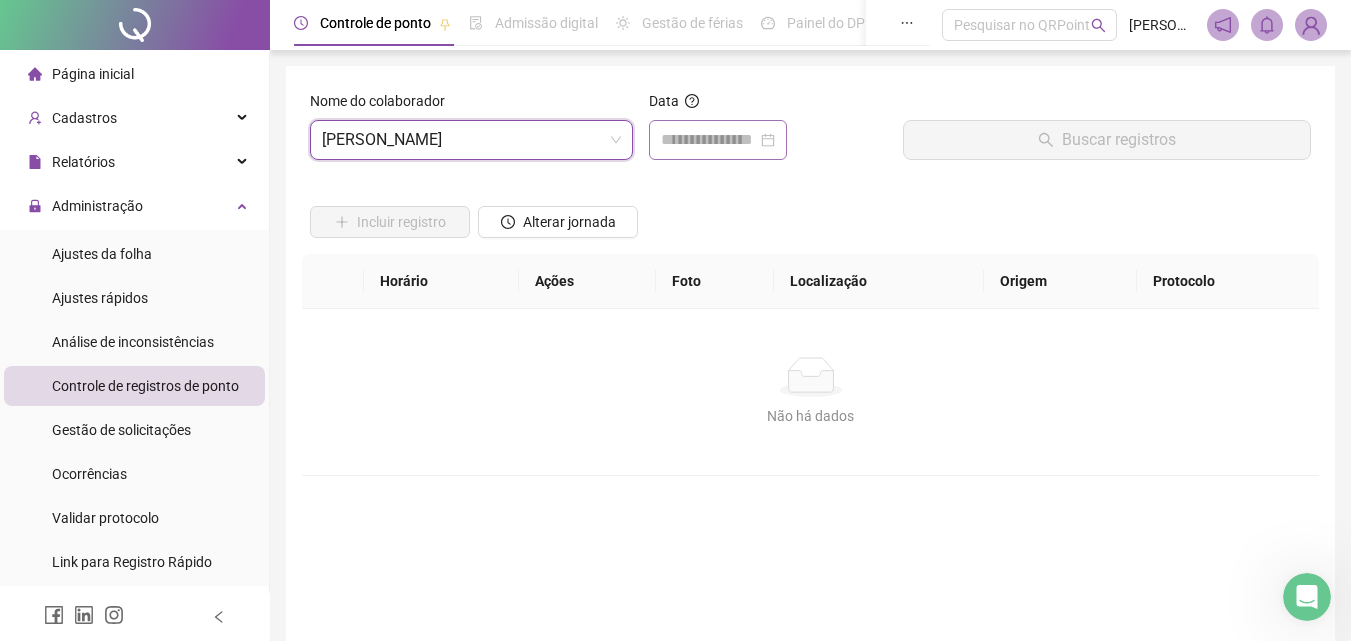 click at bounding box center (718, 140) 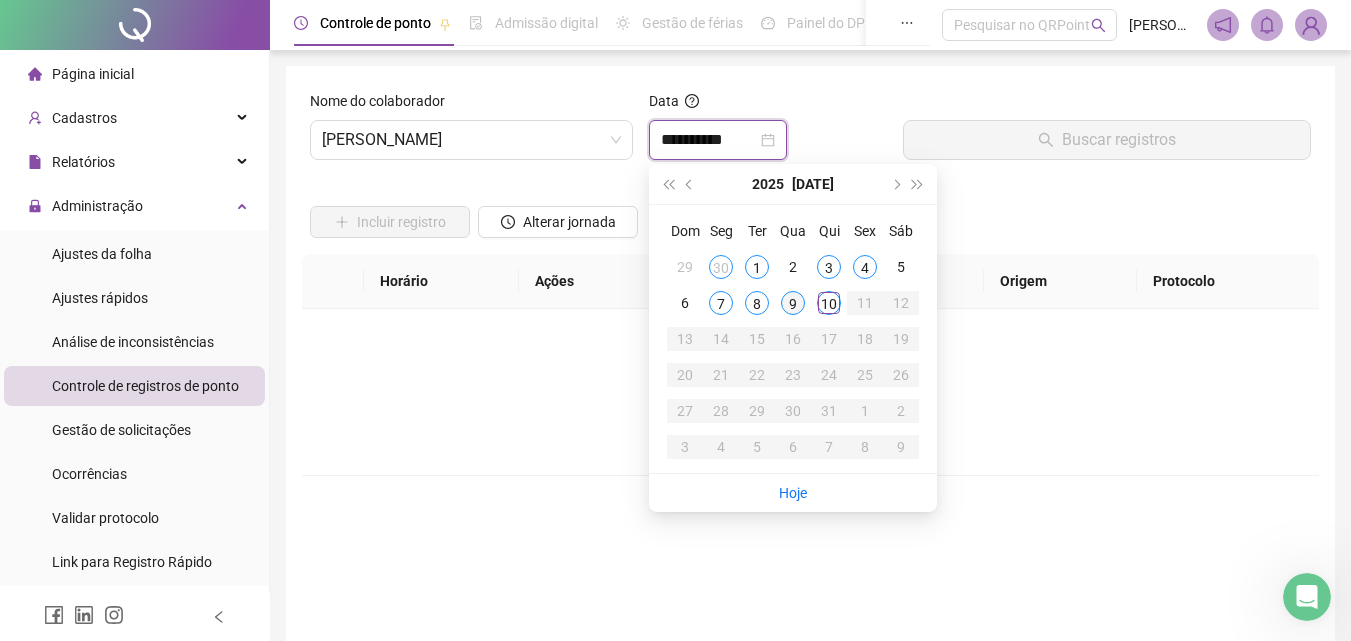type on "**********" 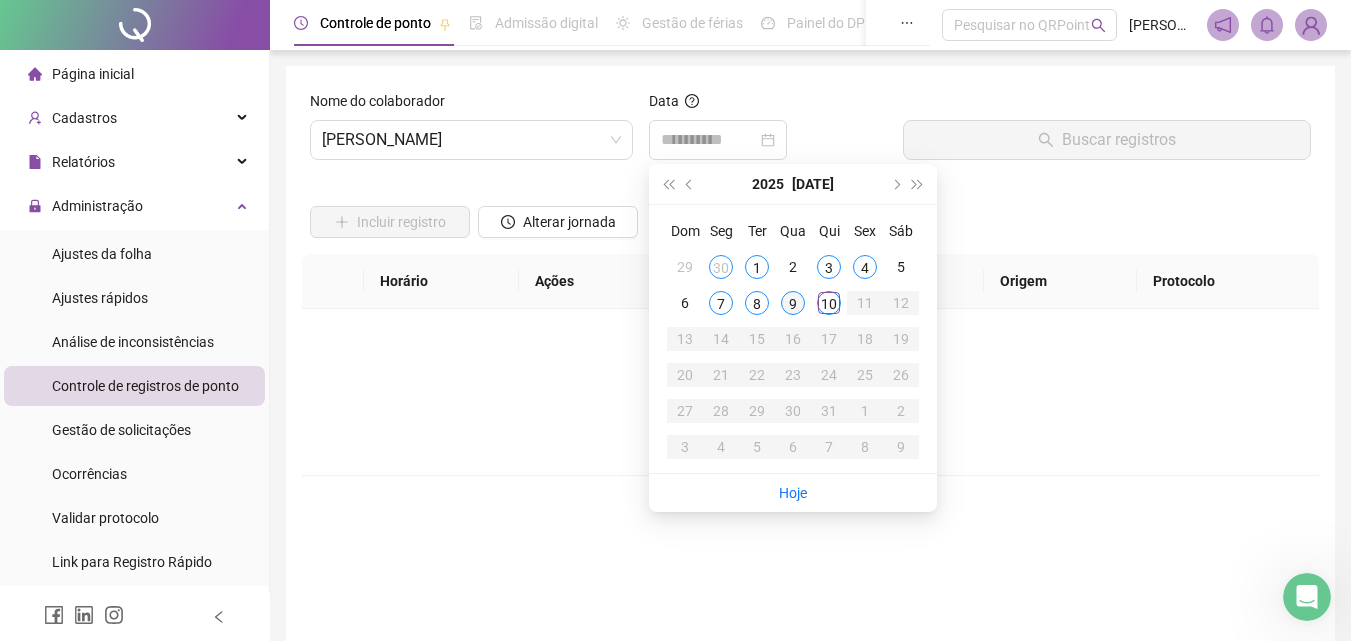 click on "9" at bounding box center [793, 303] 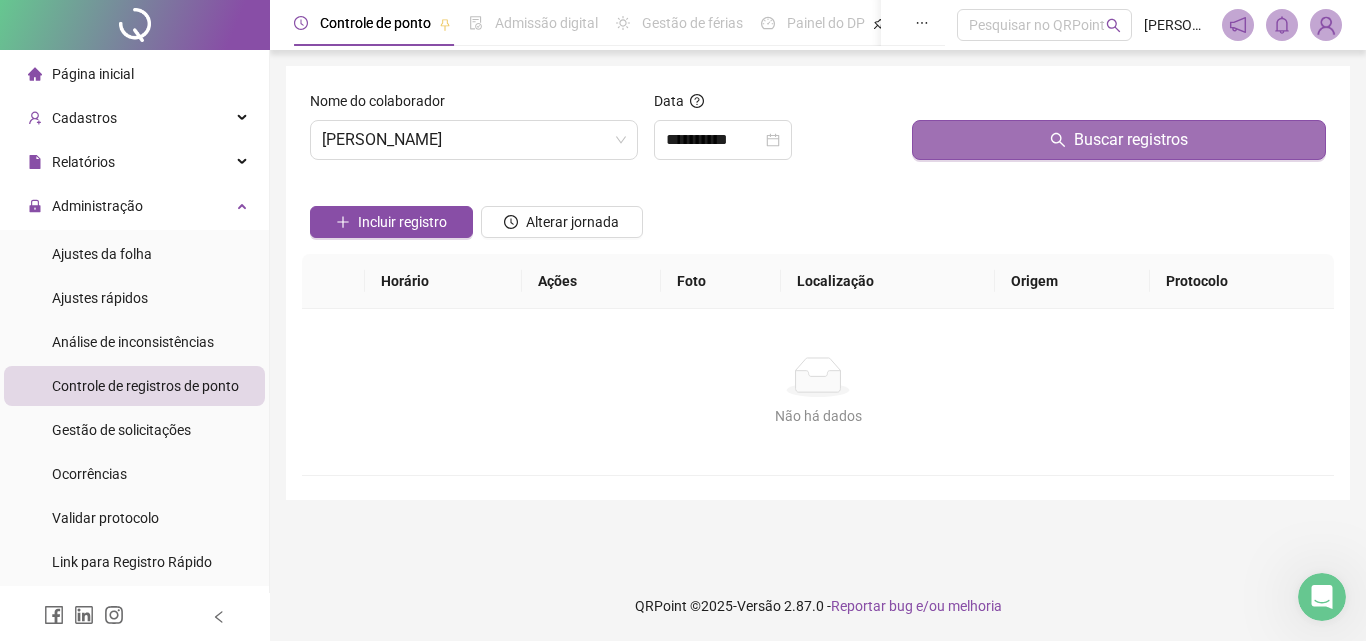 click on "Buscar registros" at bounding box center [1131, 140] 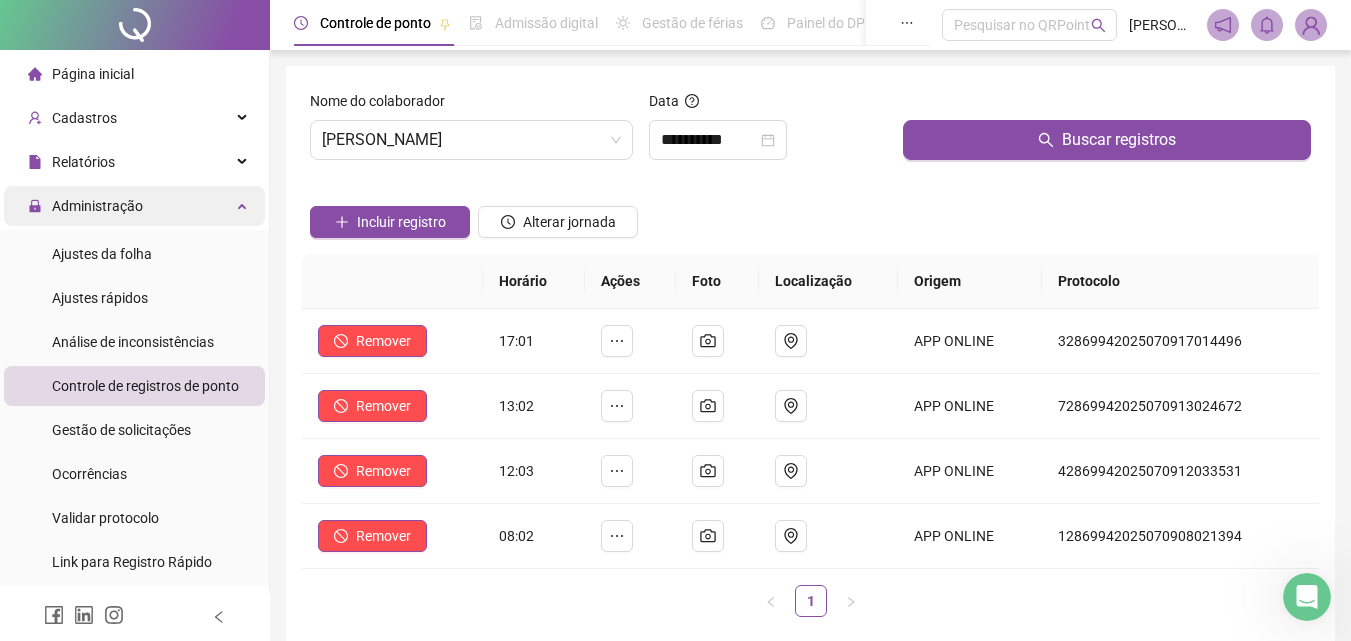 click on "Administração" at bounding box center (134, 206) 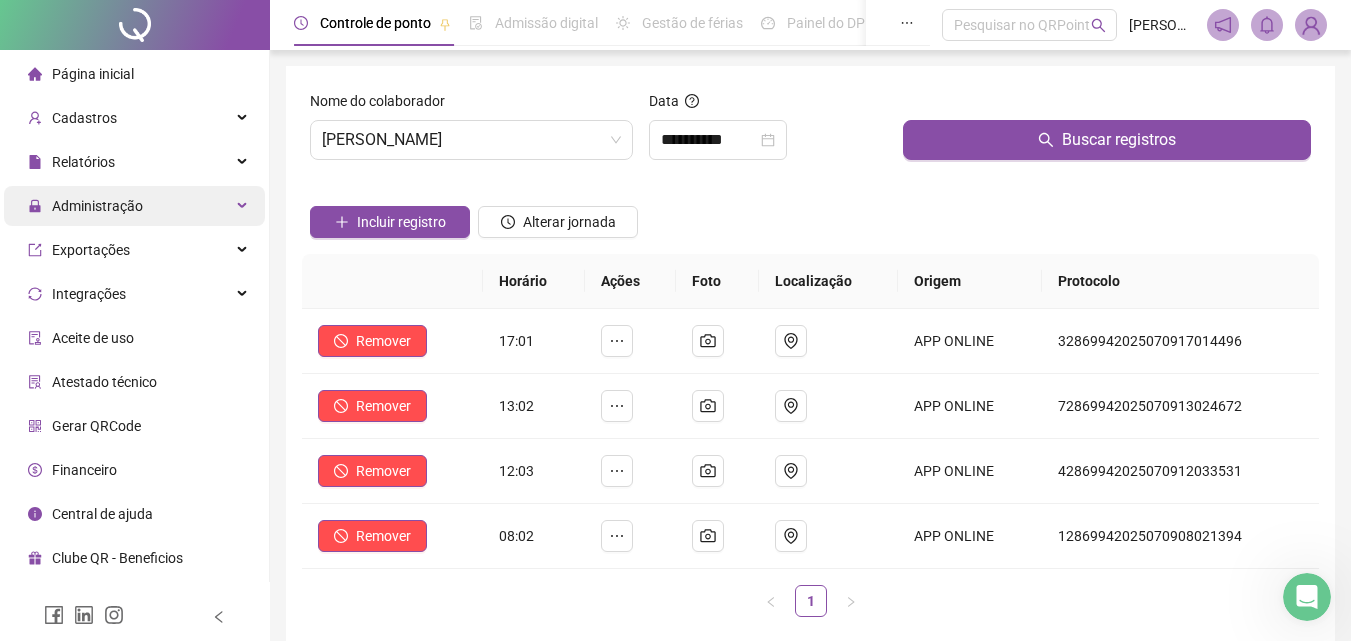 click on "Administração" at bounding box center [134, 206] 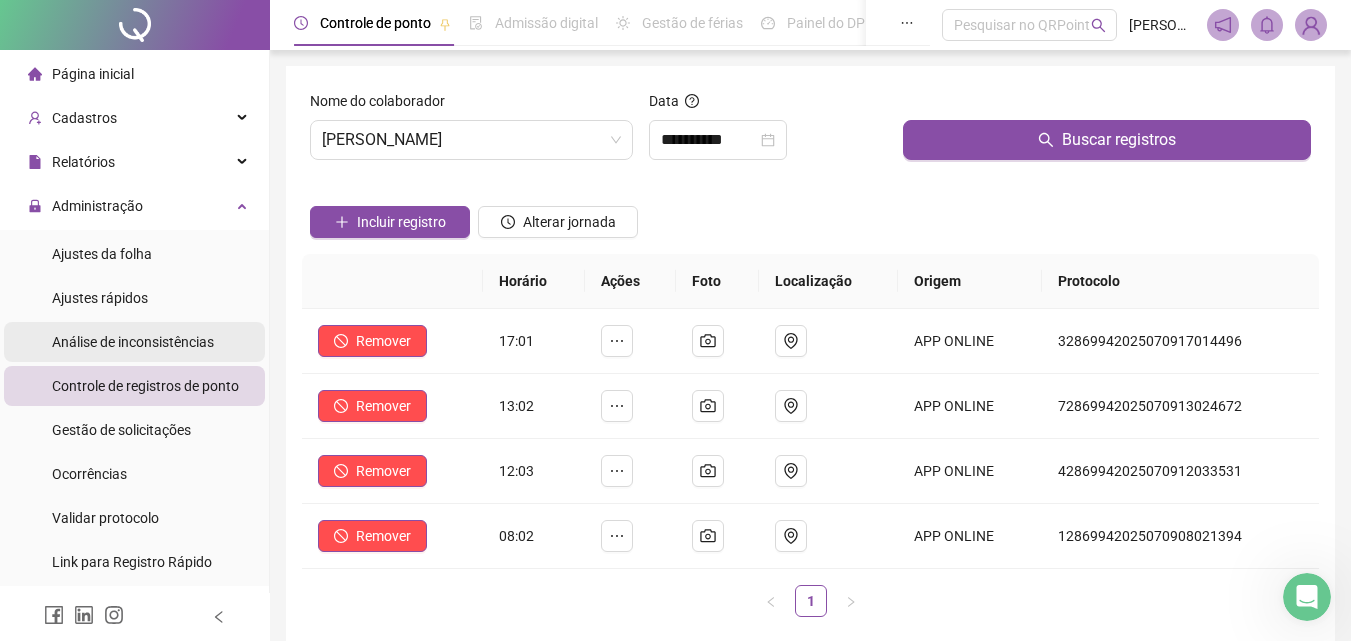 click on "Análise de inconsistências" at bounding box center [133, 342] 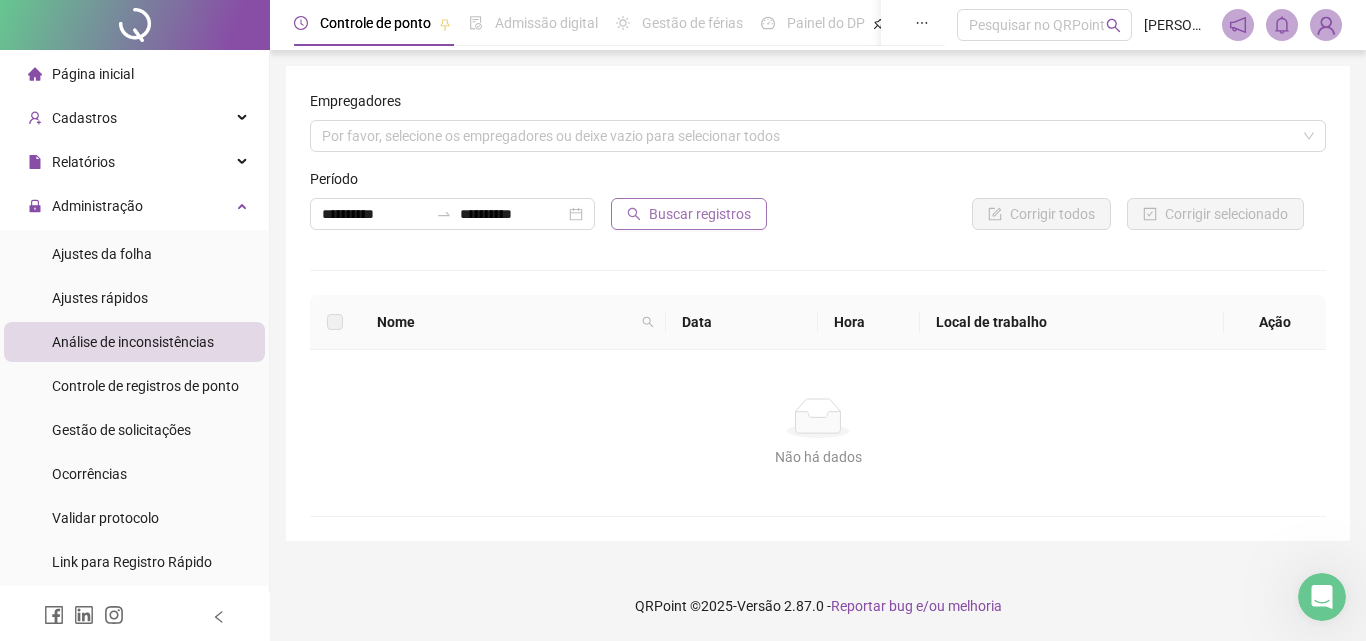 click on "Buscar registros" at bounding box center [700, 214] 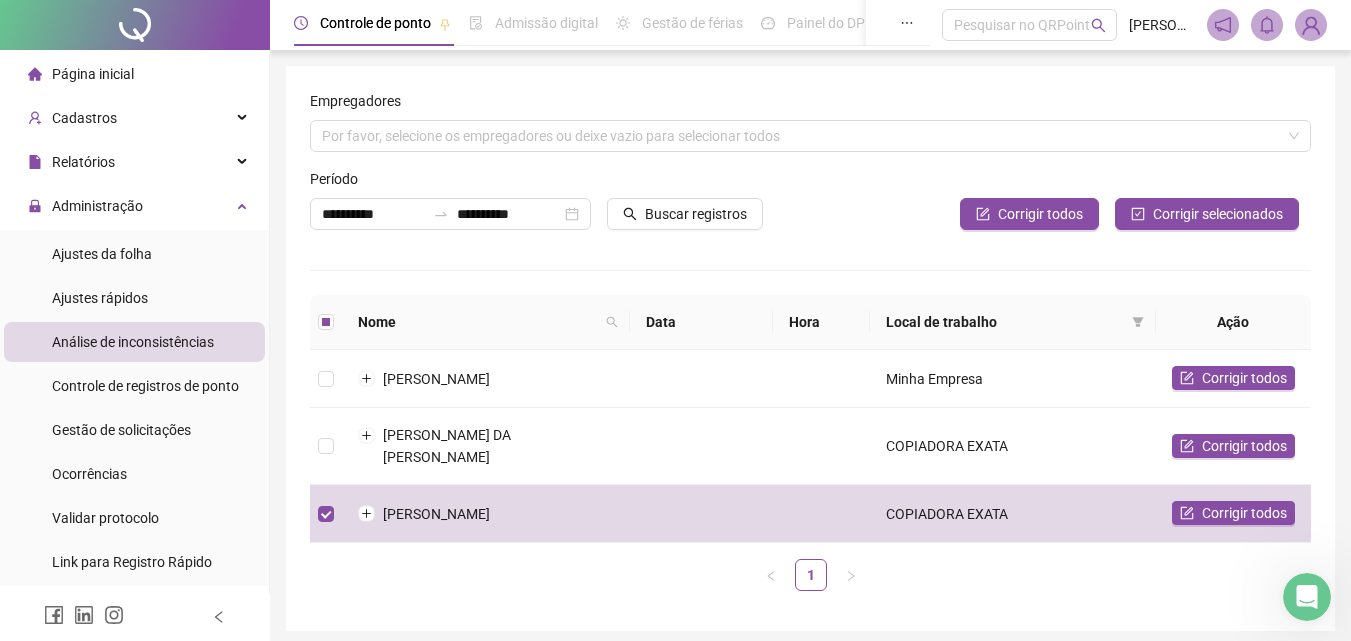 click on "1" at bounding box center (810, 575) 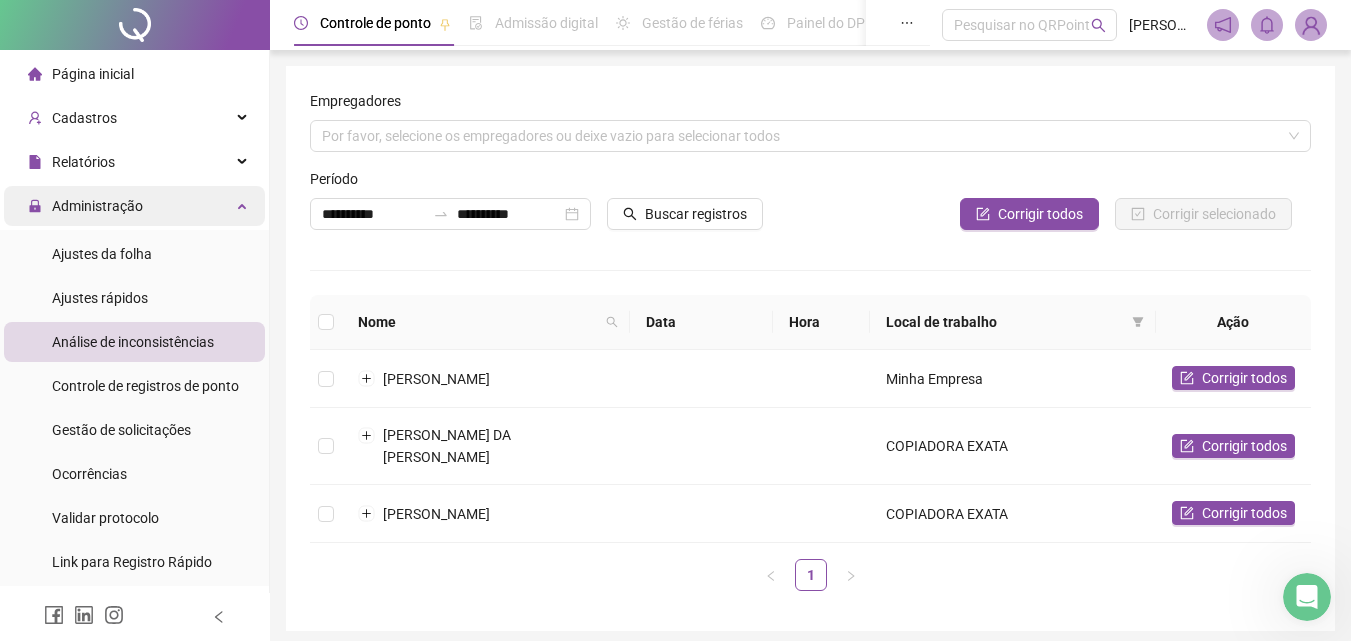 click at bounding box center (244, 204) 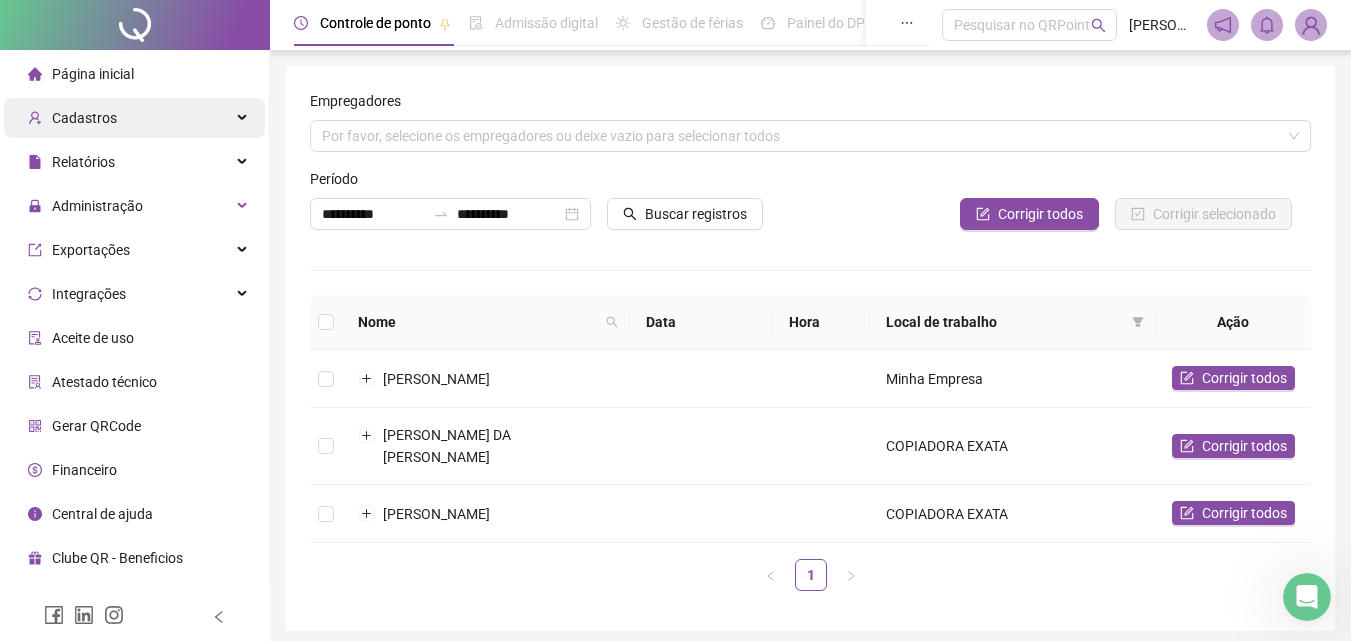 click on "Cadastros" at bounding box center (134, 118) 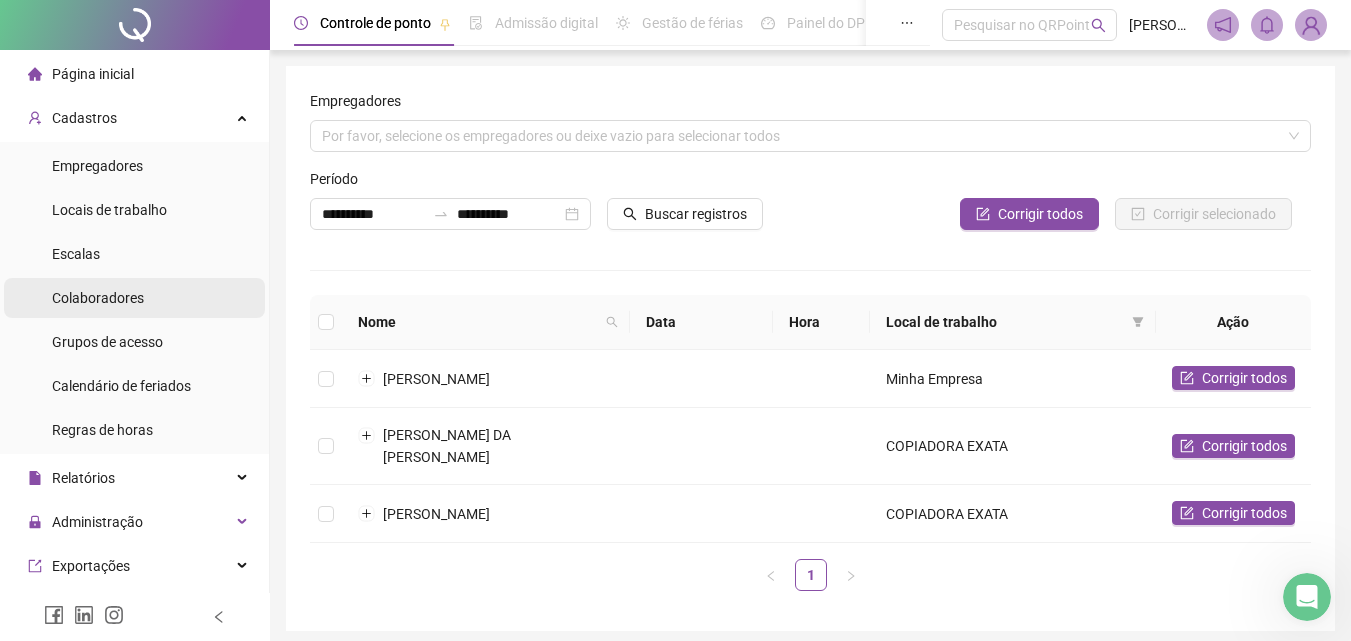 click on "Colaboradores" at bounding box center [98, 298] 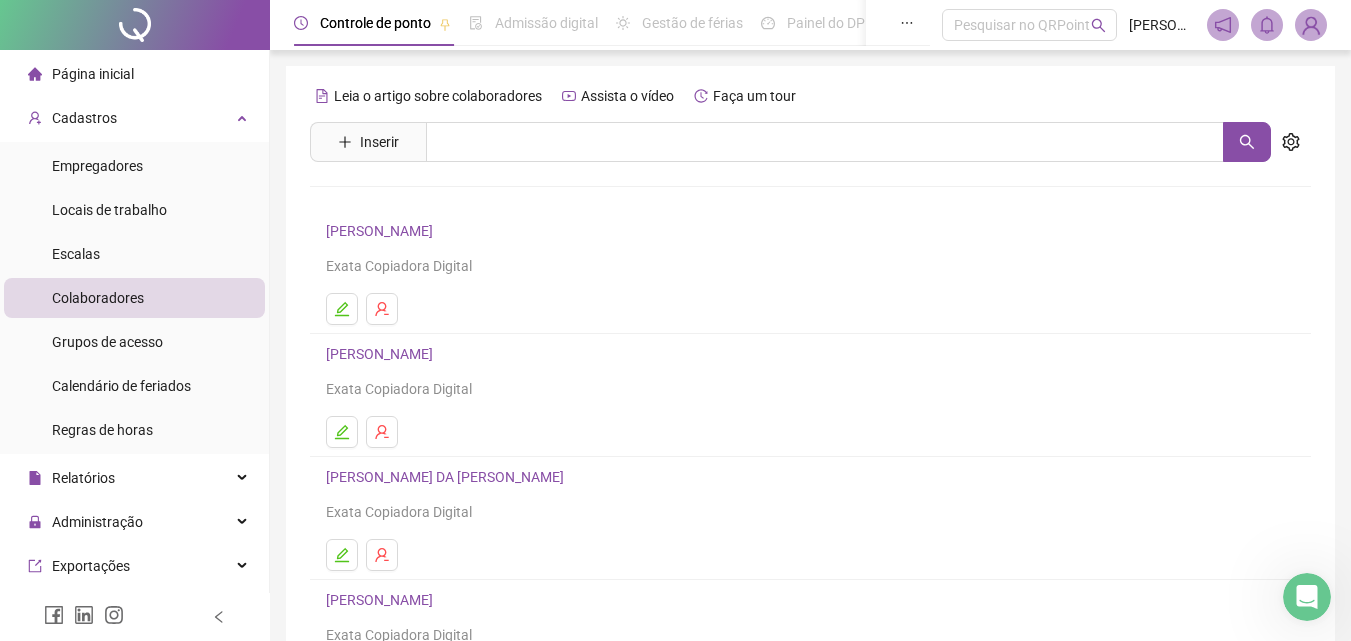 click on "[PERSON_NAME]" at bounding box center (382, 354) 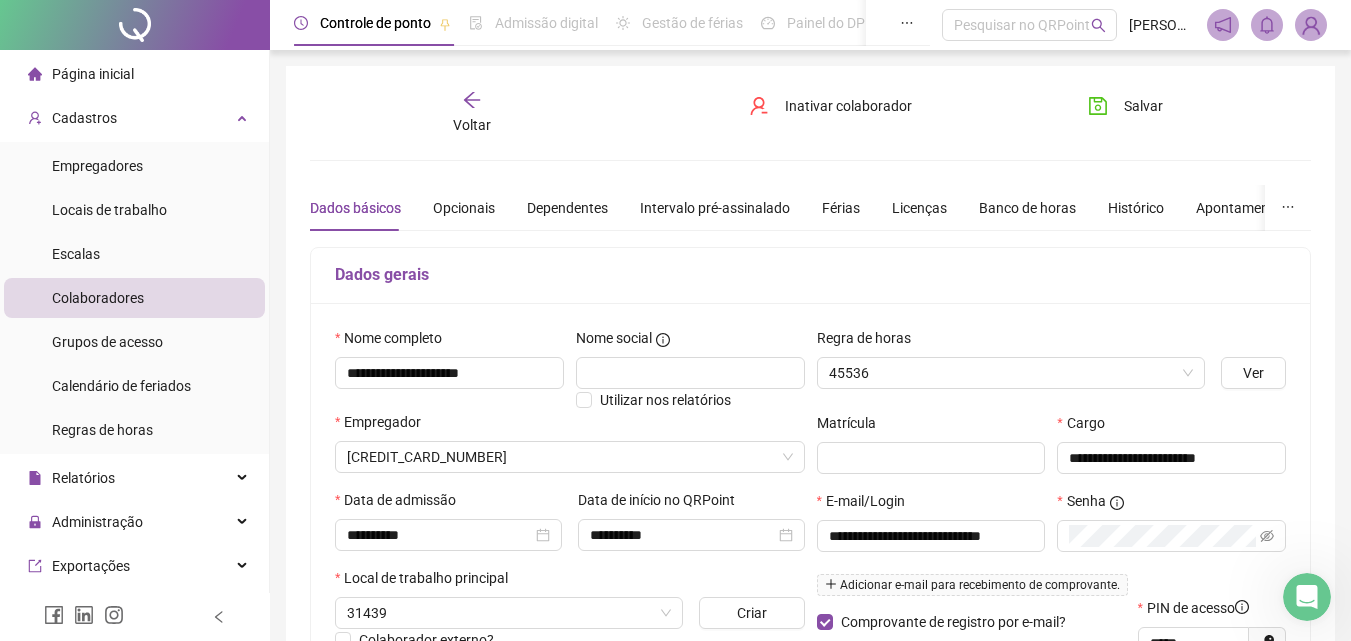 type on "**********" 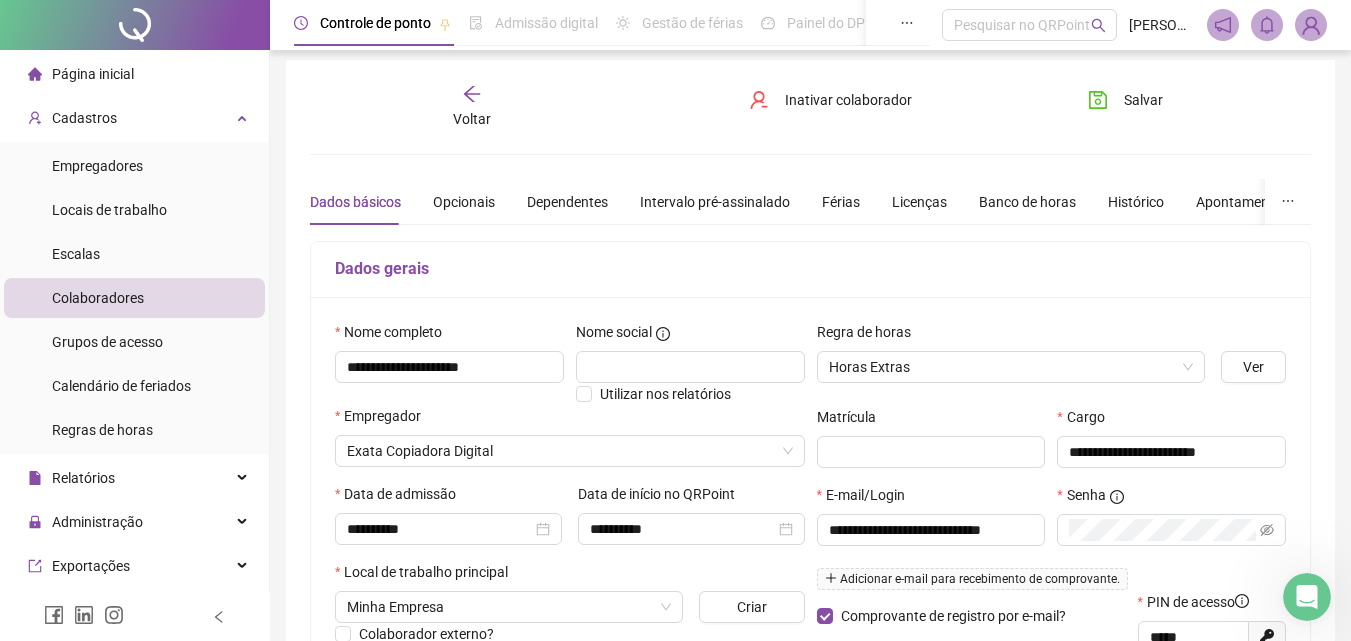 scroll, scrollTop: 0, scrollLeft: 0, axis: both 